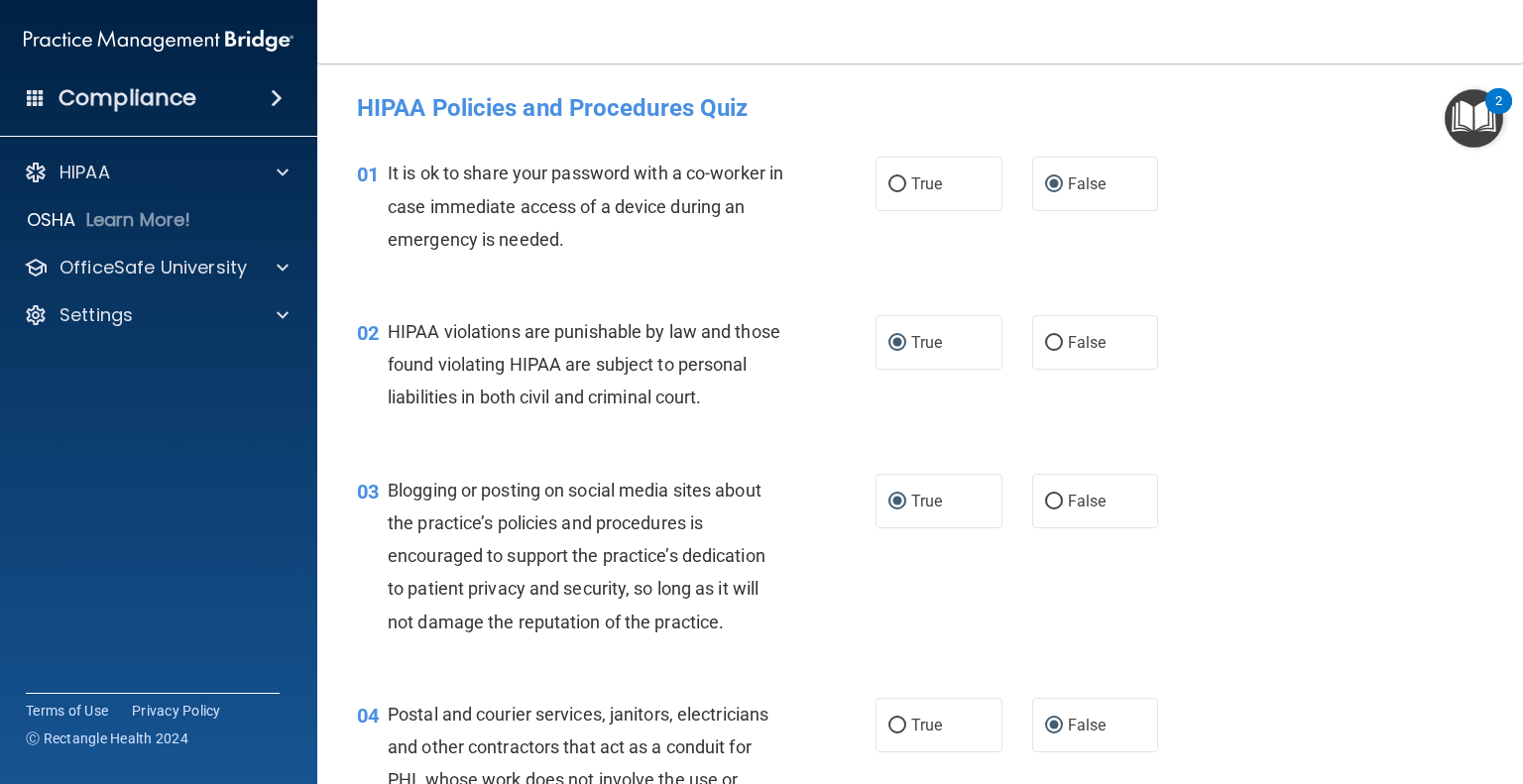 scroll, scrollTop: 0, scrollLeft: 0, axis: both 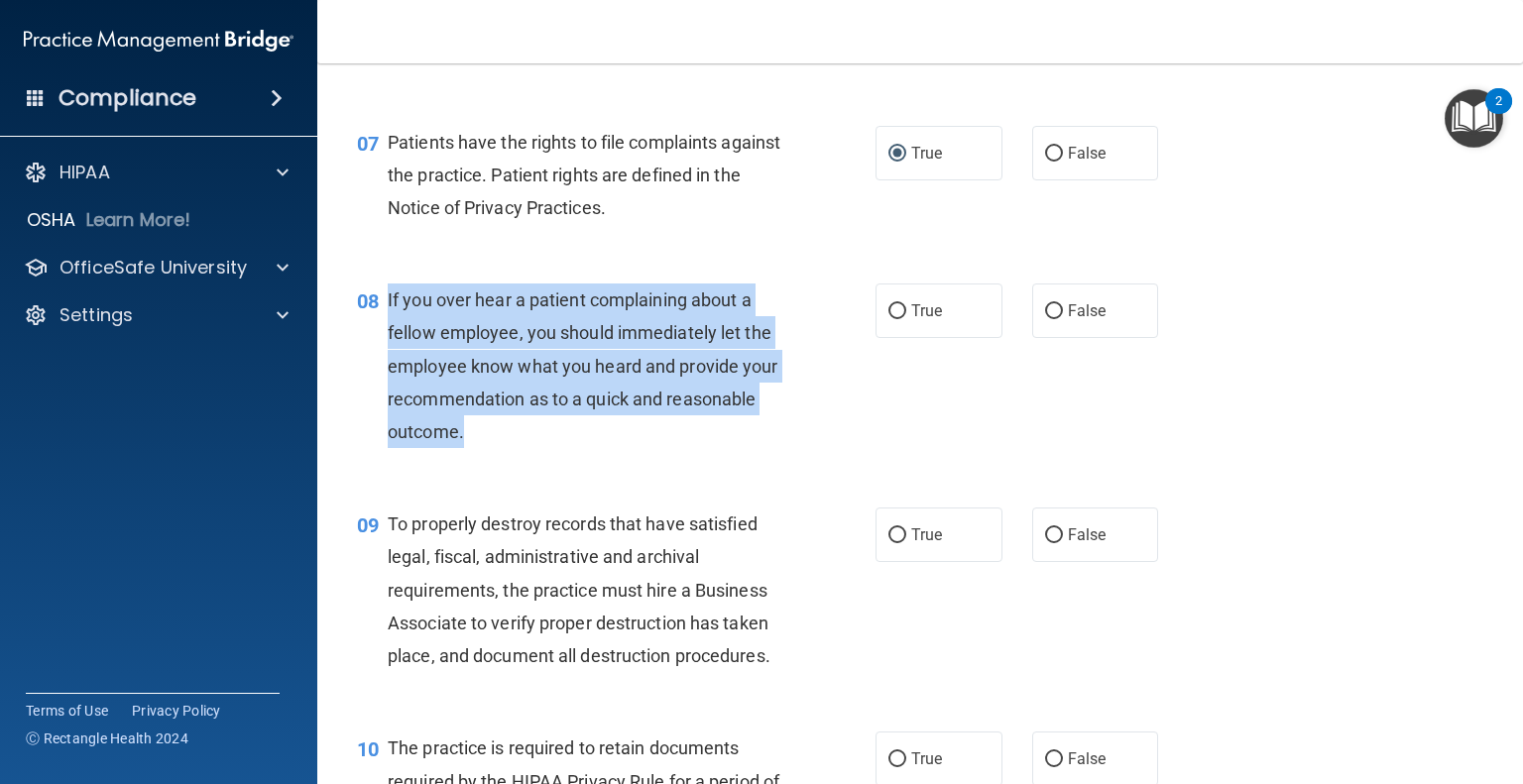 click on "08       If you over hear a patient complaining about a fellow employee, you should immediately let the employee know what you heard and provide your recommendation as to a quick and reasonable outcome." at bounding box center (616, 371) 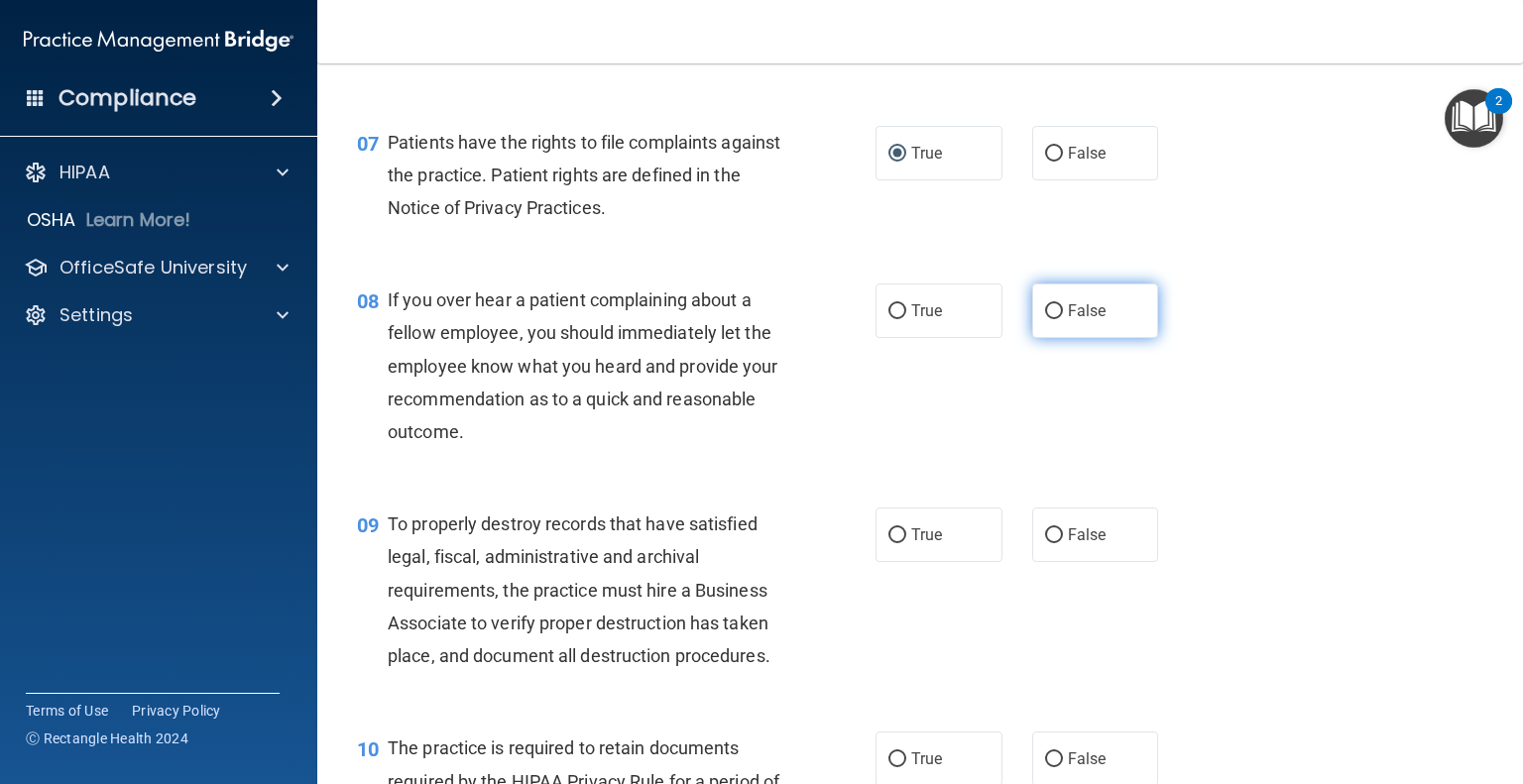 click on "False" at bounding box center (1087, 310) 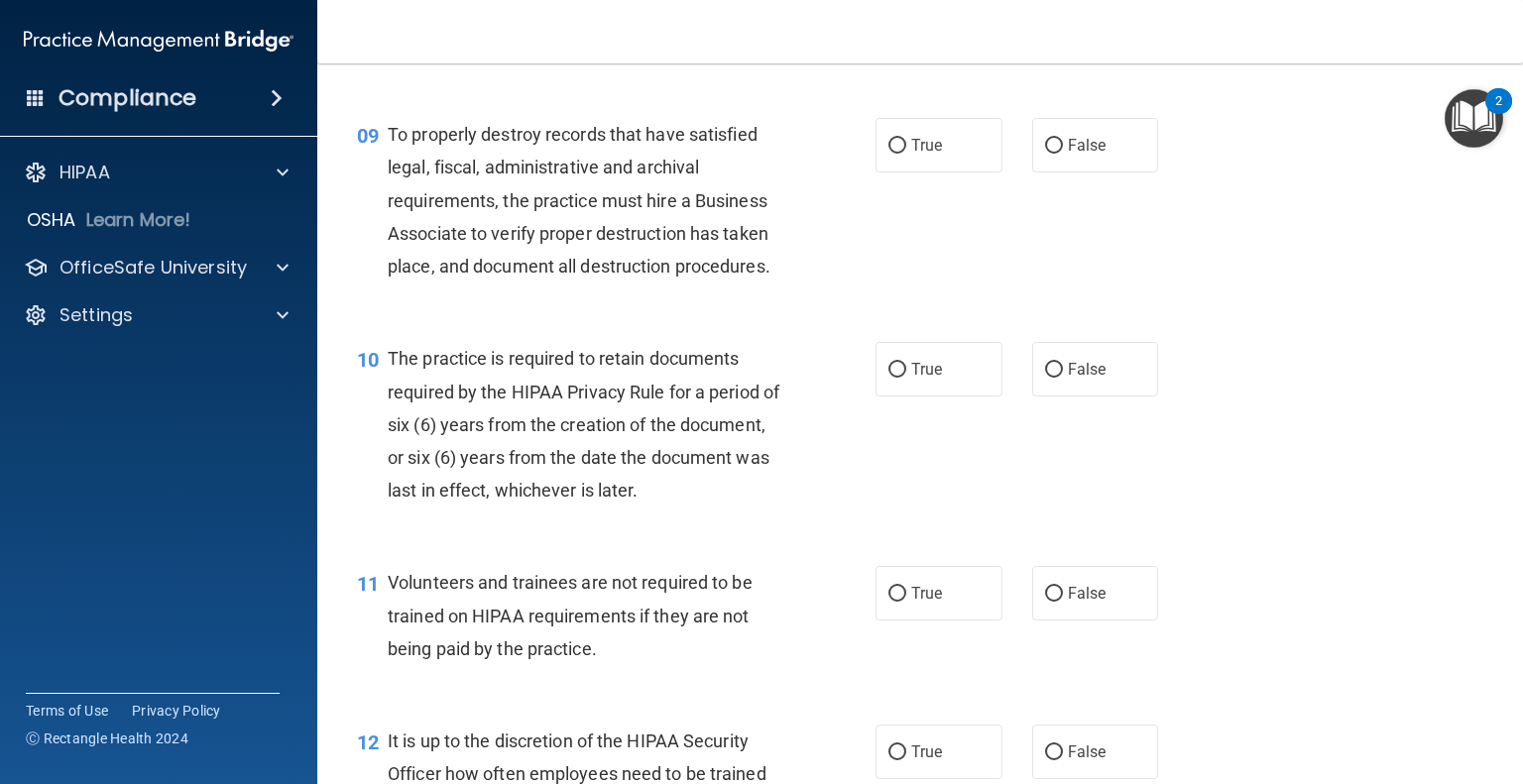 scroll, scrollTop: 1709, scrollLeft: 0, axis: vertical 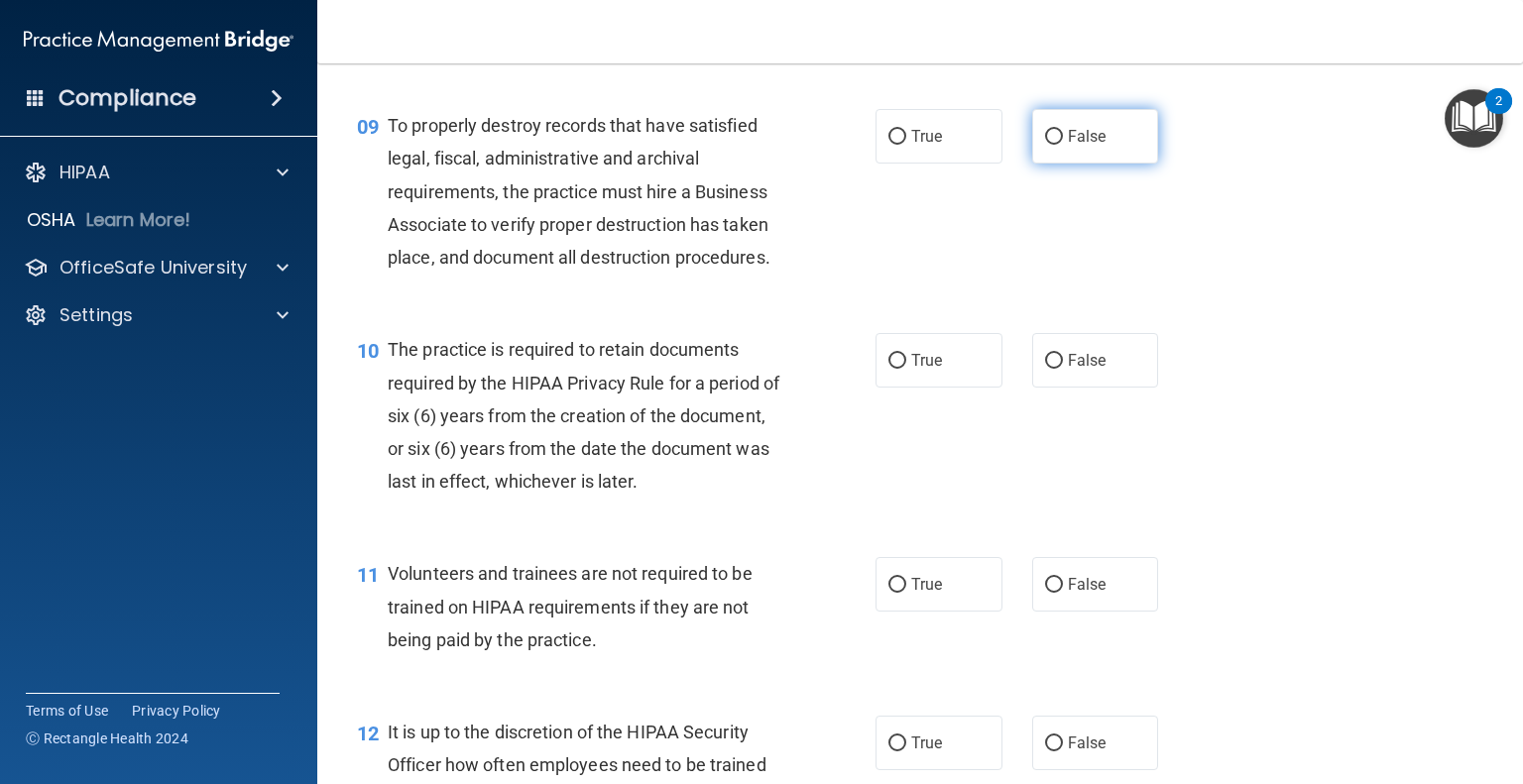 click on "False" at bounding box center [1096, 136] 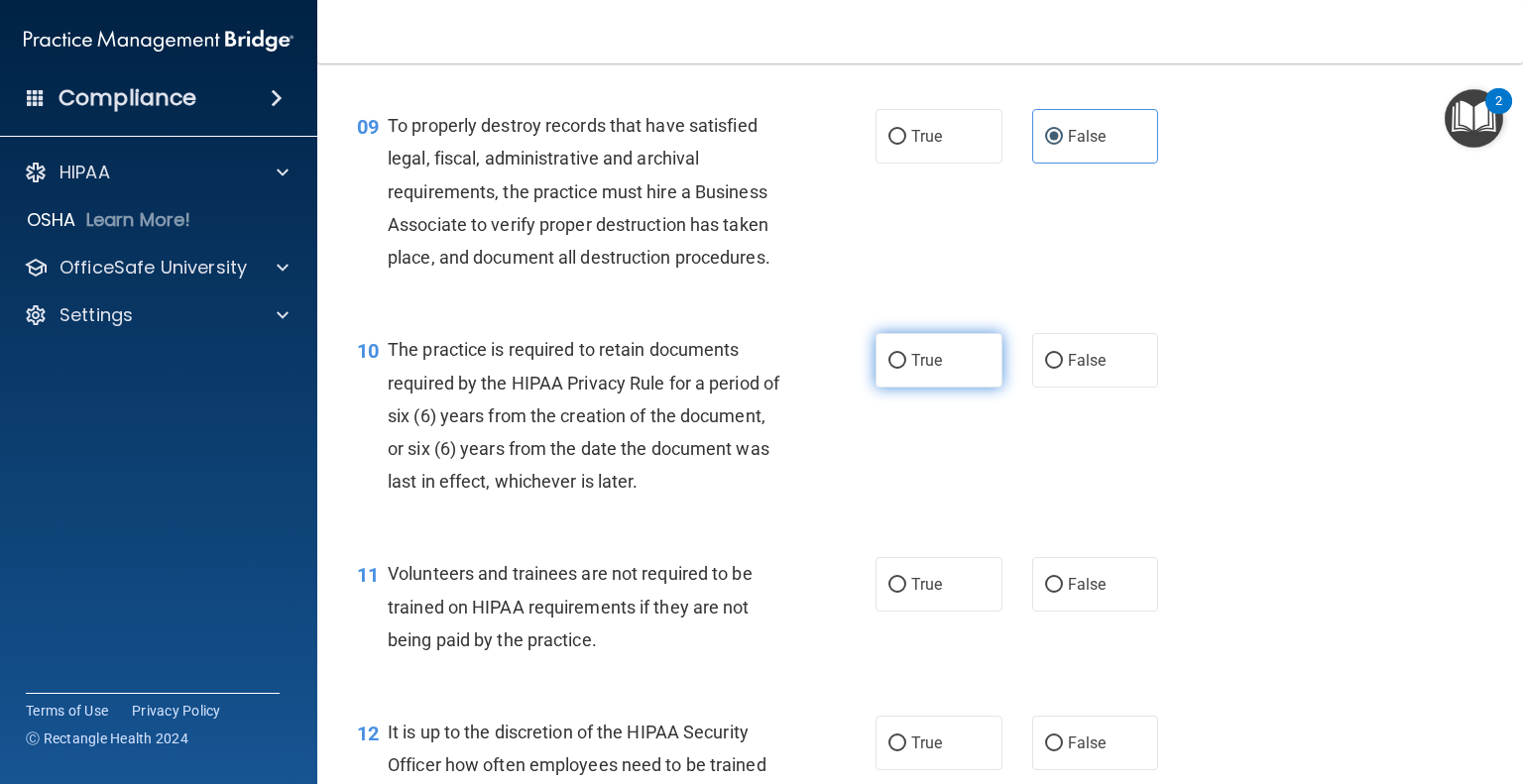 click on "True" at bounding box center (939, 360) 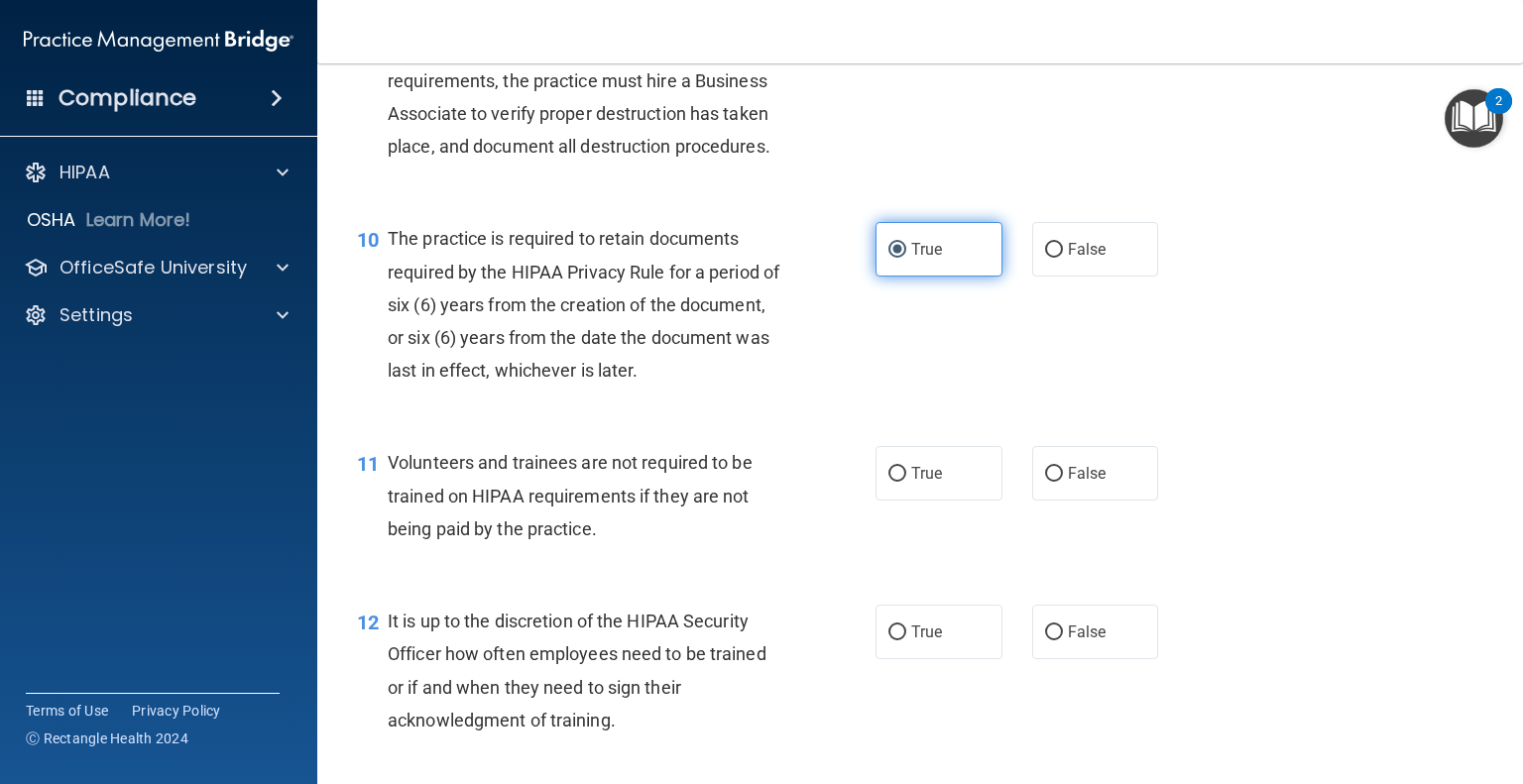 scroll, scrollTop: 1857, scrollLeft: 0, axis: vertical 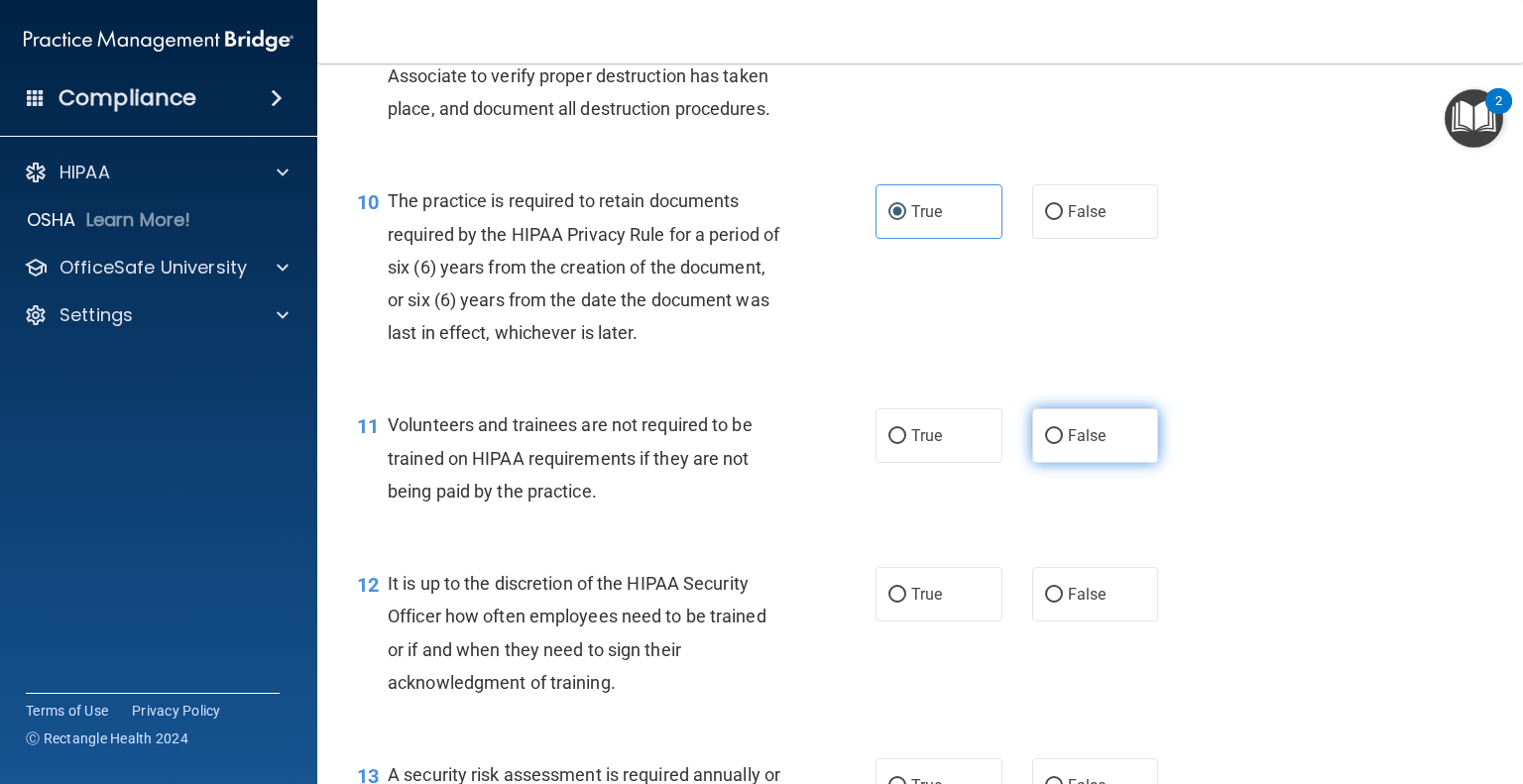 click on "False" at bounding box center [1096, 435] 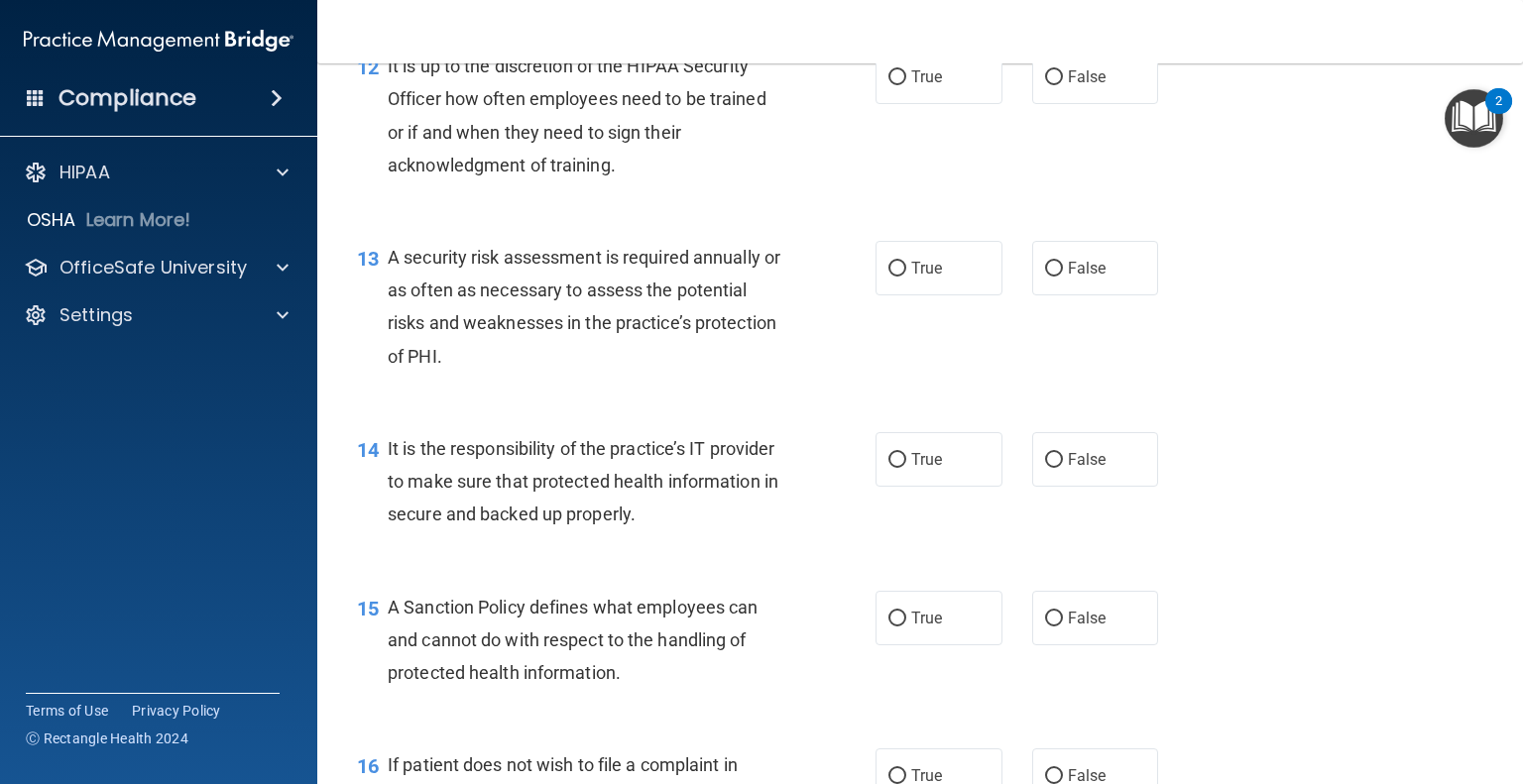 scroll, scrollTop: 2375, scrollLeft: 0, axis: vertical 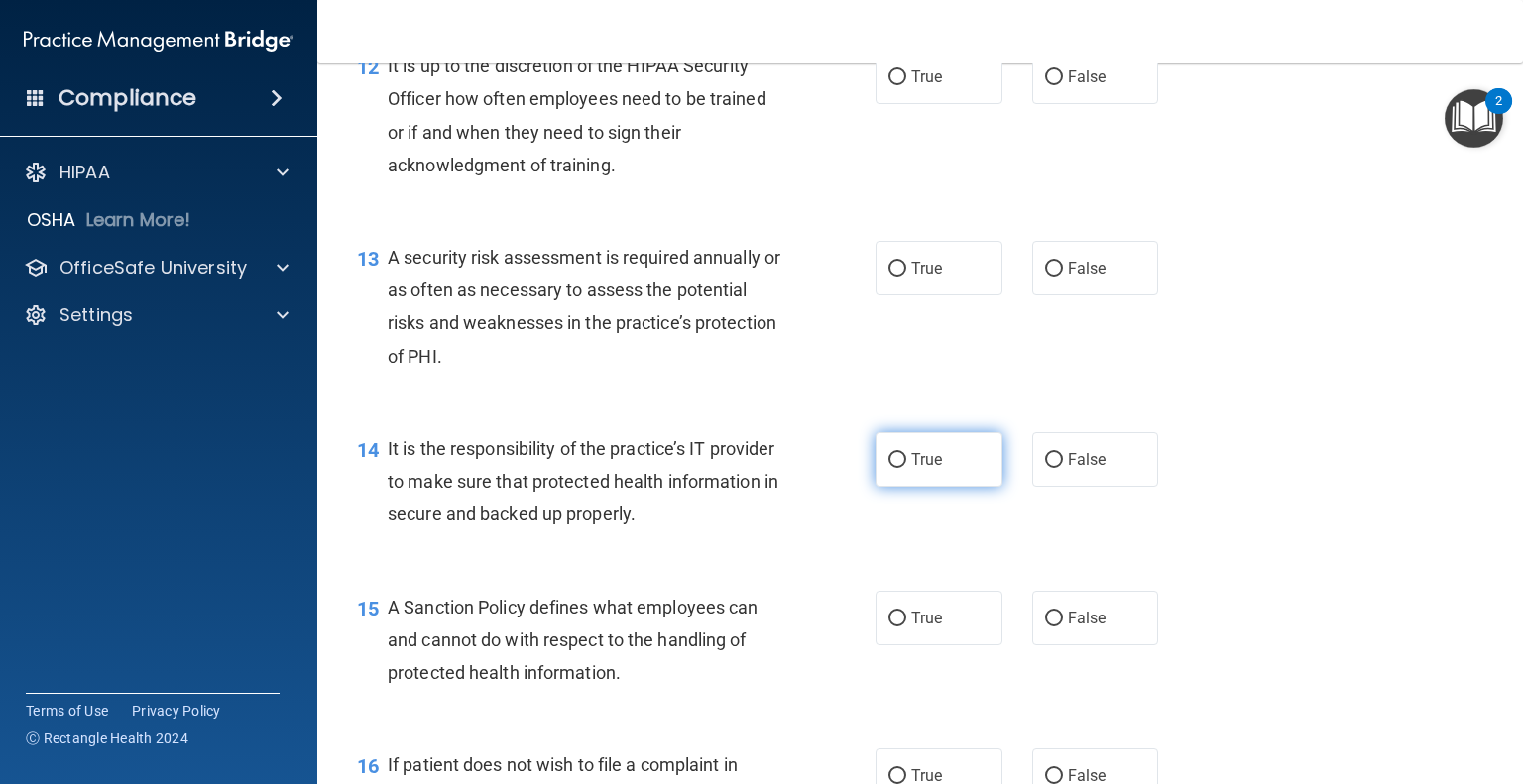 click on "True" at bounding box center (939, 459) 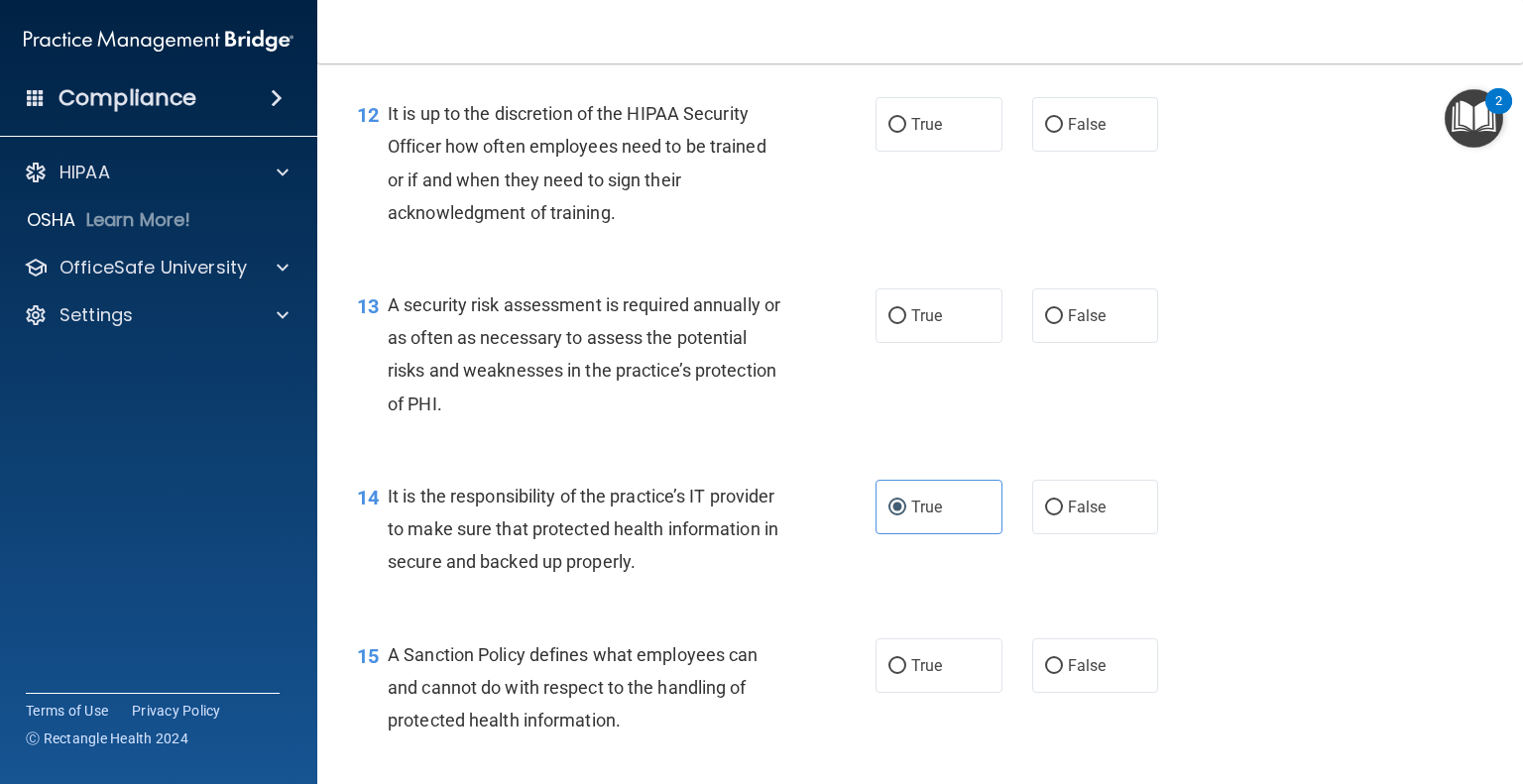scroll, scrollTop: 2330, scrollLeft: 0, axis: vertical 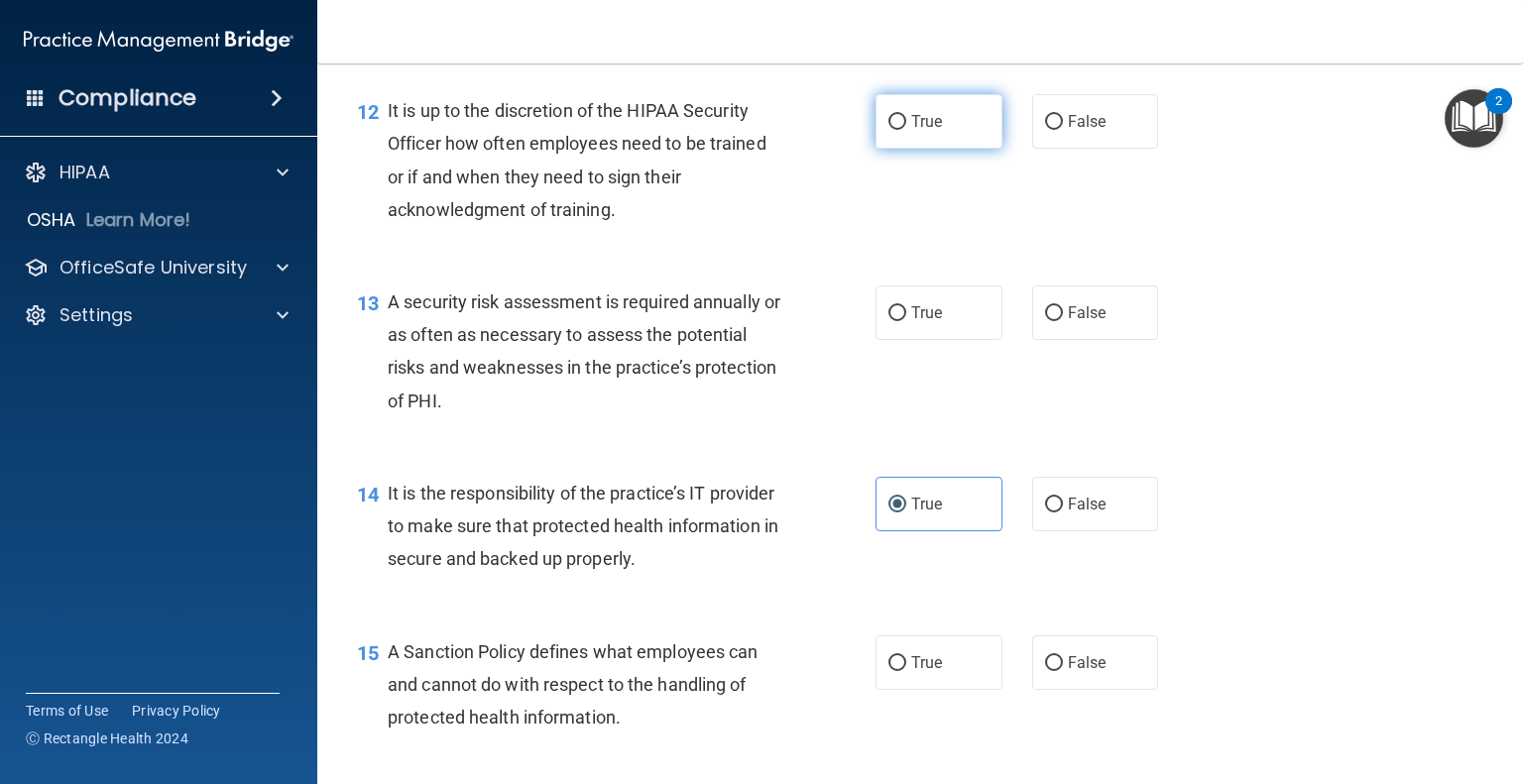 click on "True" at bounding box center [939, 121] 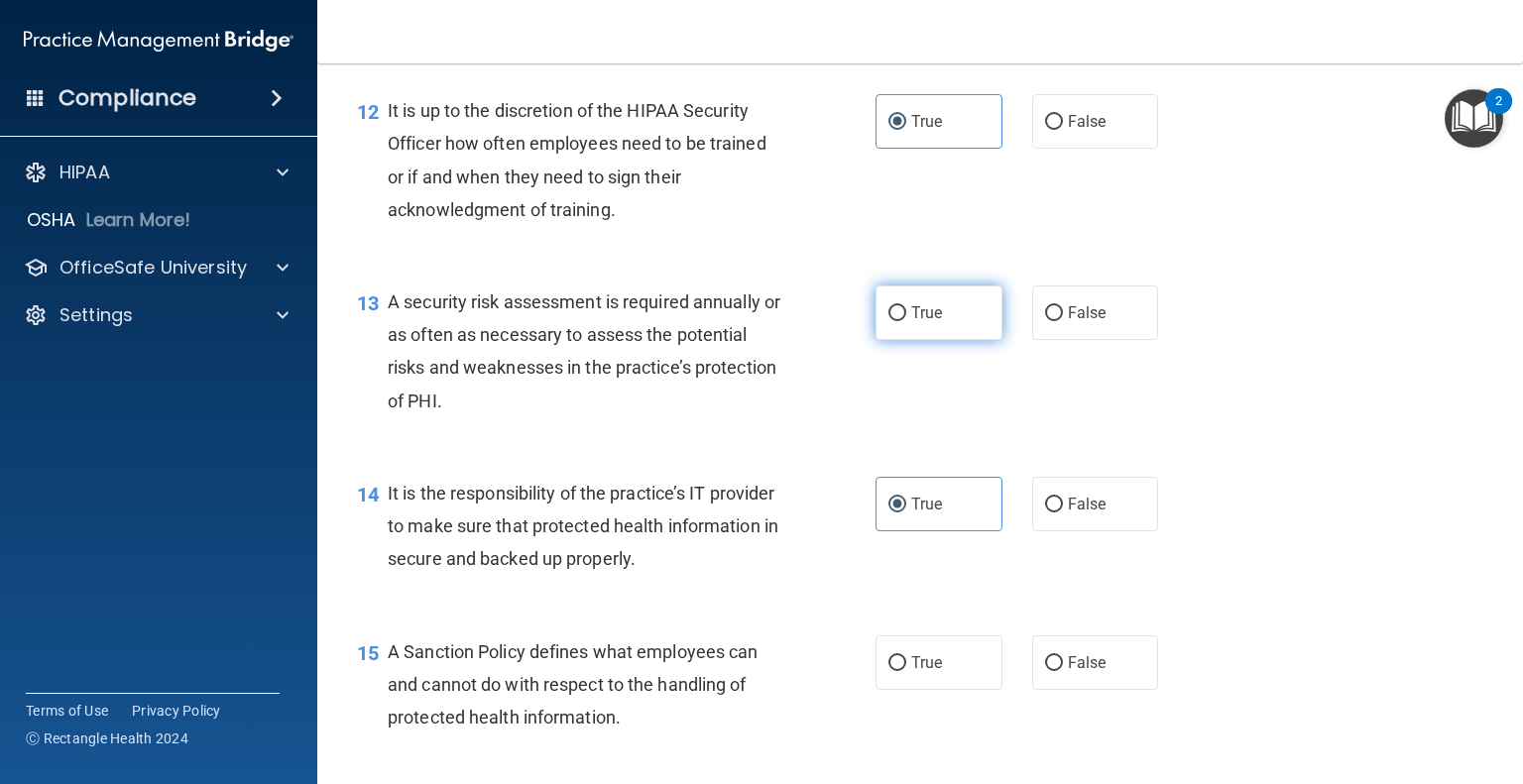 drag, startPoint x: 946, startPoint y: 370, endPoint x: 875, endPoint y: 351, distance: 73.4983 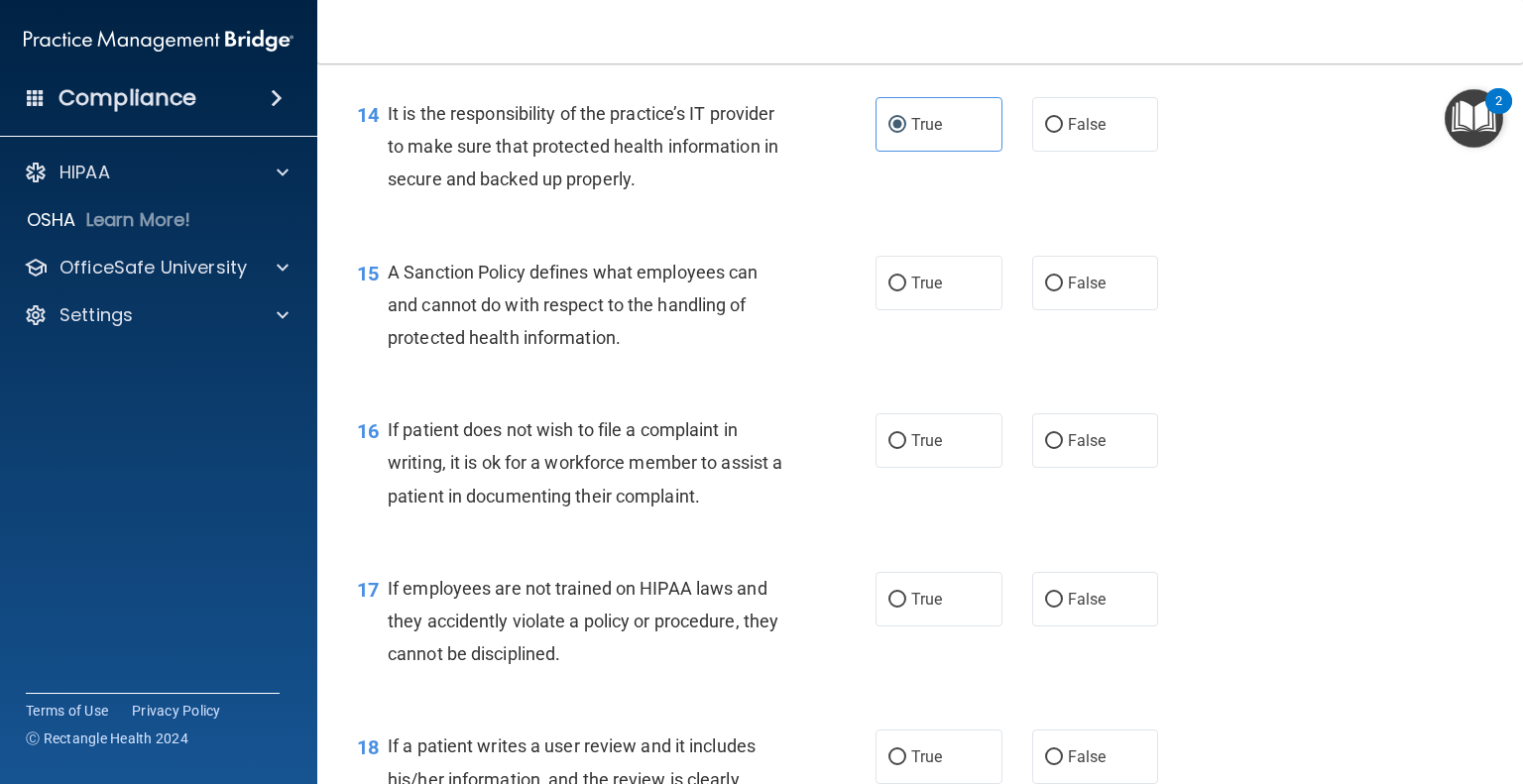 scroll, scrollTop: 2711, scrollLeft: 0, axis: vertical 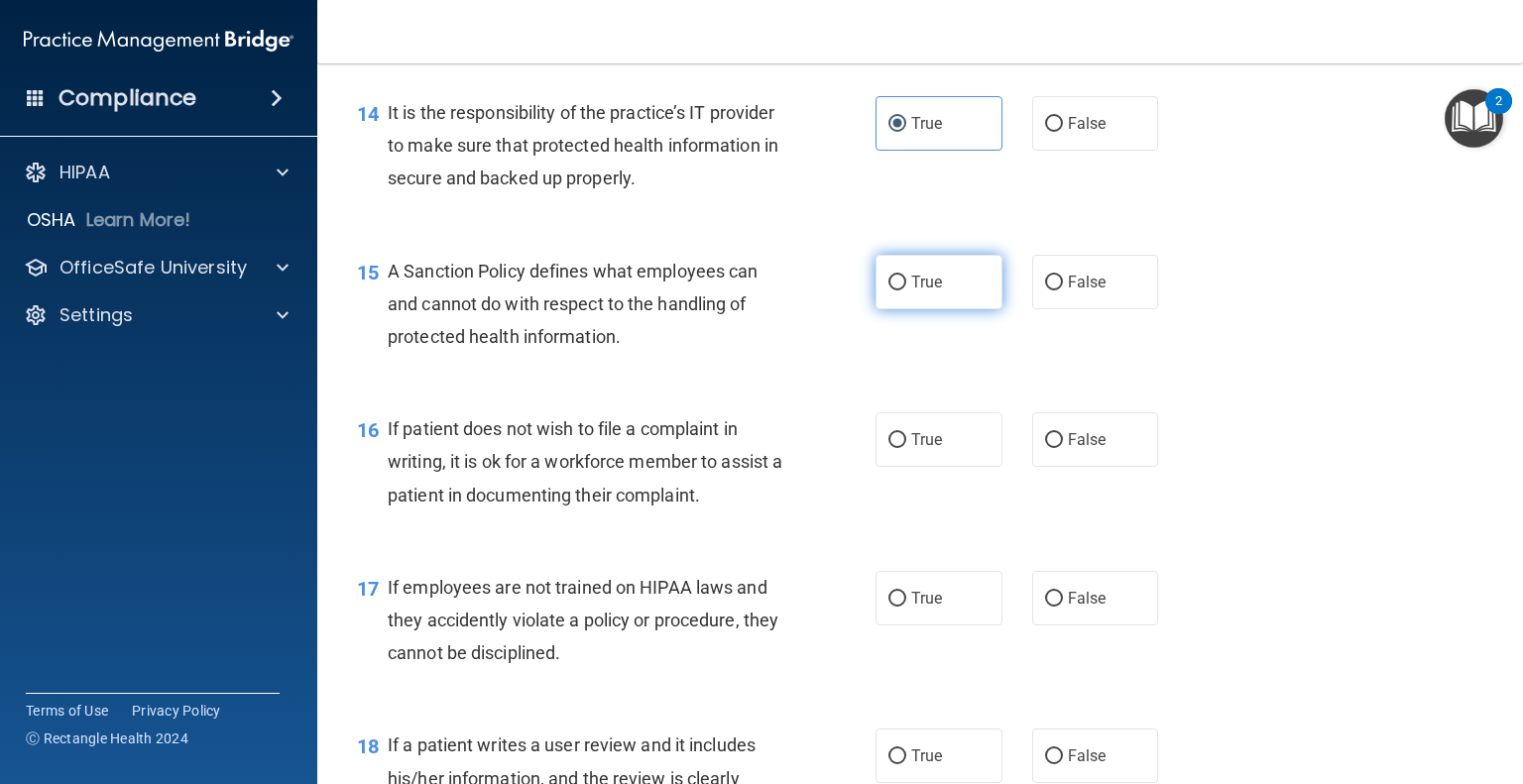 click on "True" at bounding box center [926, 281] 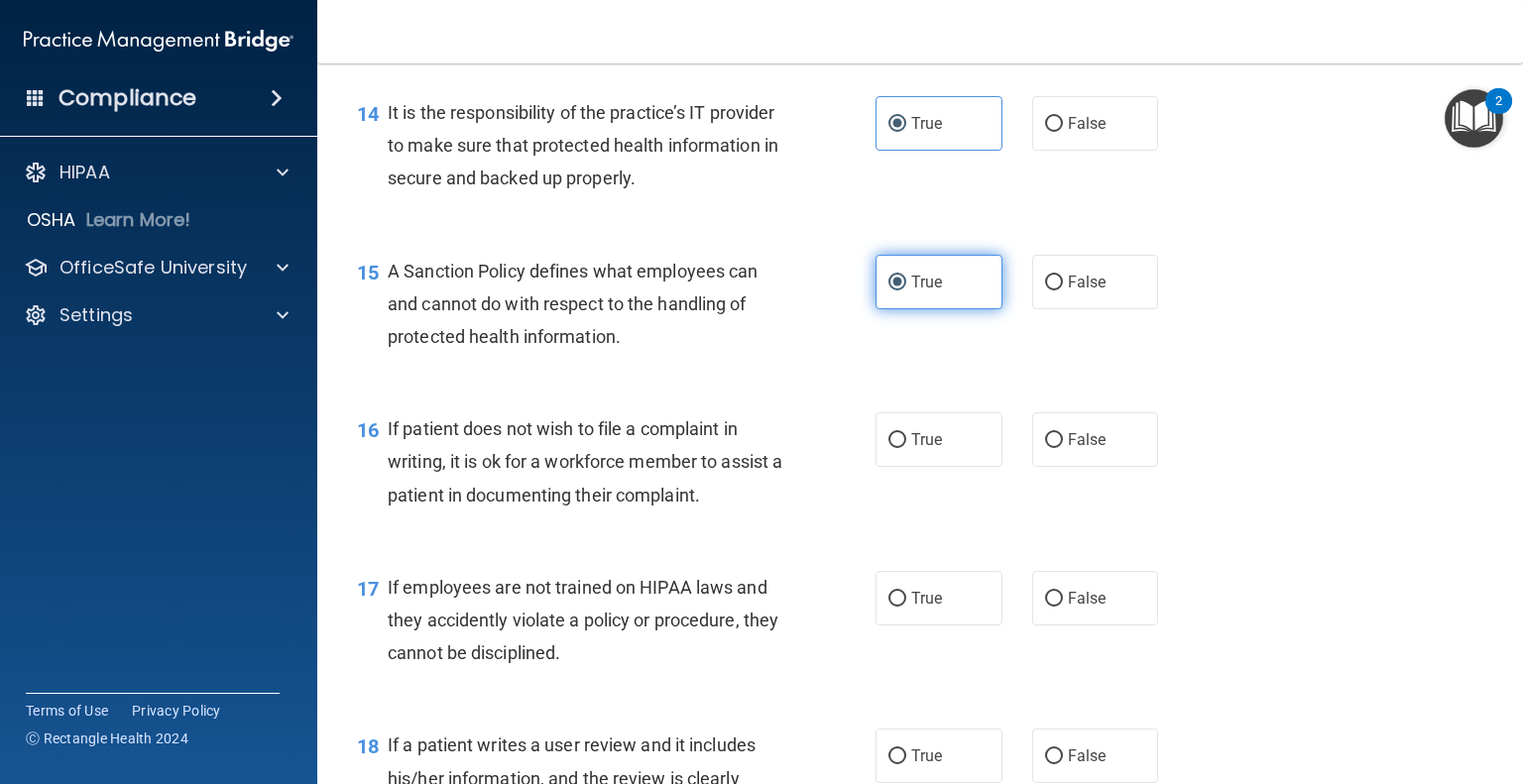 click on "True" at bounding box center [939, 281] 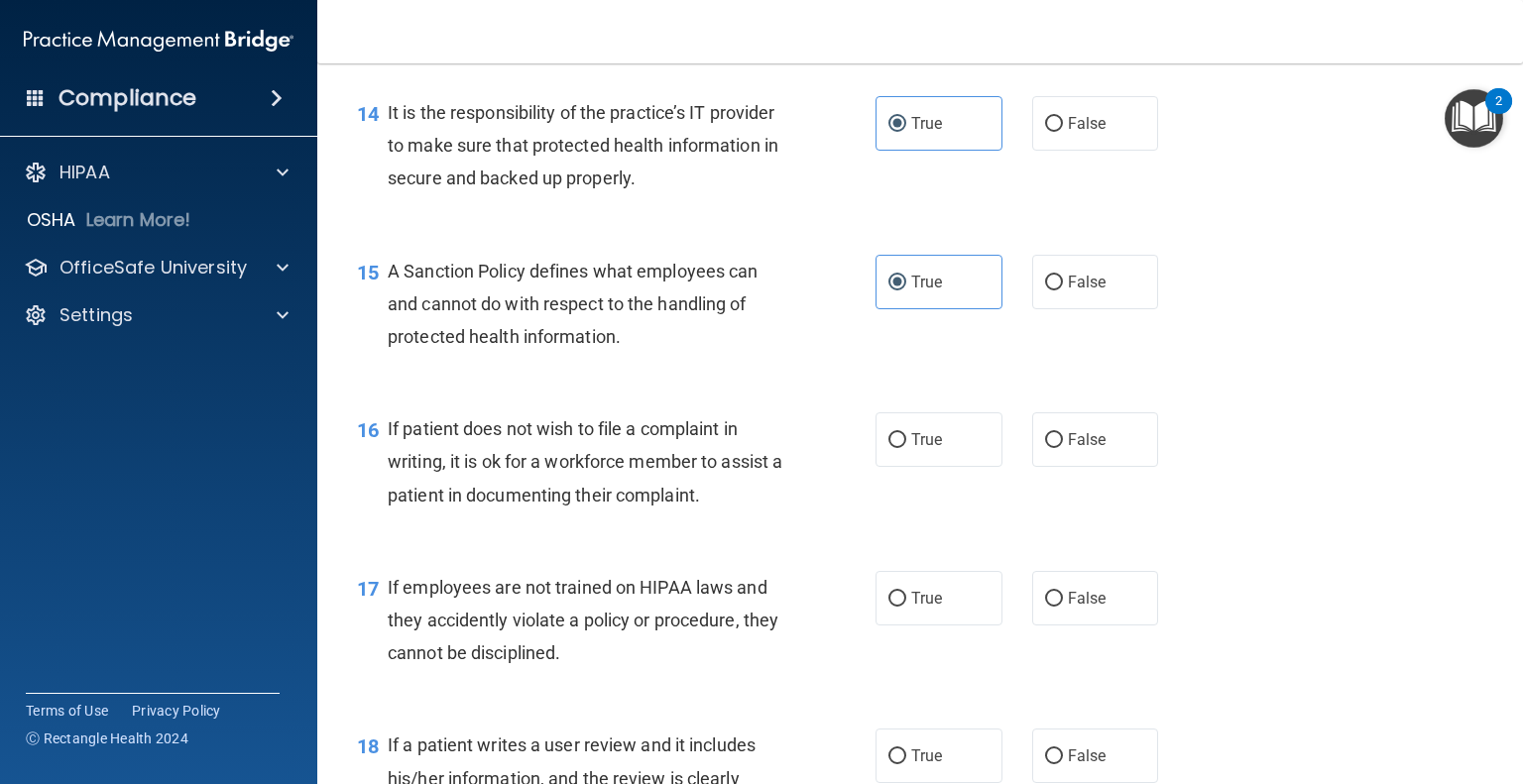 drag, startPoint x: 892, startPoint y: 309, endPoint x: 1107, endPoint y: 261, distance: 220.29299 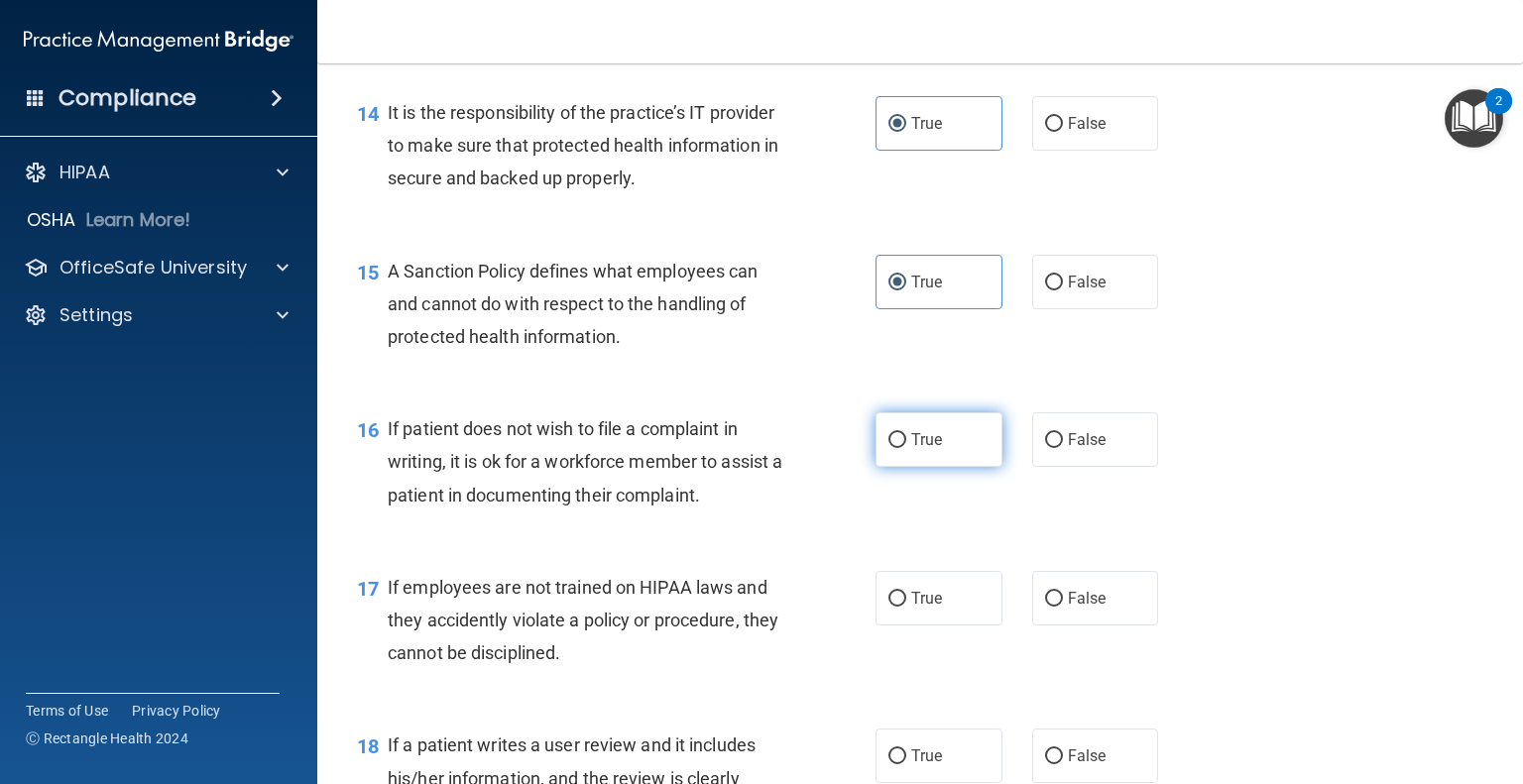 click on "True" at bounding box center (939, 439) 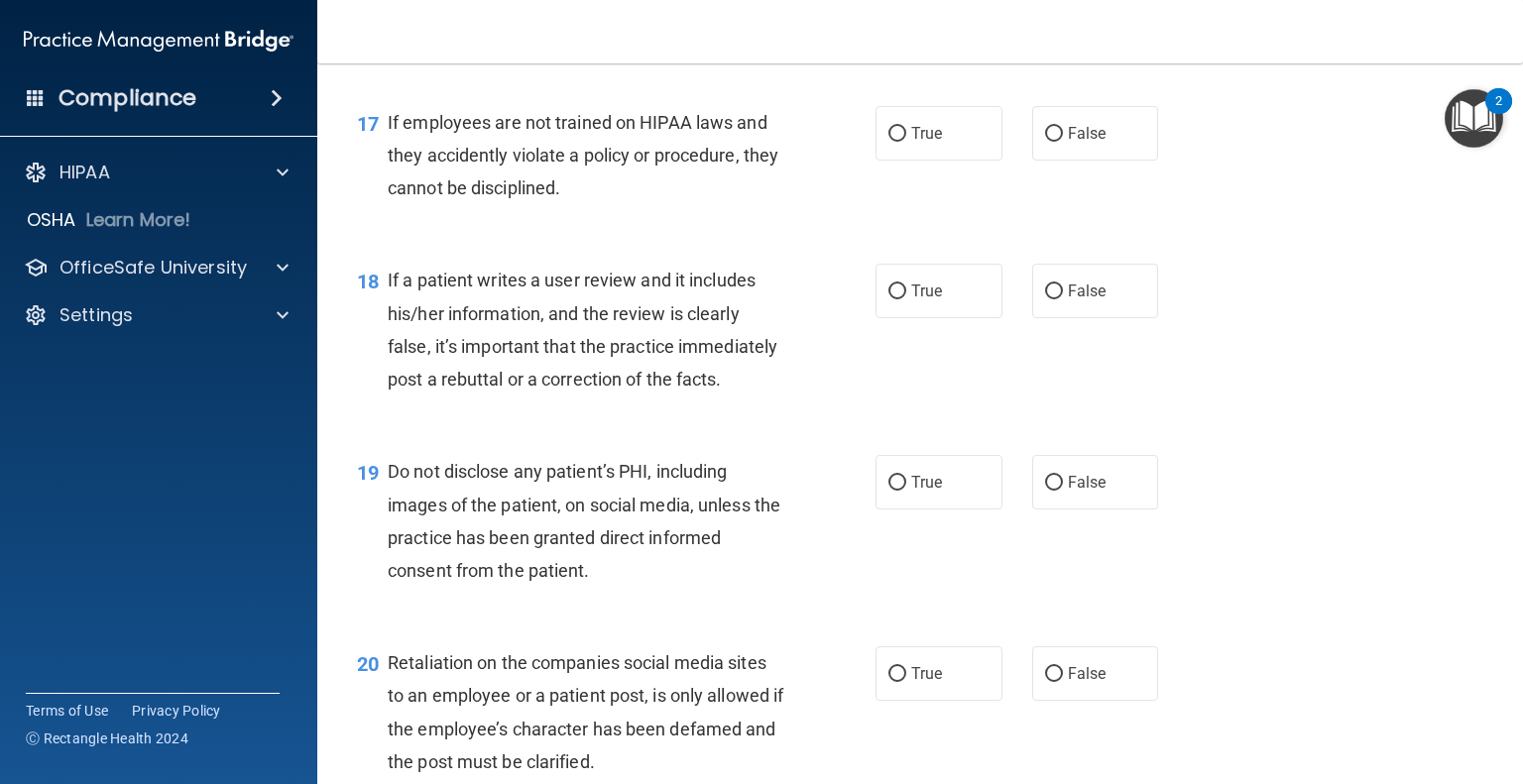scroll, scrollTop: 3199, scrollLeft: 0, axis: vertical 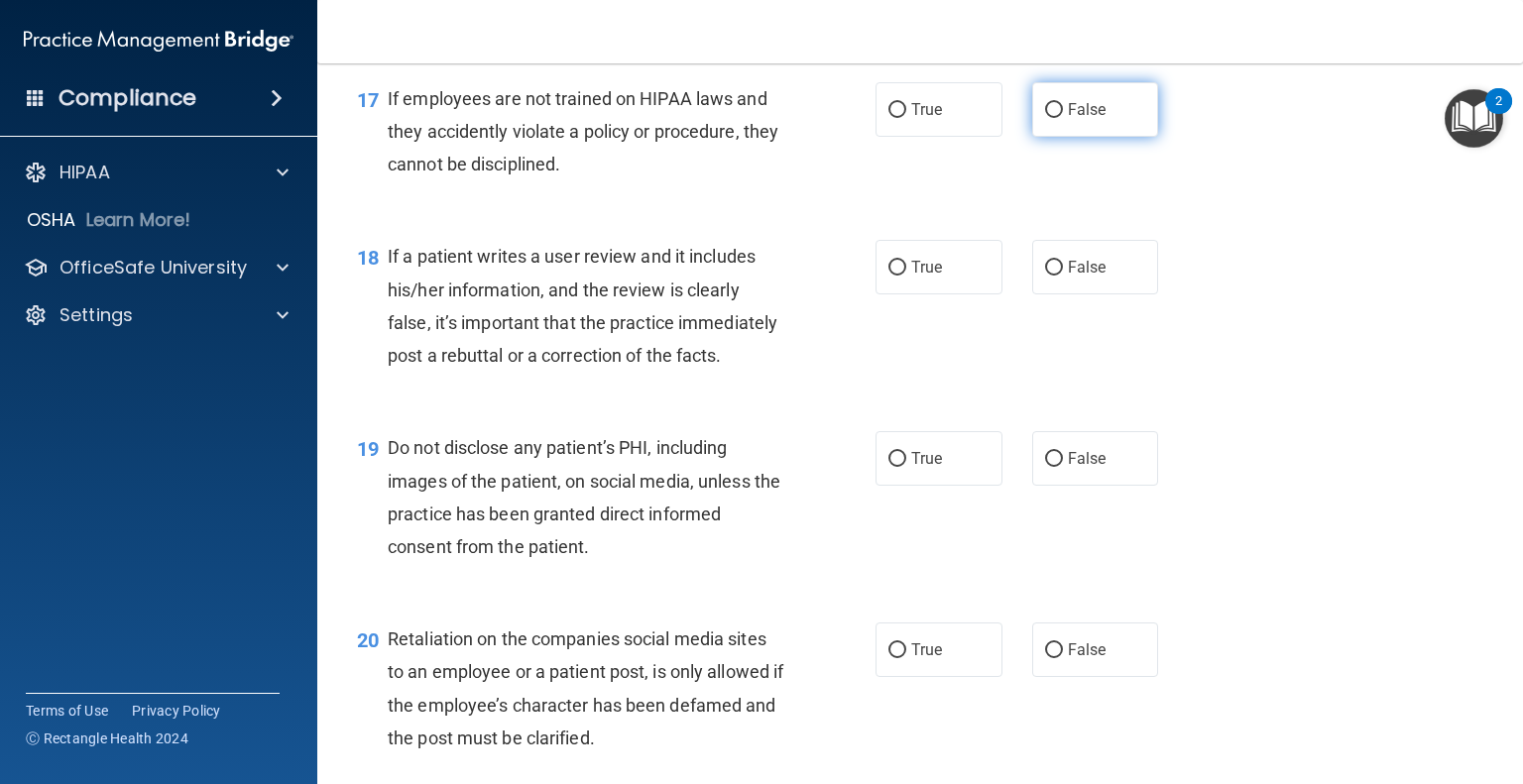 click on "False" at bounding box center (1096, 109) 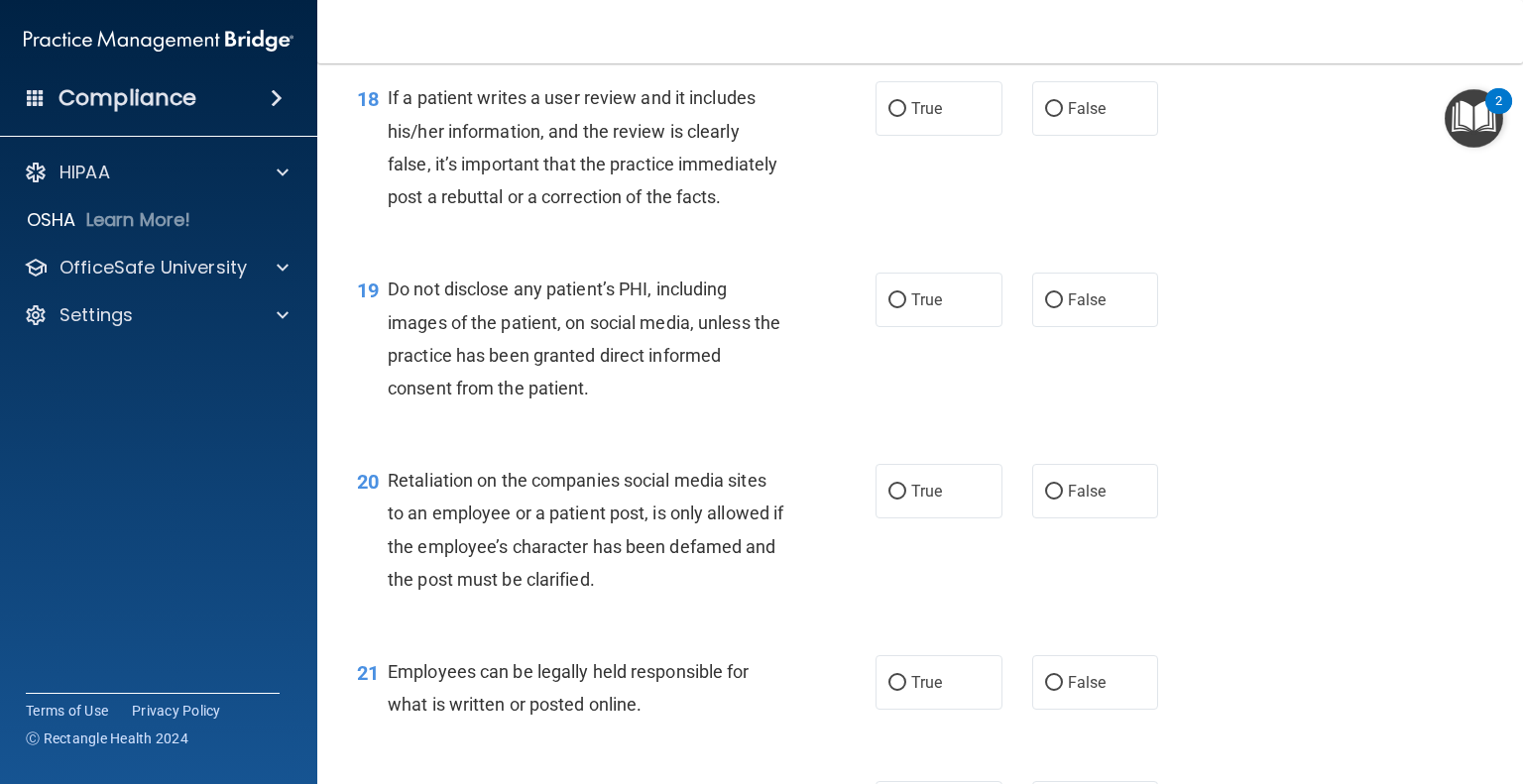 scroll, scrollTop: 3389, scrollLeft: 0, axis: vertical 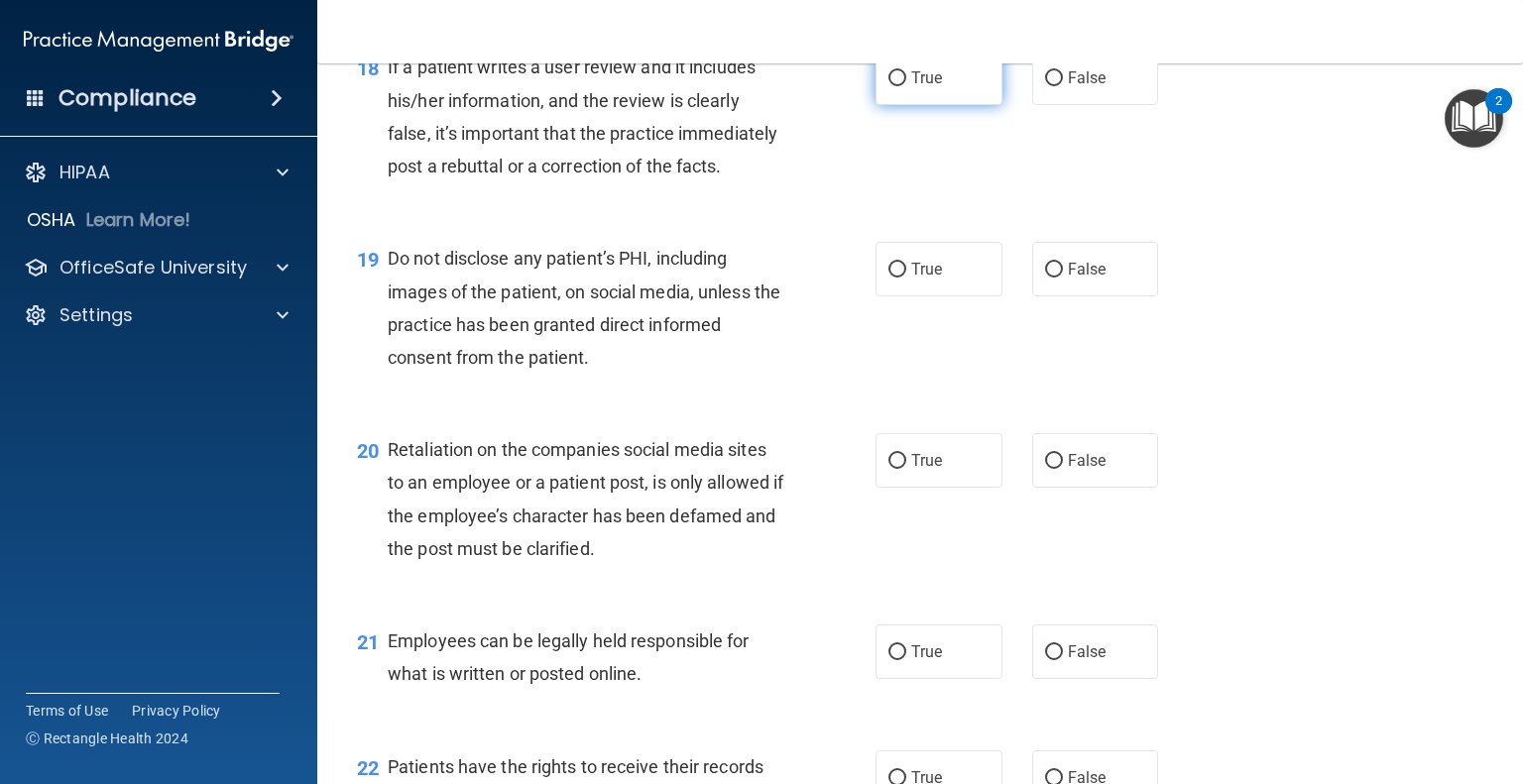 click on "True" at bounding box center [939, 77] 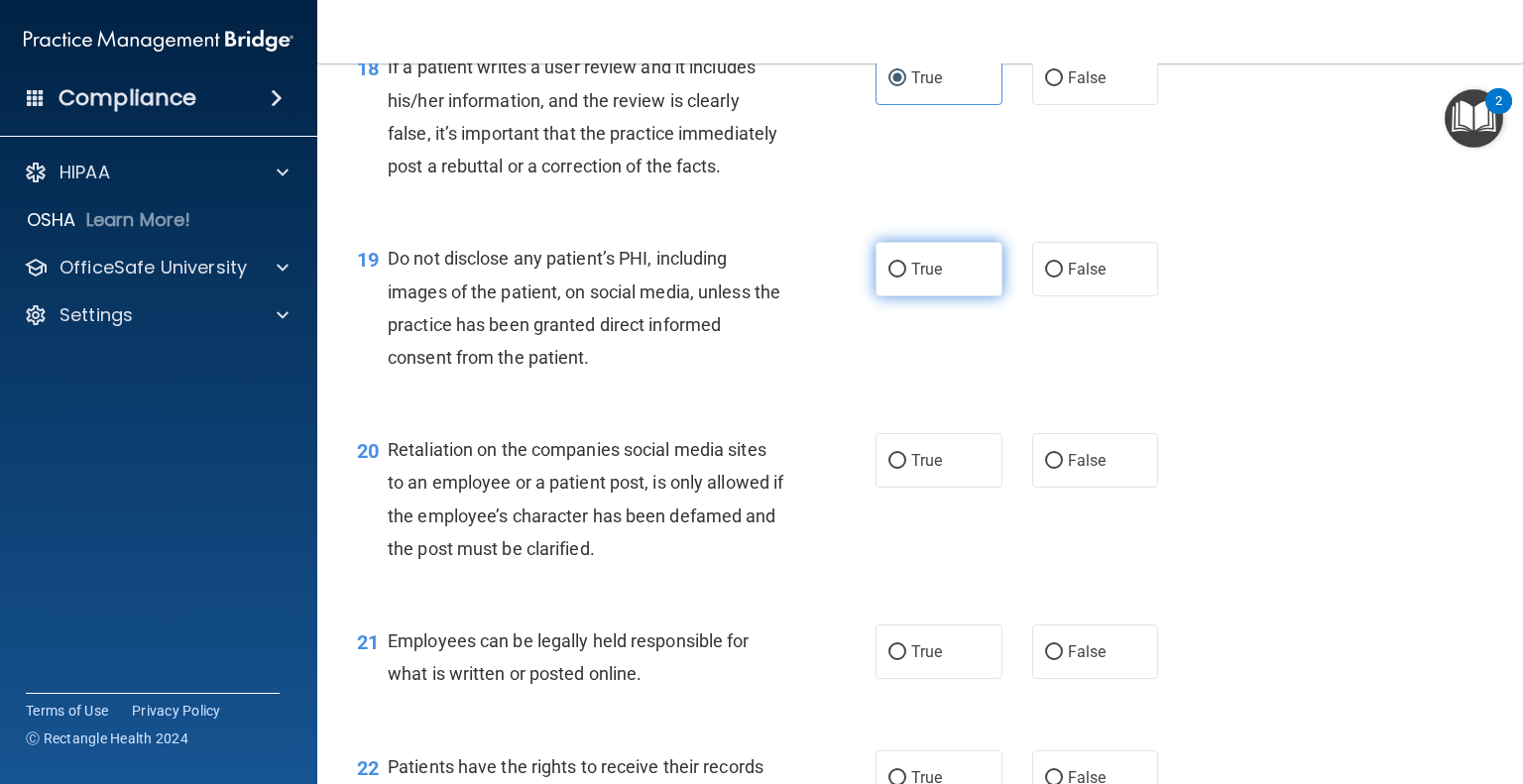 click on "True" at bounding box center (939, 269) 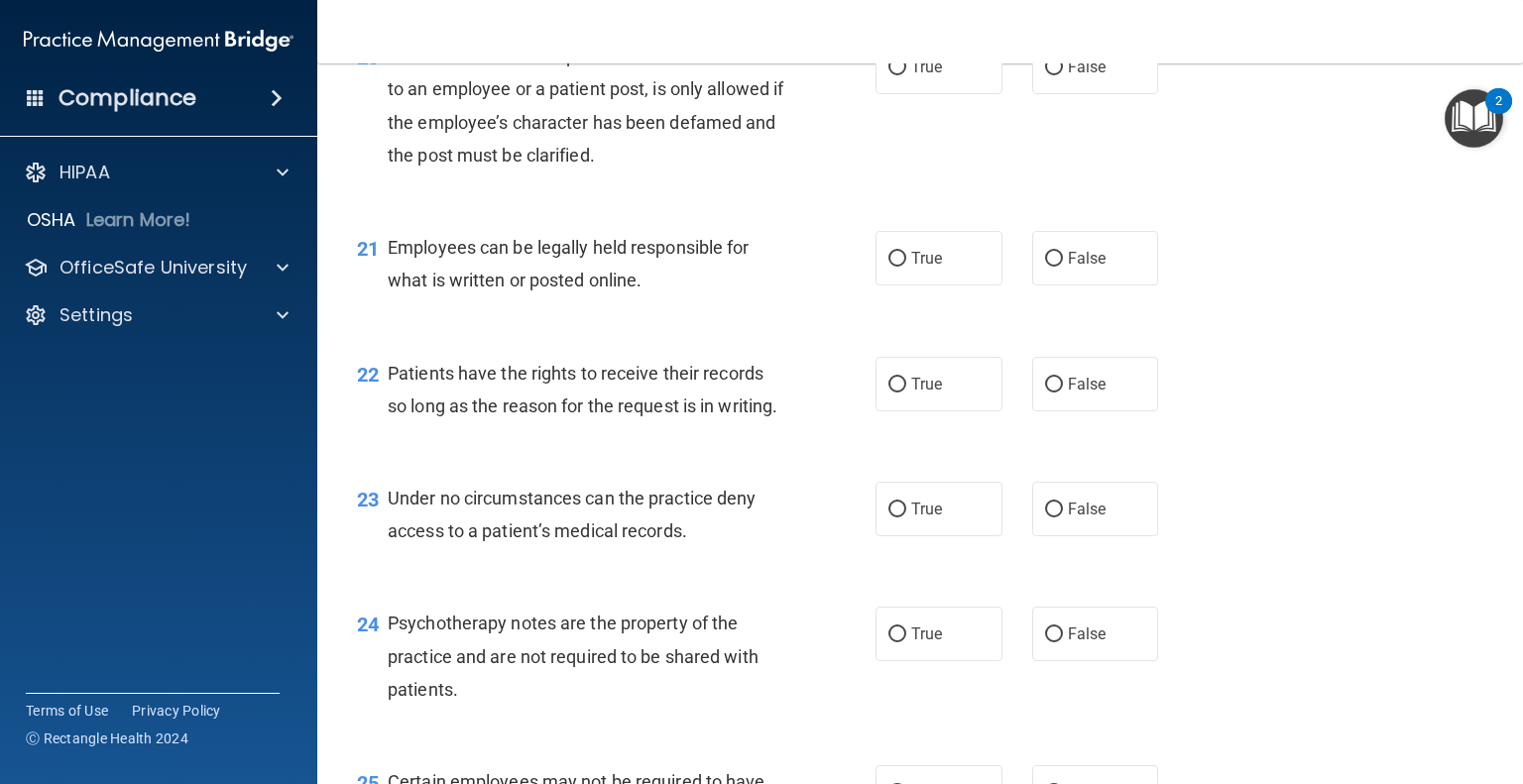 scroll, scrollTop: 3786, scrollLeft: 0, axis: vertical 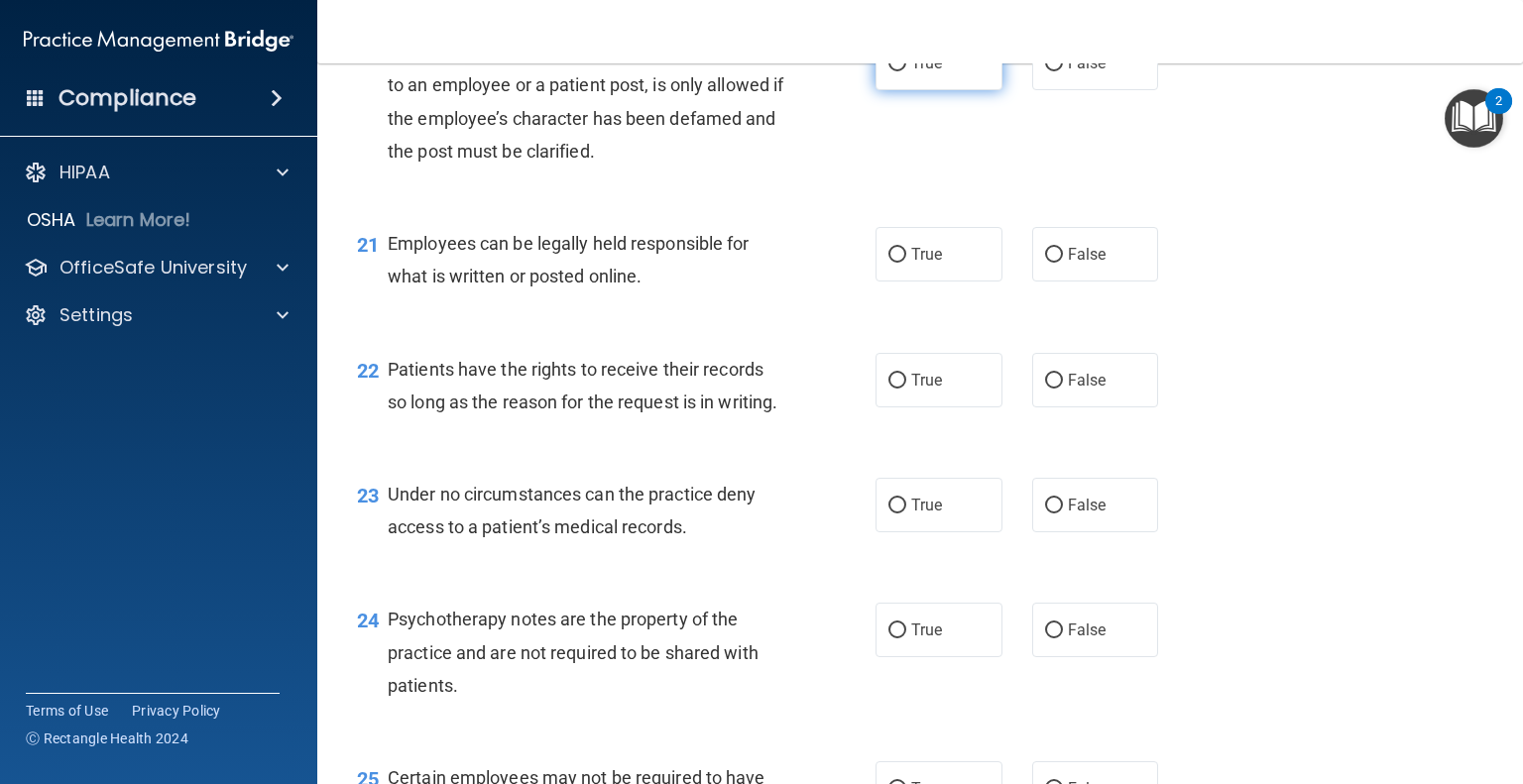 click on "True" at bounding box center [939, 62] 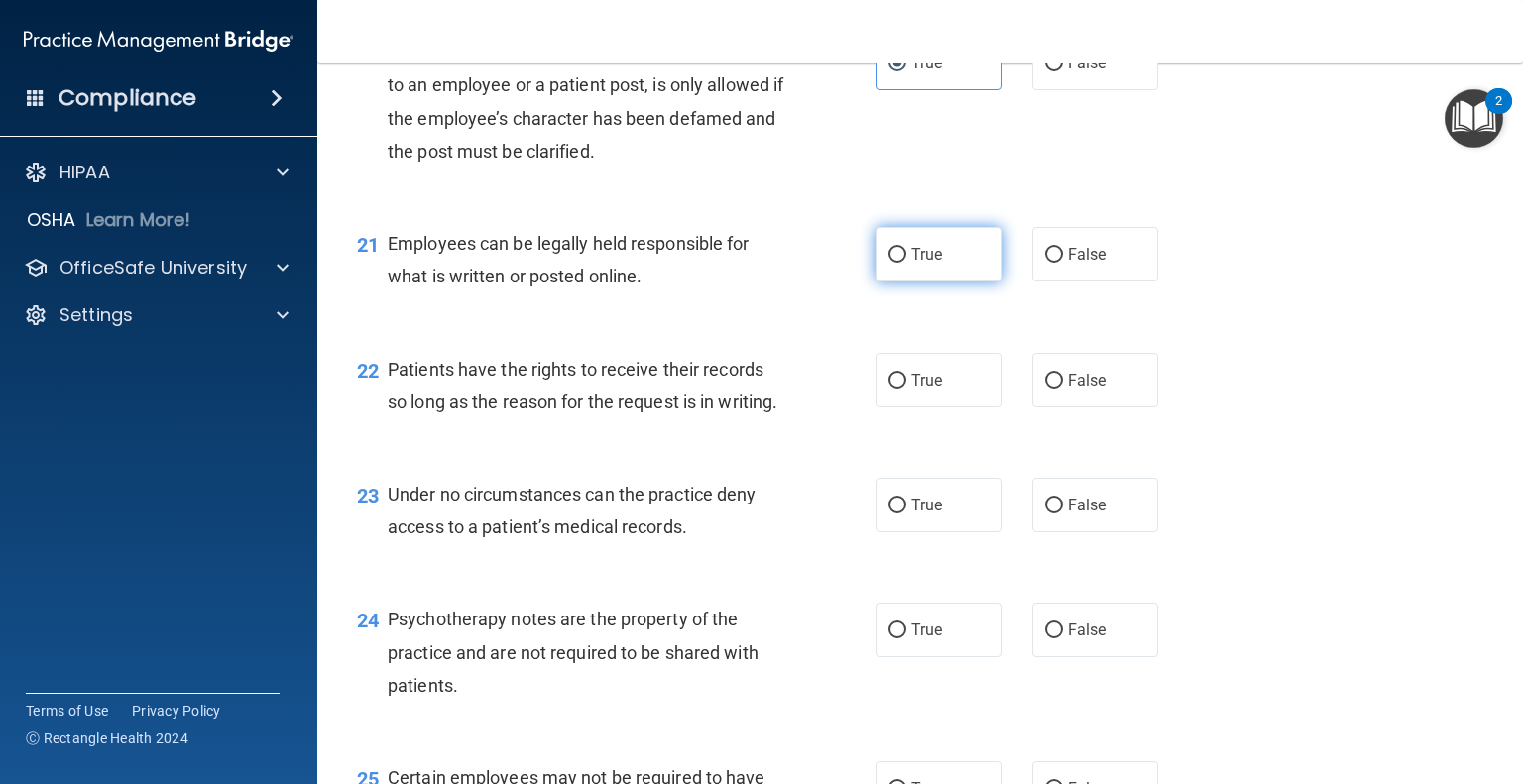 click on "True" at bounding box center [939, 254] 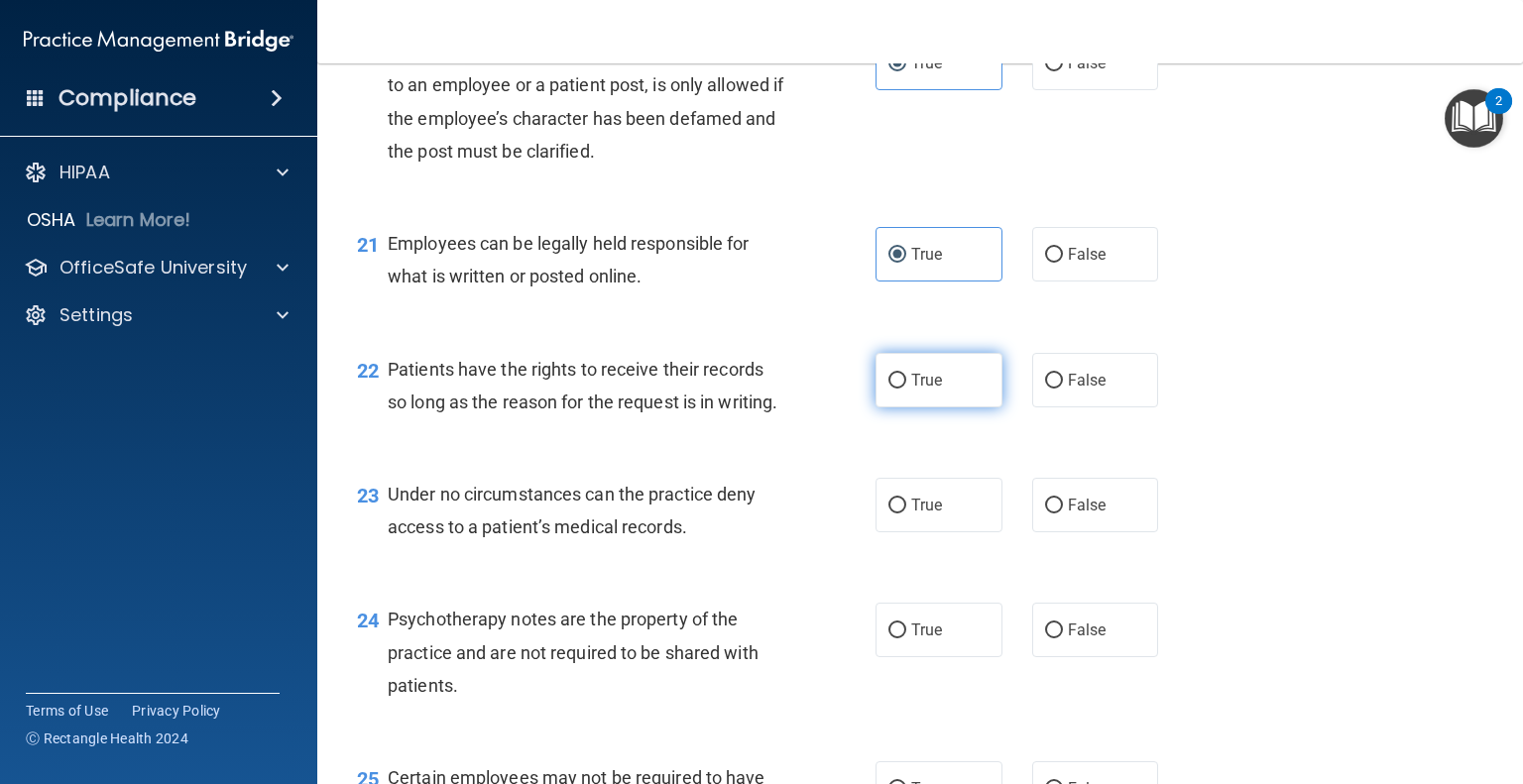 click on "True" at bounding box center (939, 380) 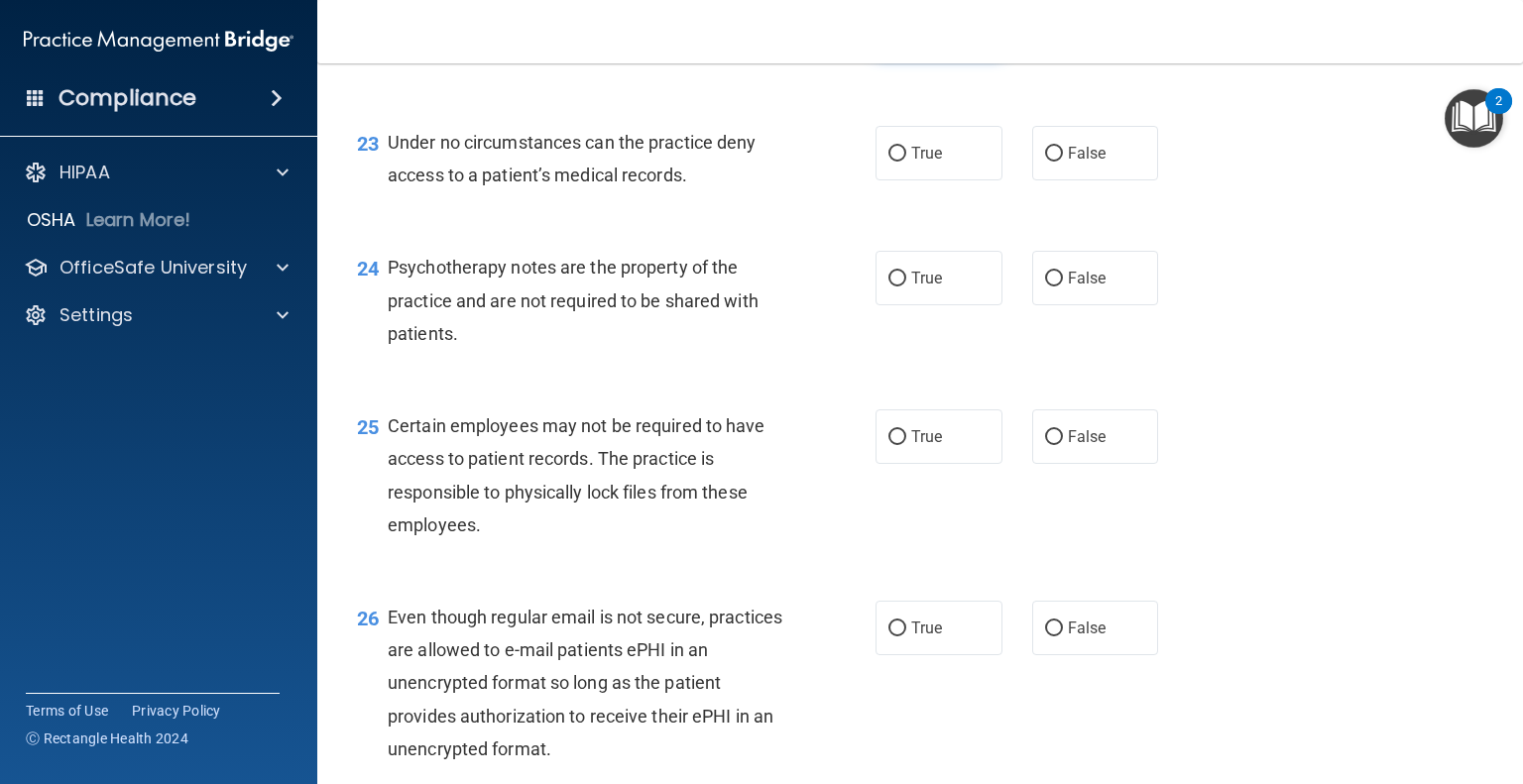scroll, scrollTop: 4253, scrollLeft: 0, axis: vertical 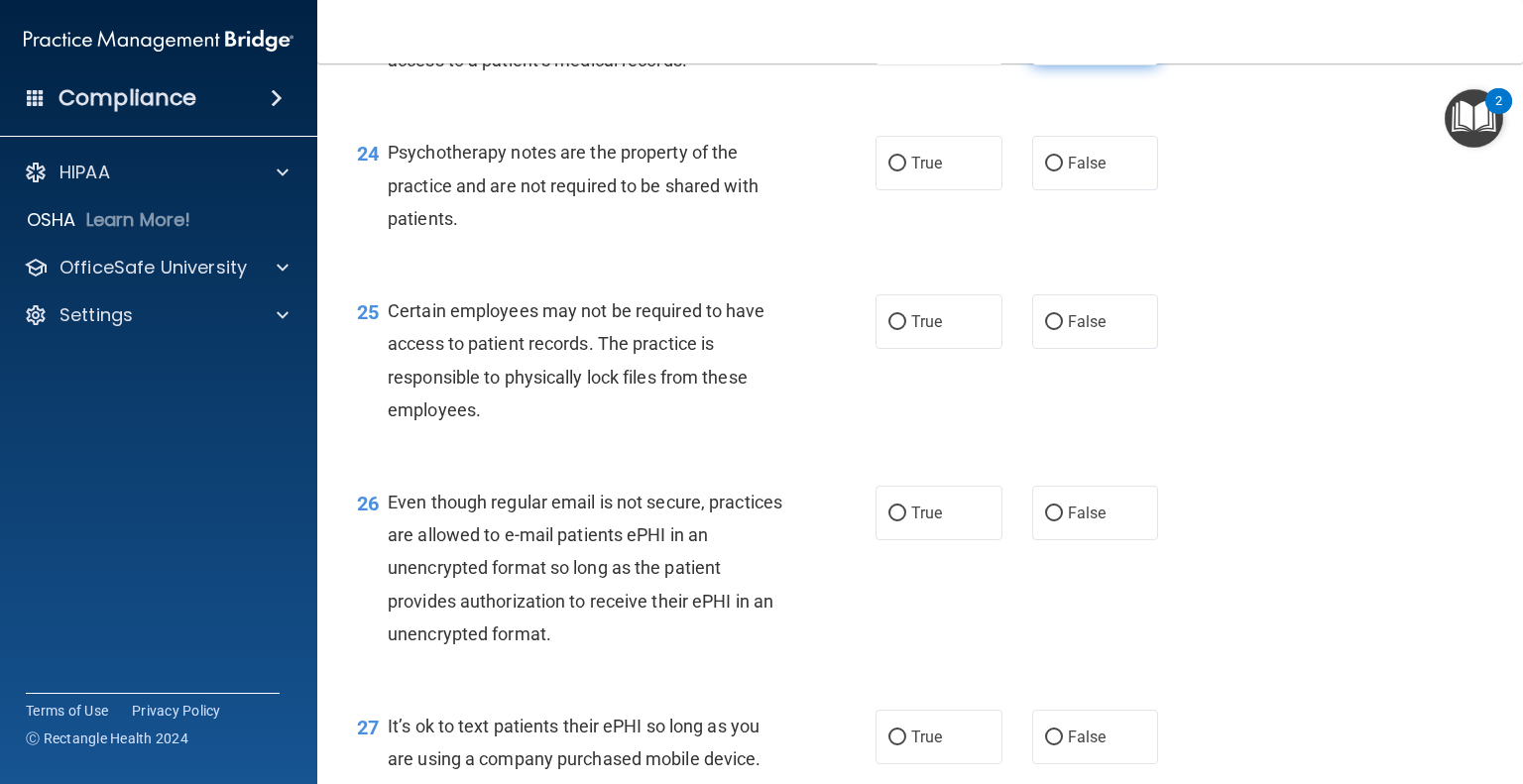 click on "False" at bounding box center (1096, 38) 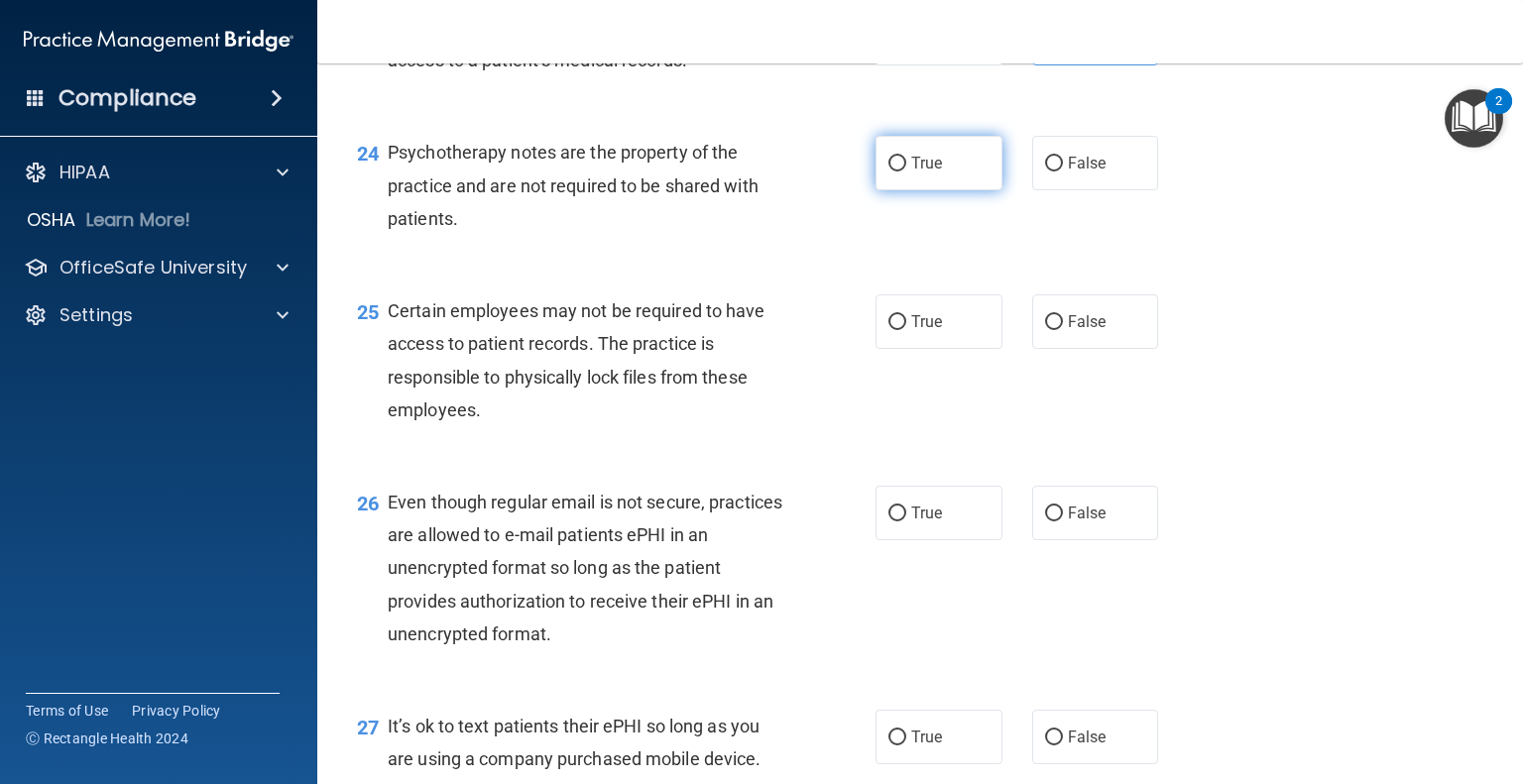 click on "True" at bounding box center [939, 163] 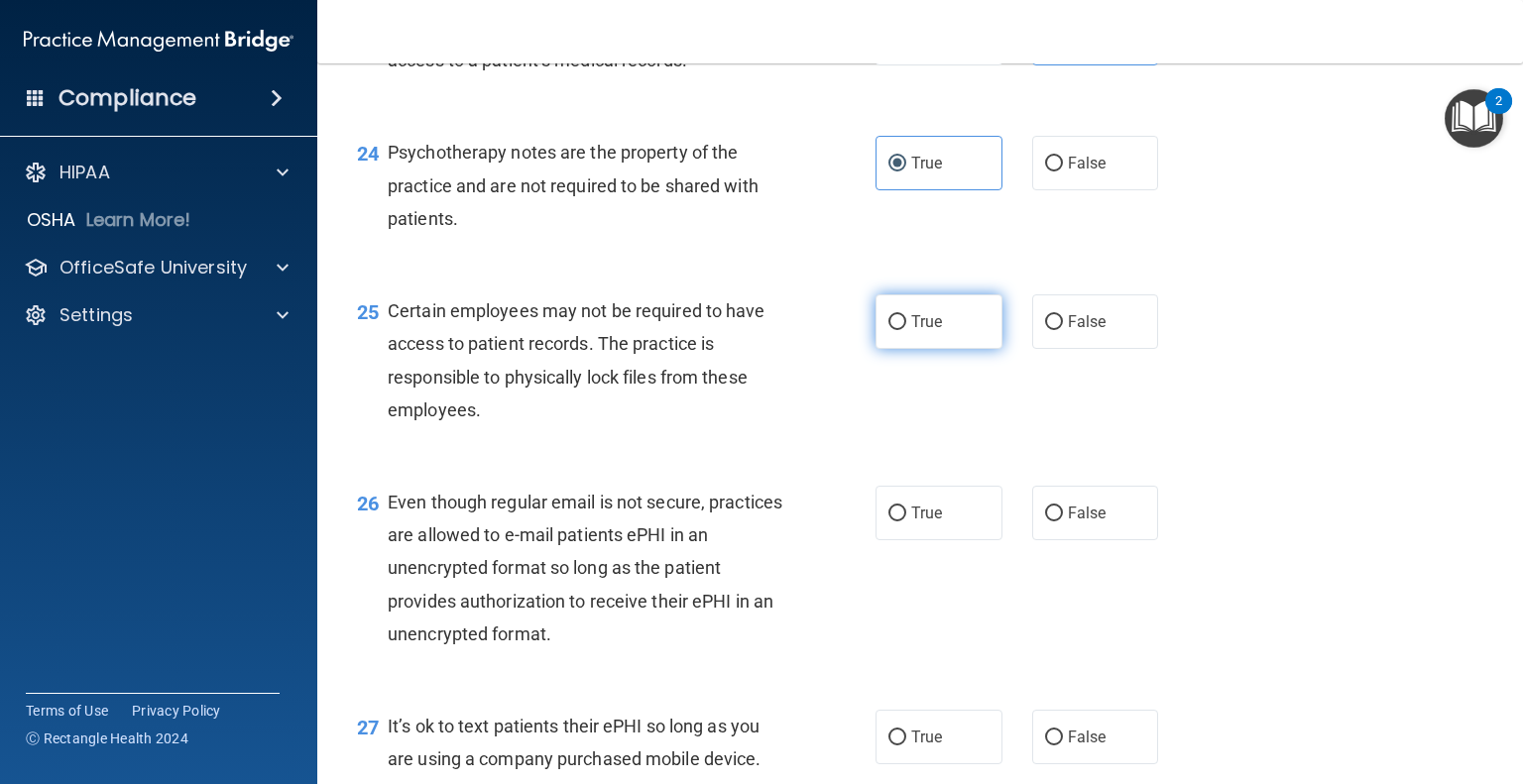 click on "True" at bounding box center [939, 321] 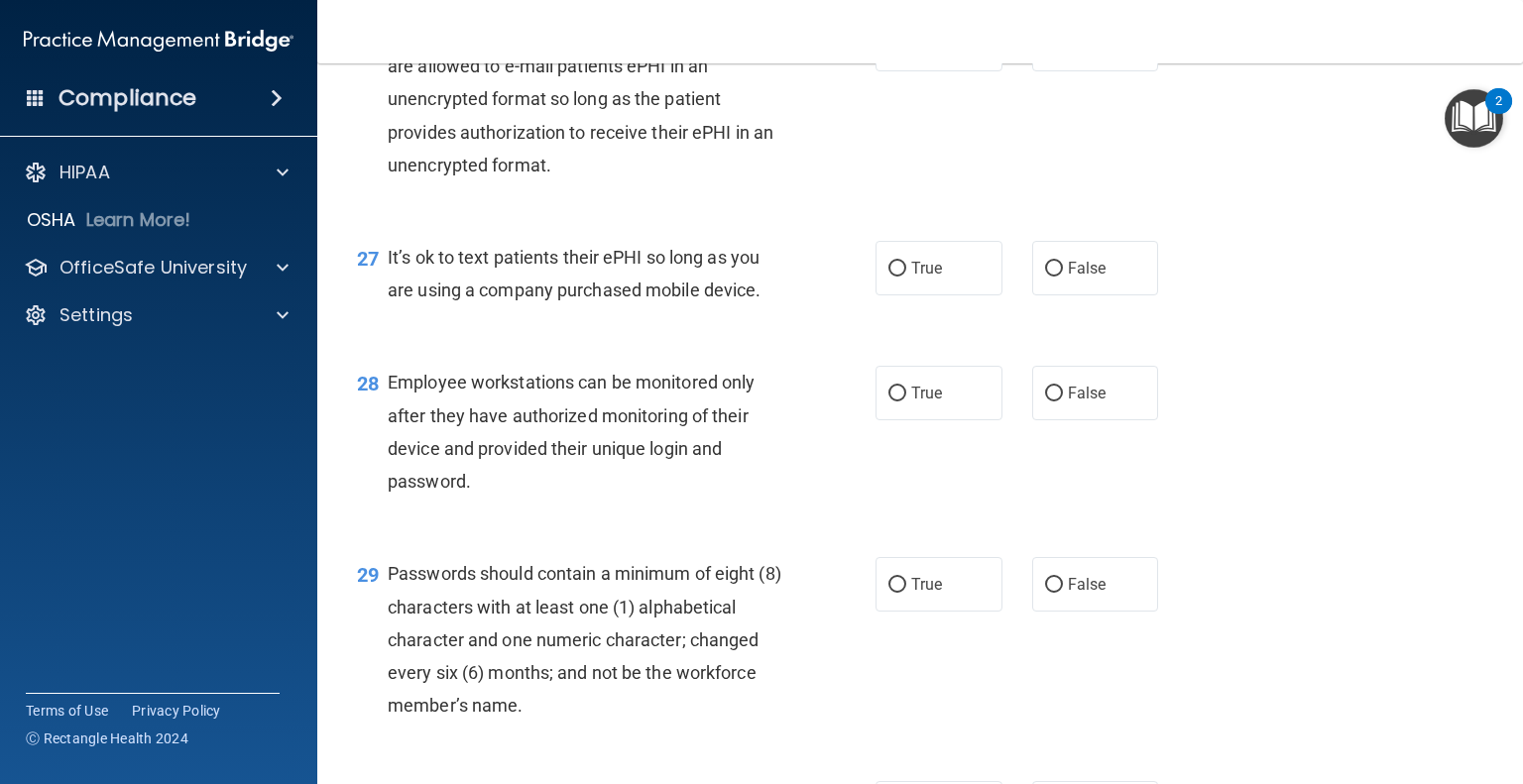scroll, scrollTop: 4724, scrollLeft: 0, axis: vertical 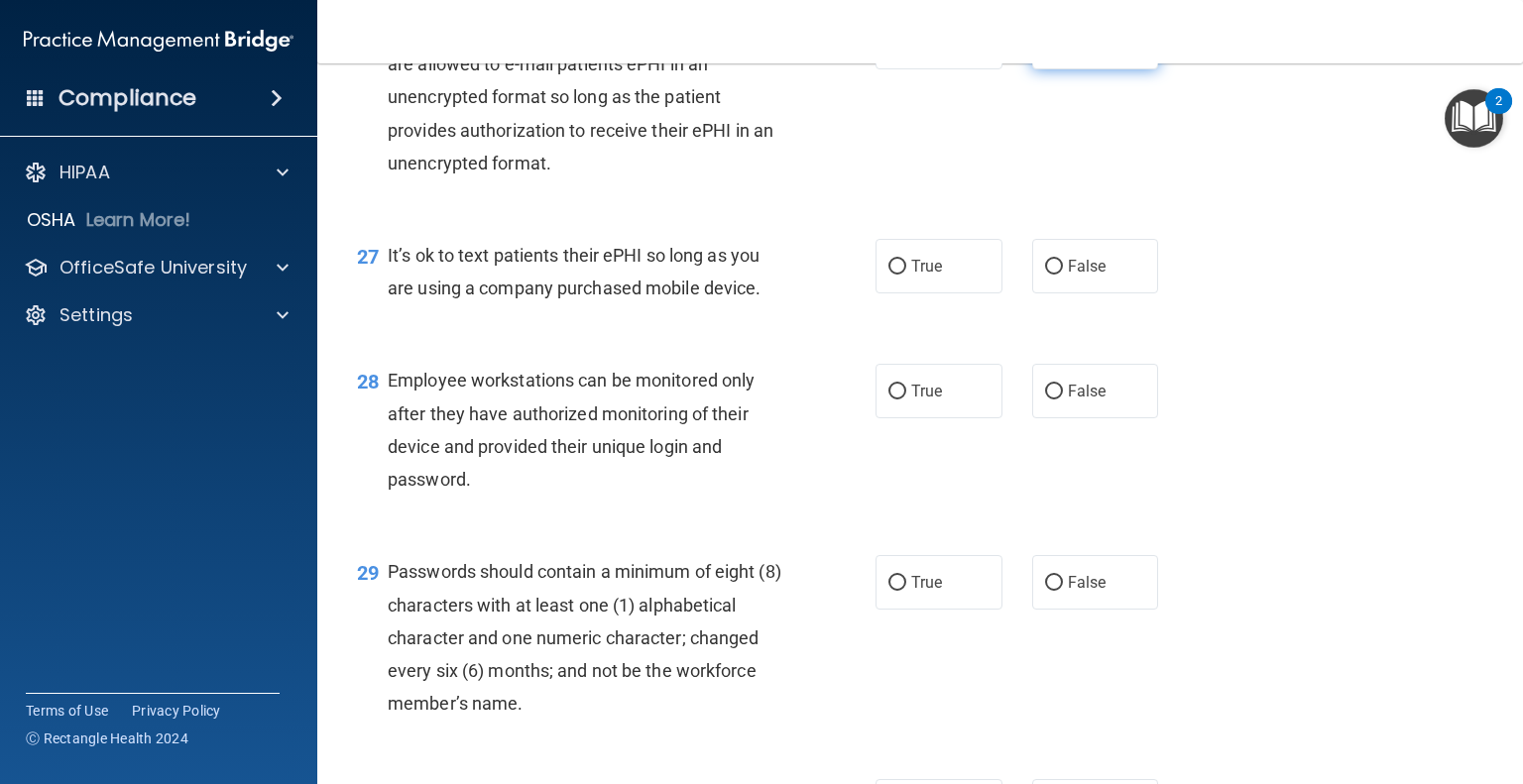 click on "False" at bounding box center [1096, 42] 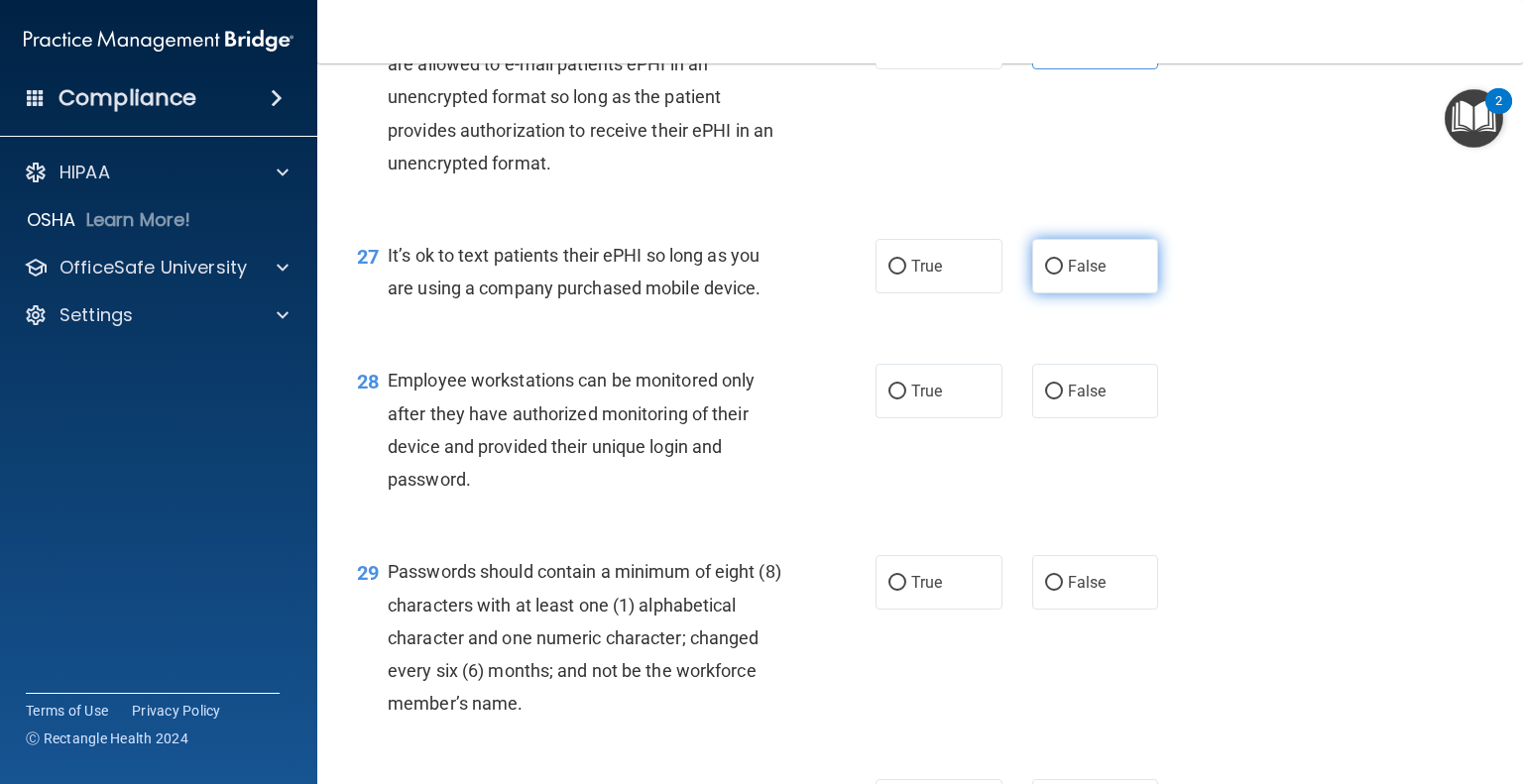 click on "False" at bounding box center (1087, 266) 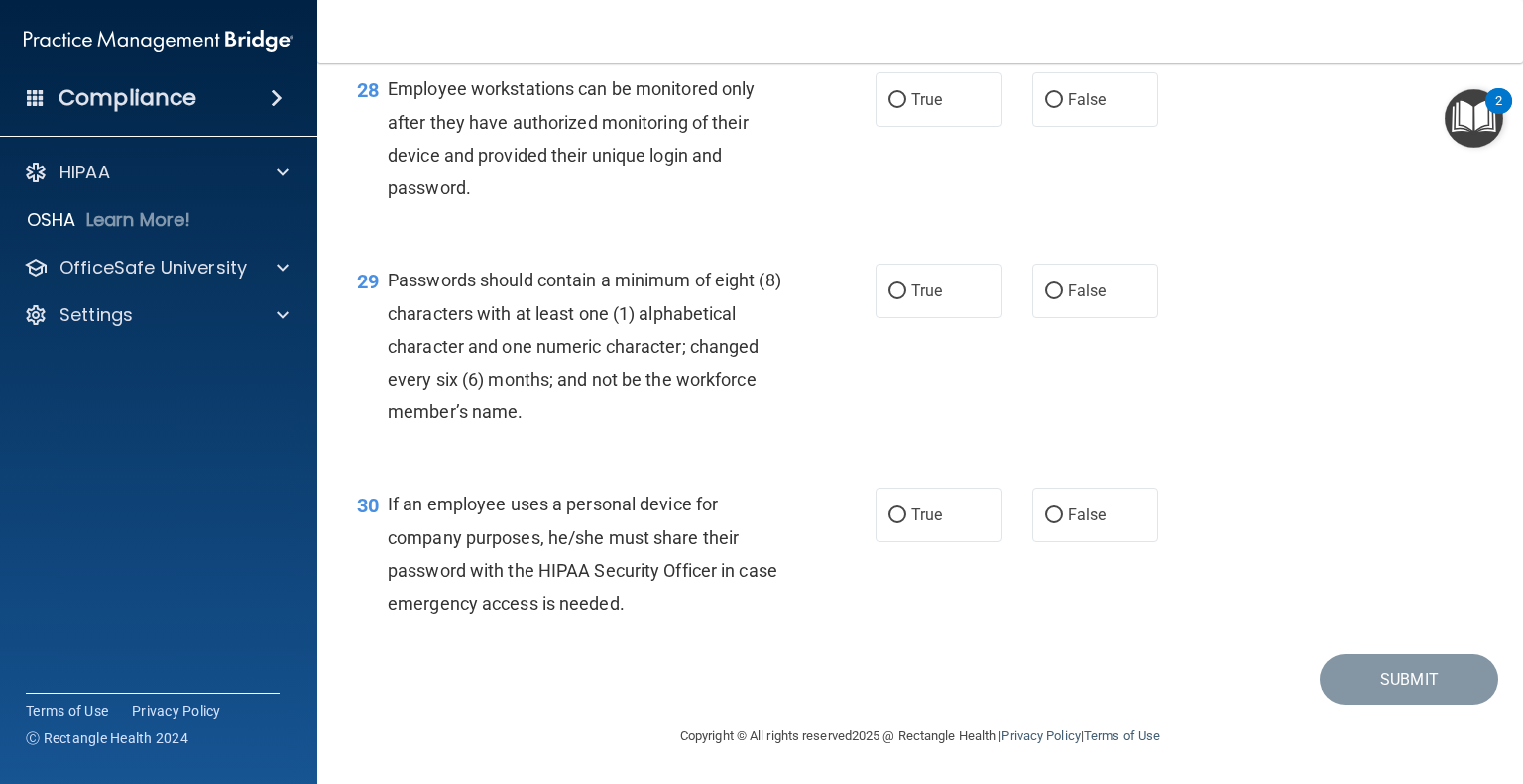 scroll, scrollTop: 5079, scrollLeft: 0, axis: vertical 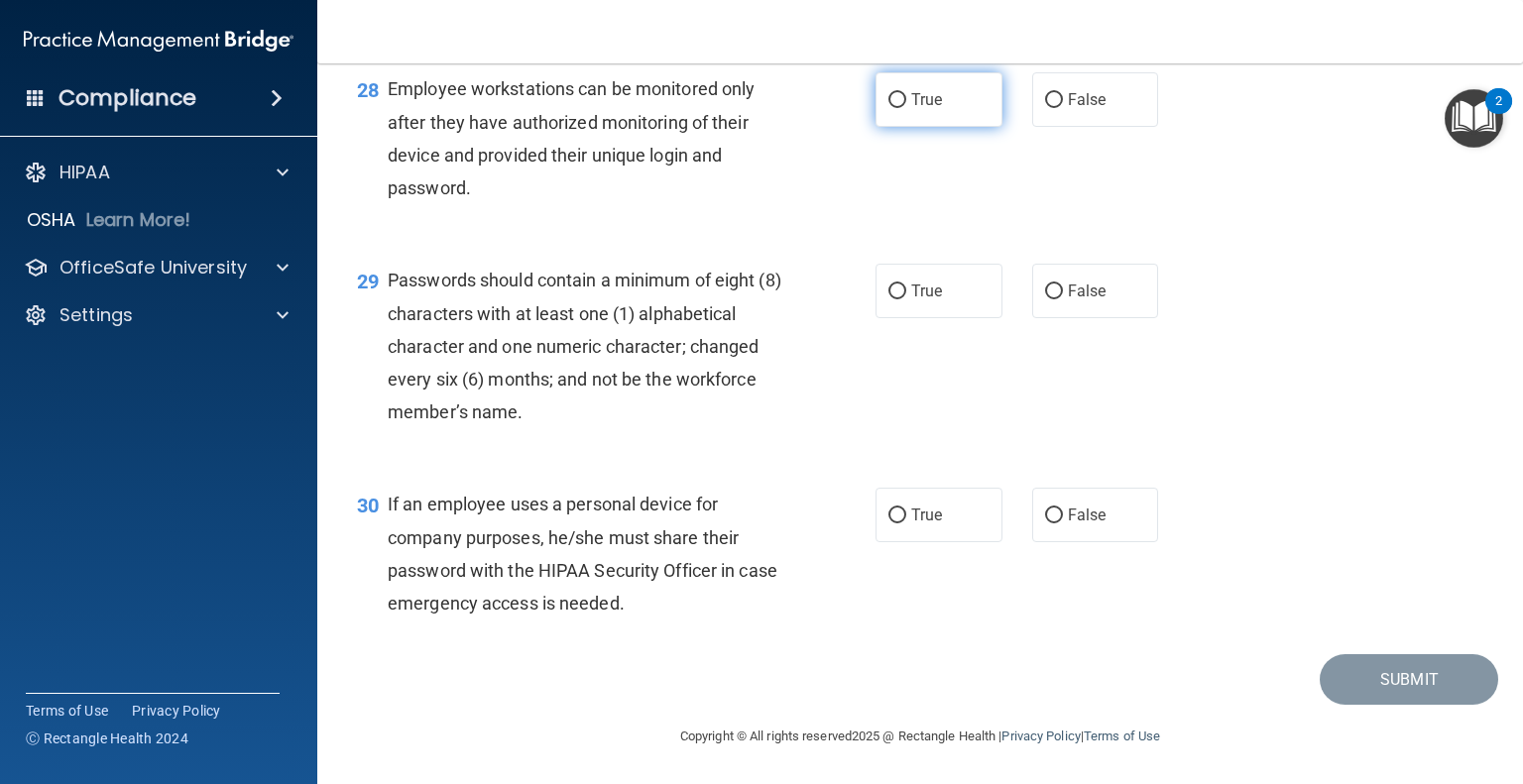 click on "True" at bounding box center (926, 99) 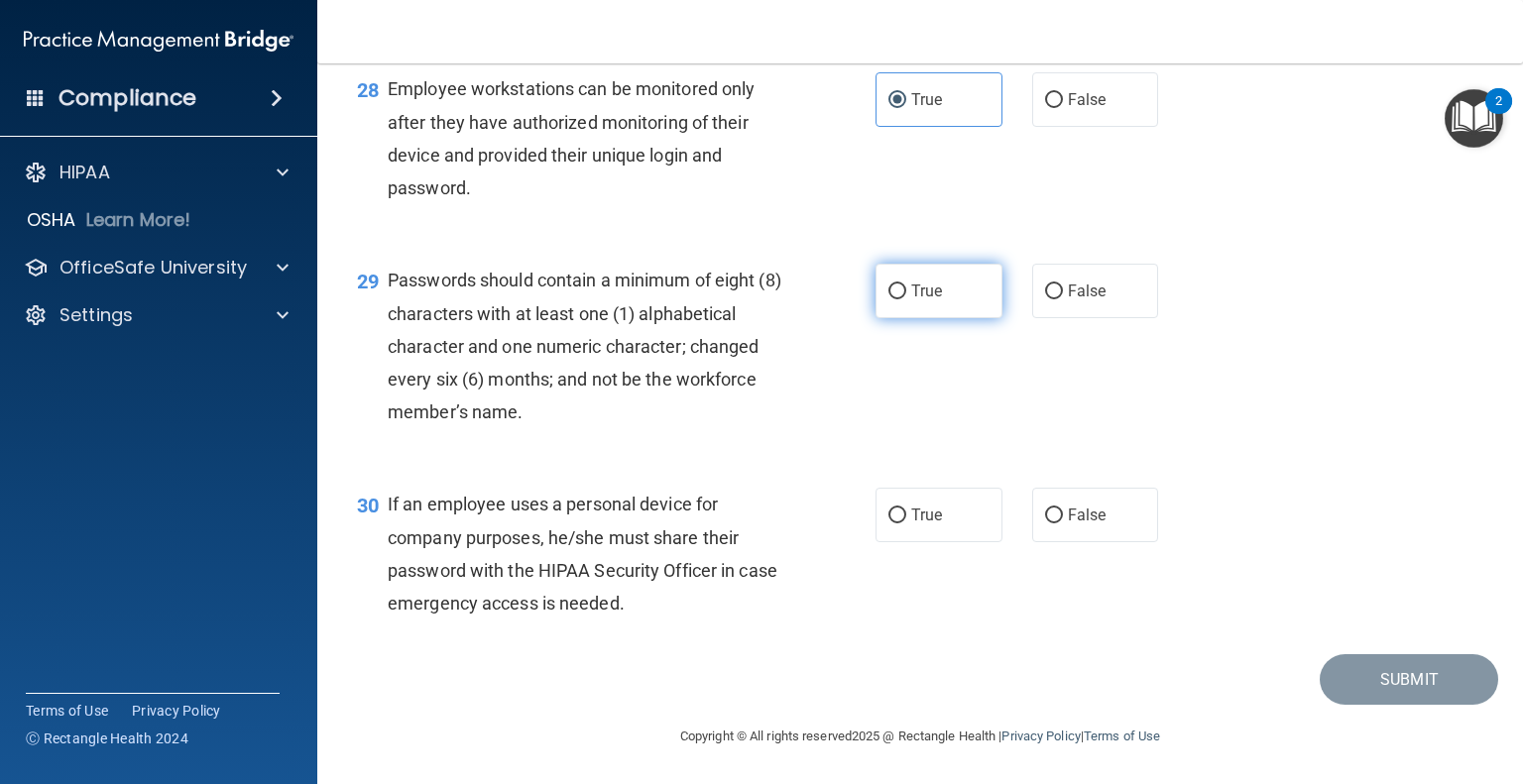 click on "True" at bounding box center (939, 290) 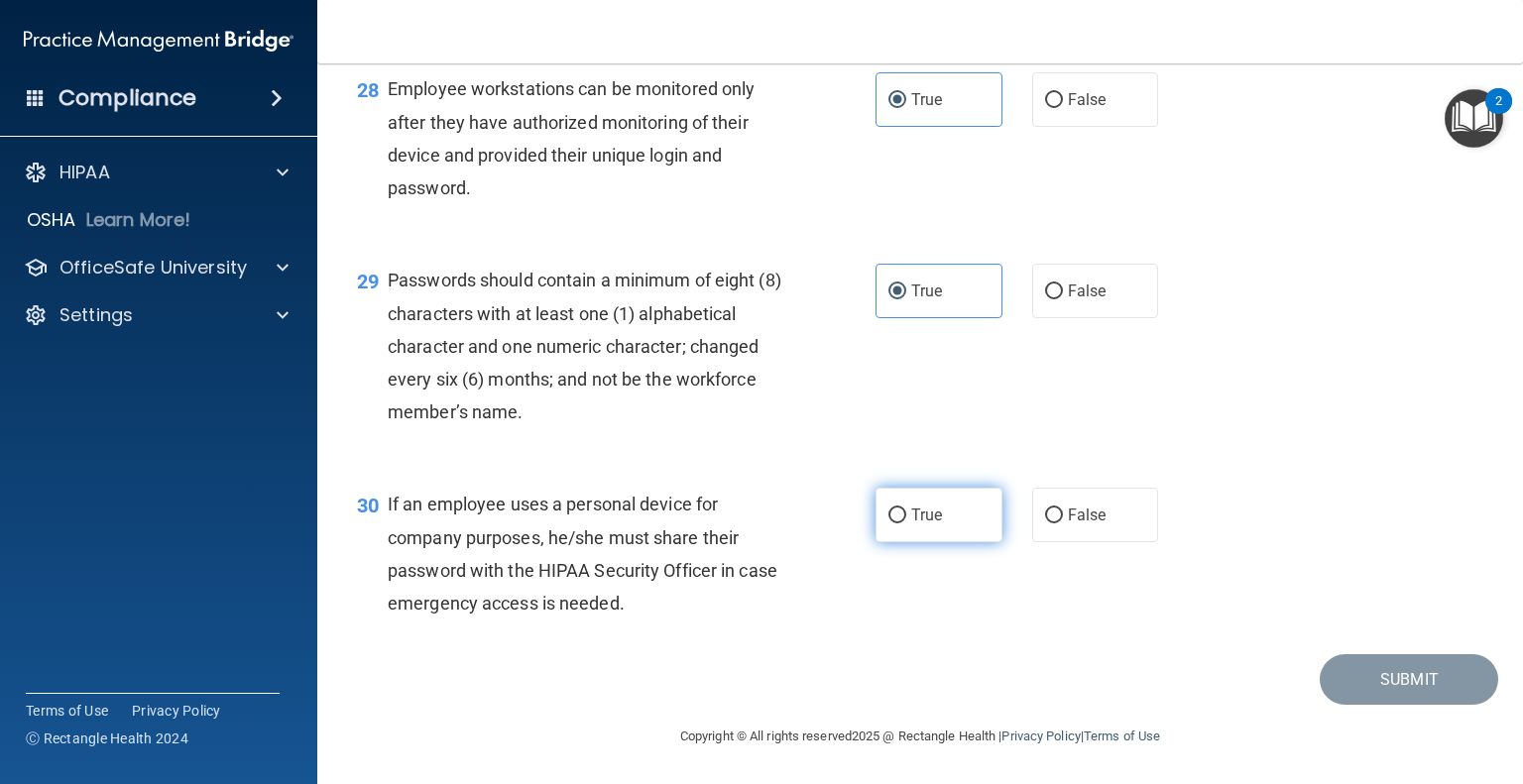 click on "True" at bounding box center (939, 514) 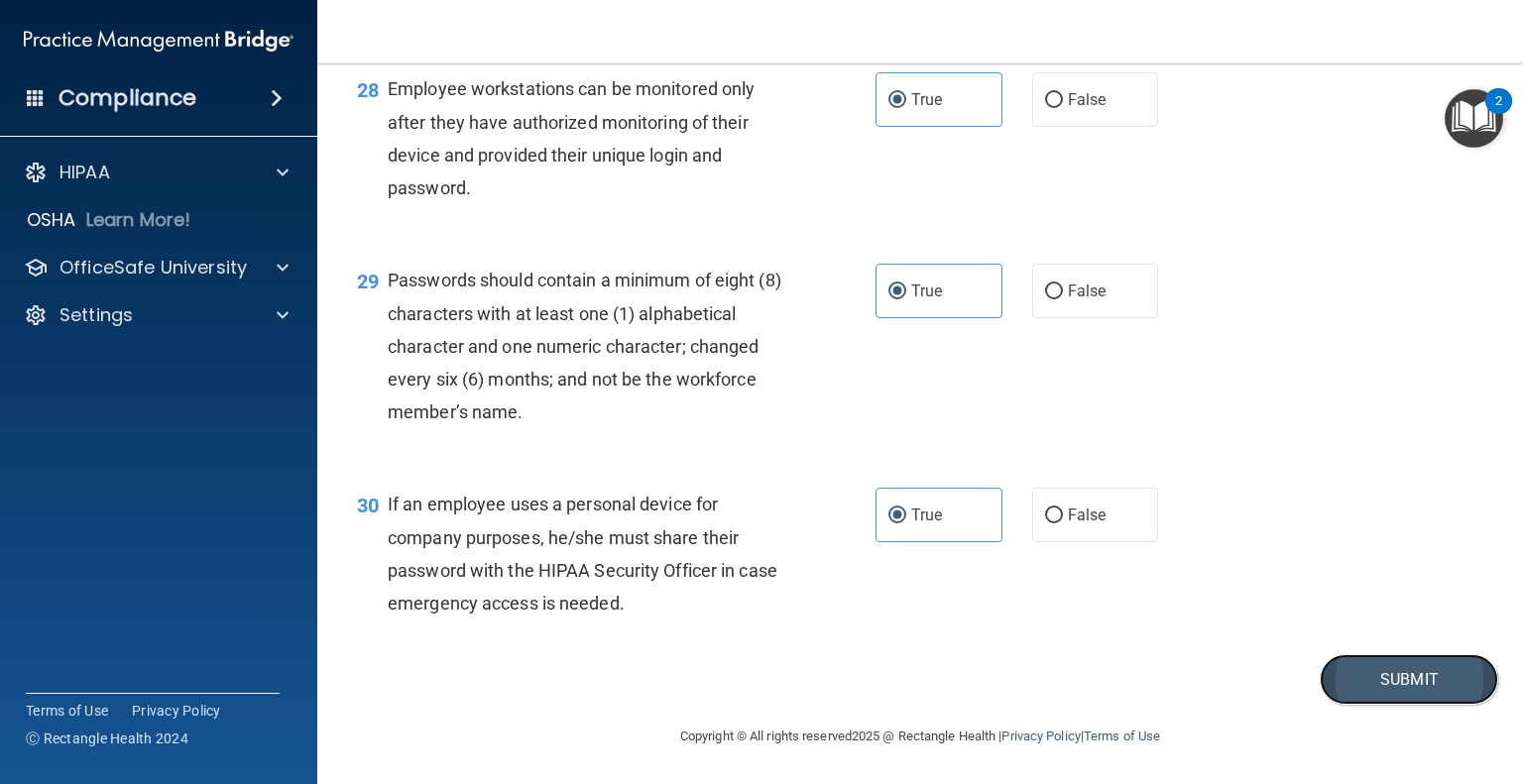 click on "Submit" at bounding box center (1409, 679) 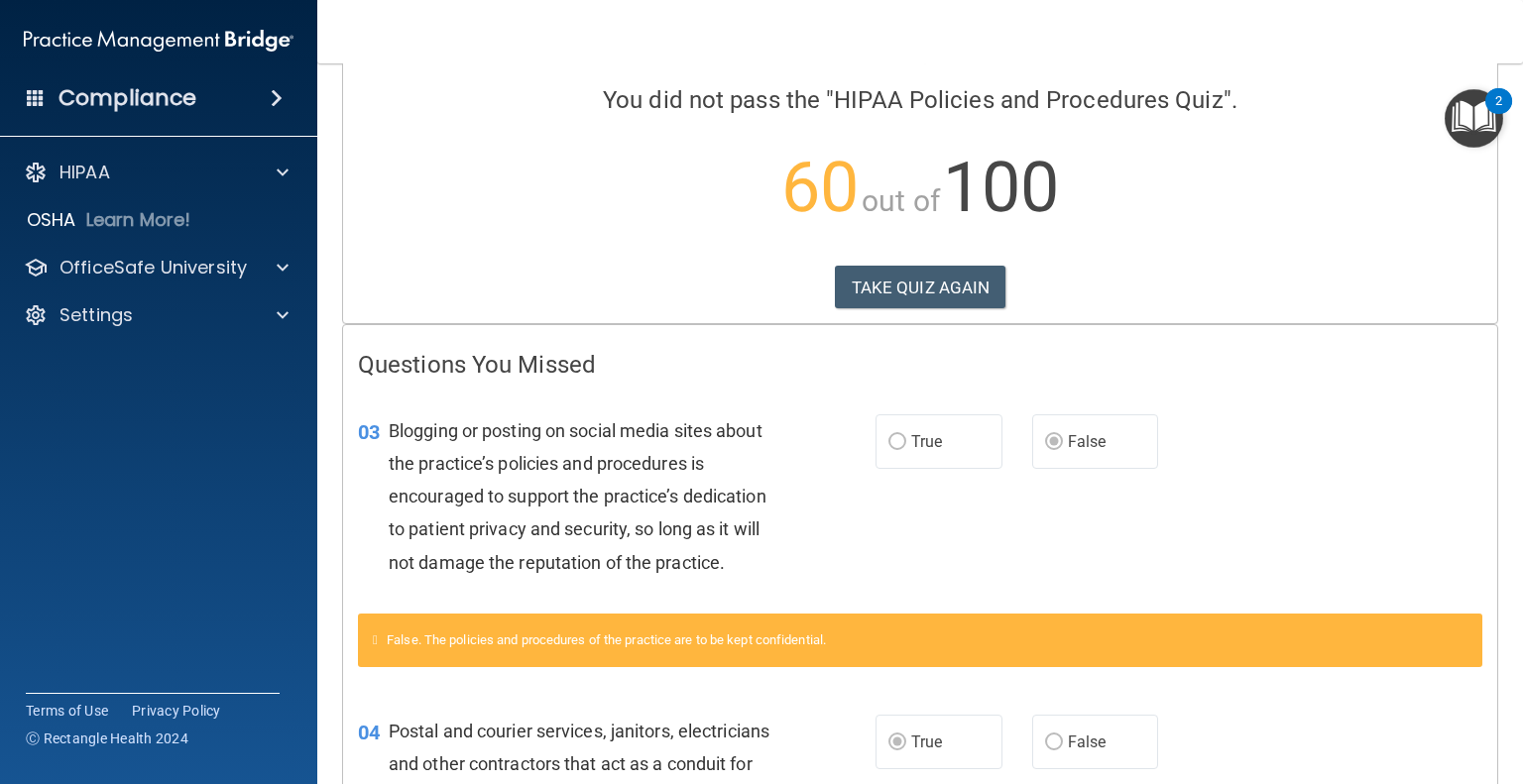 scroll, scrollTop: 0, scrollLeft: 0, axis: both 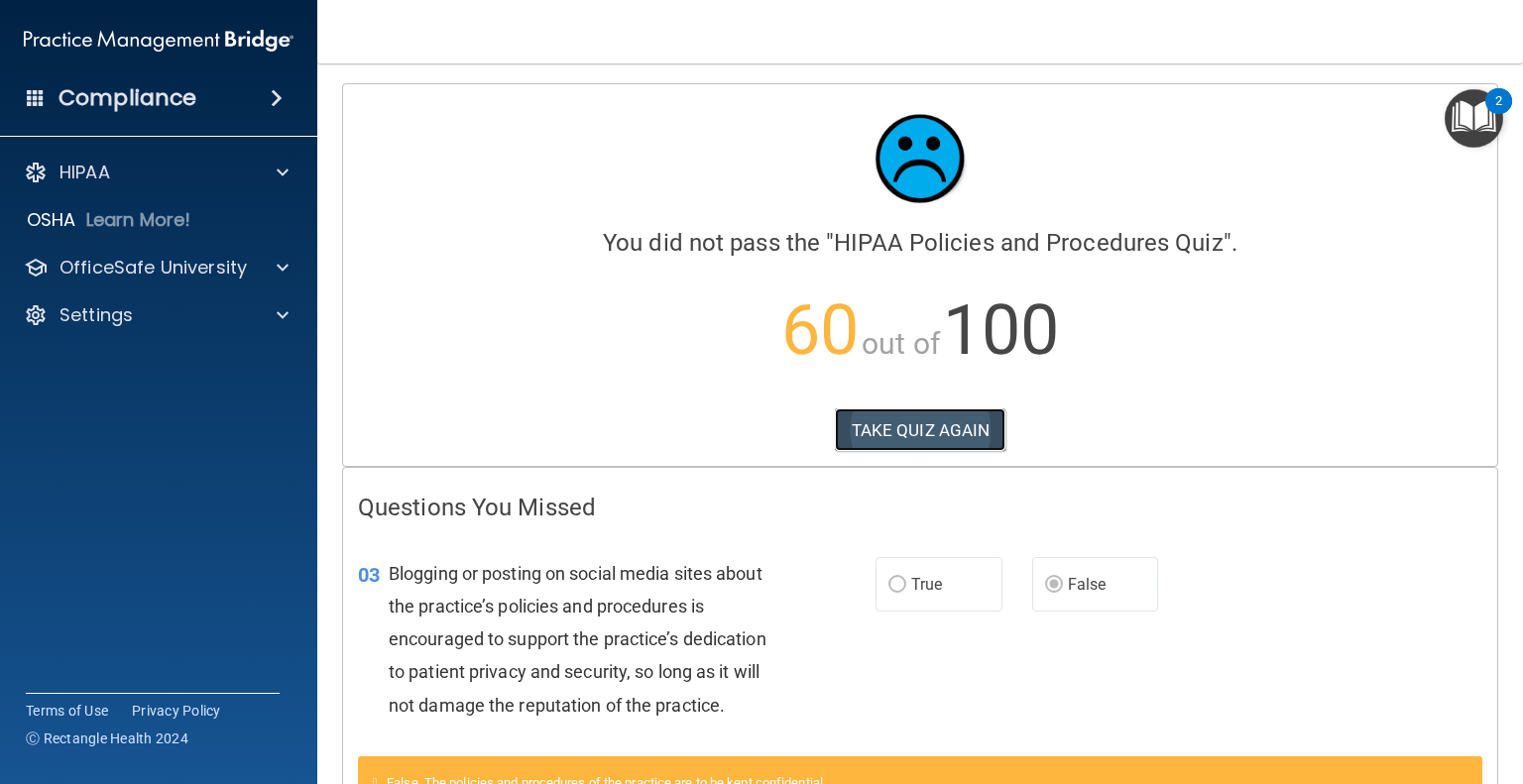 click on "TAKE QUIZ AGAIN" at bounding box center [920, 430] 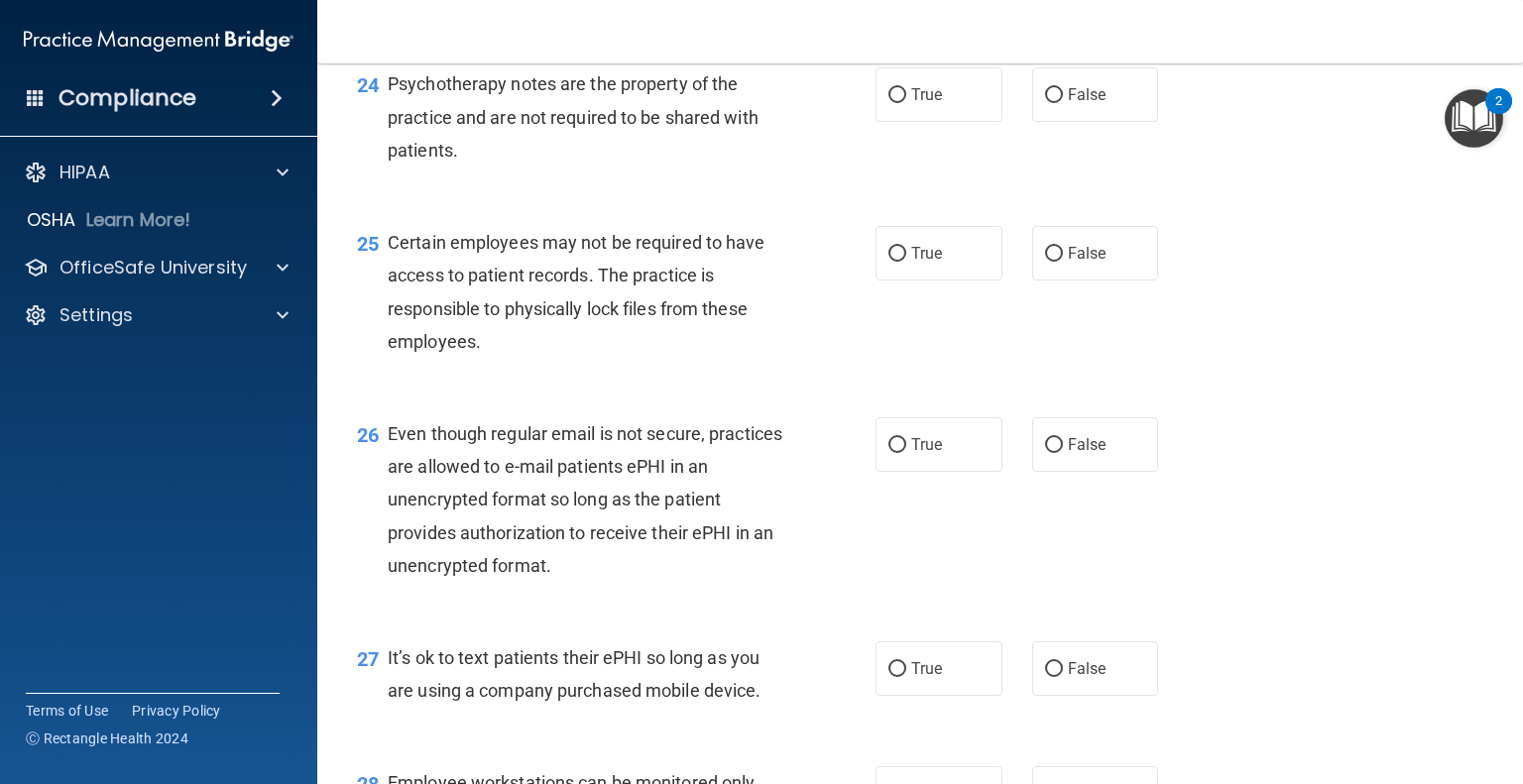 scroll, scrollTop: 5114, scrollLeft: 0, axis: vertical 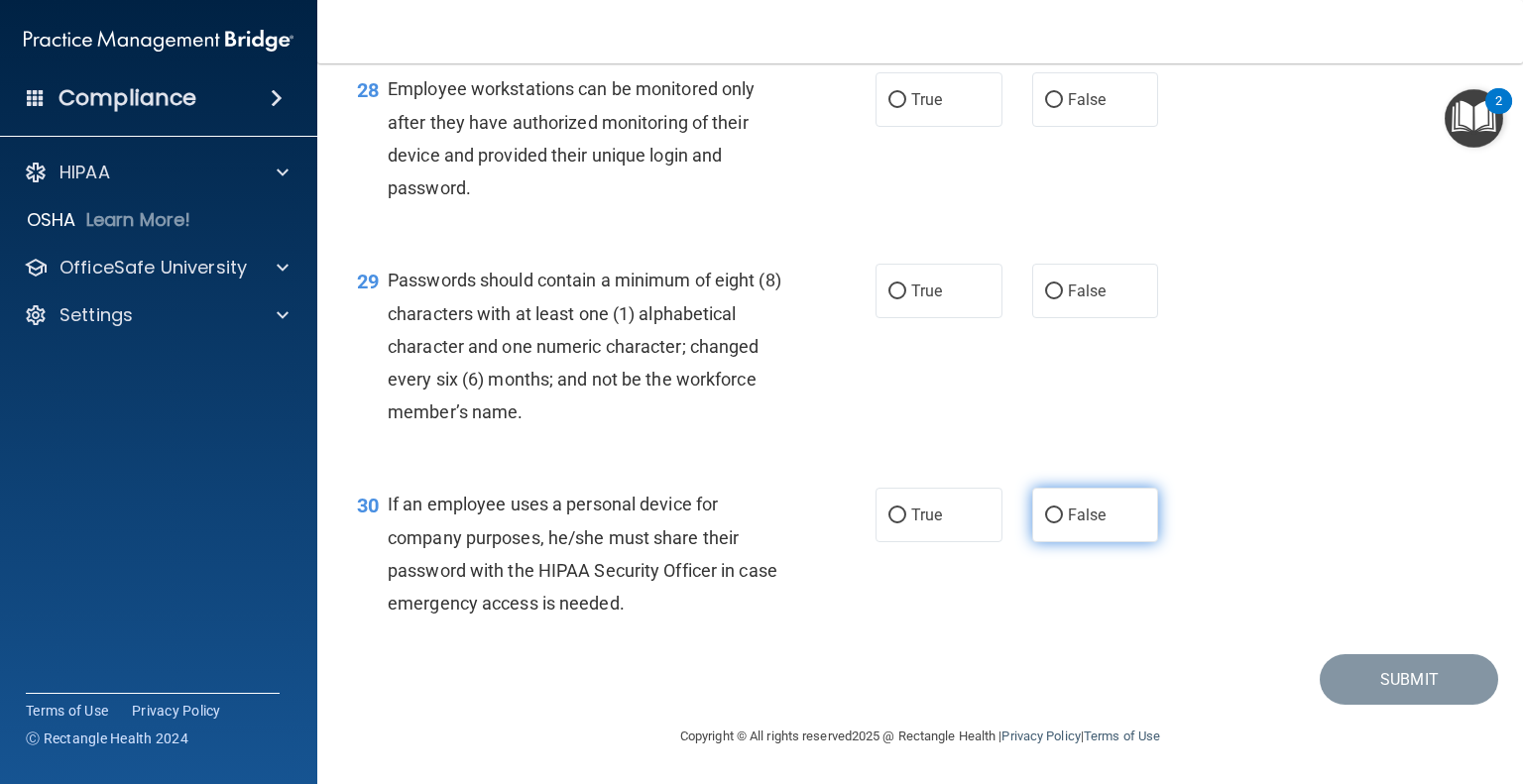 click on "False" at bounding box center [1087, 514] 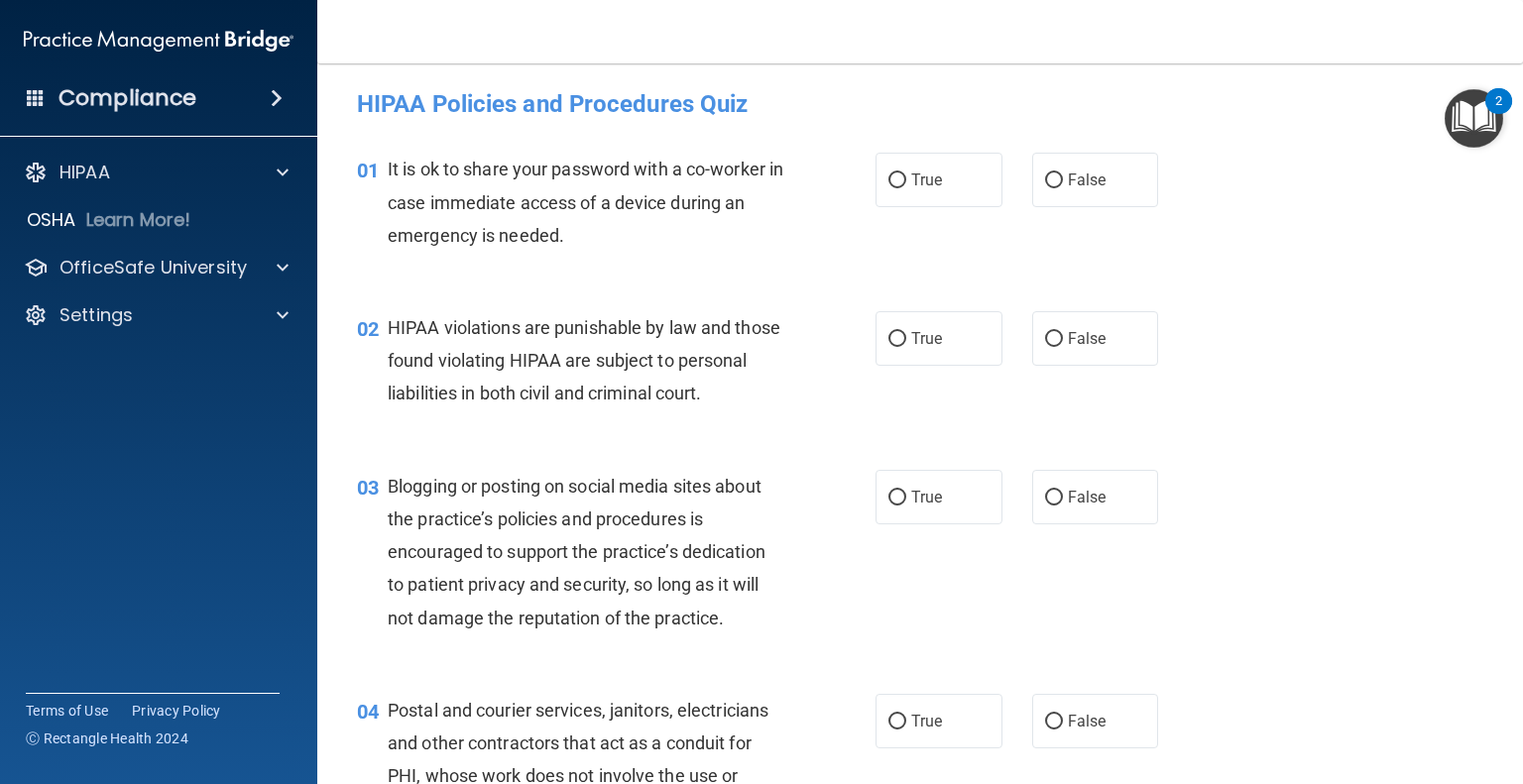 scroll, scrollTop: 0, scrollLeft: 0, axis: both 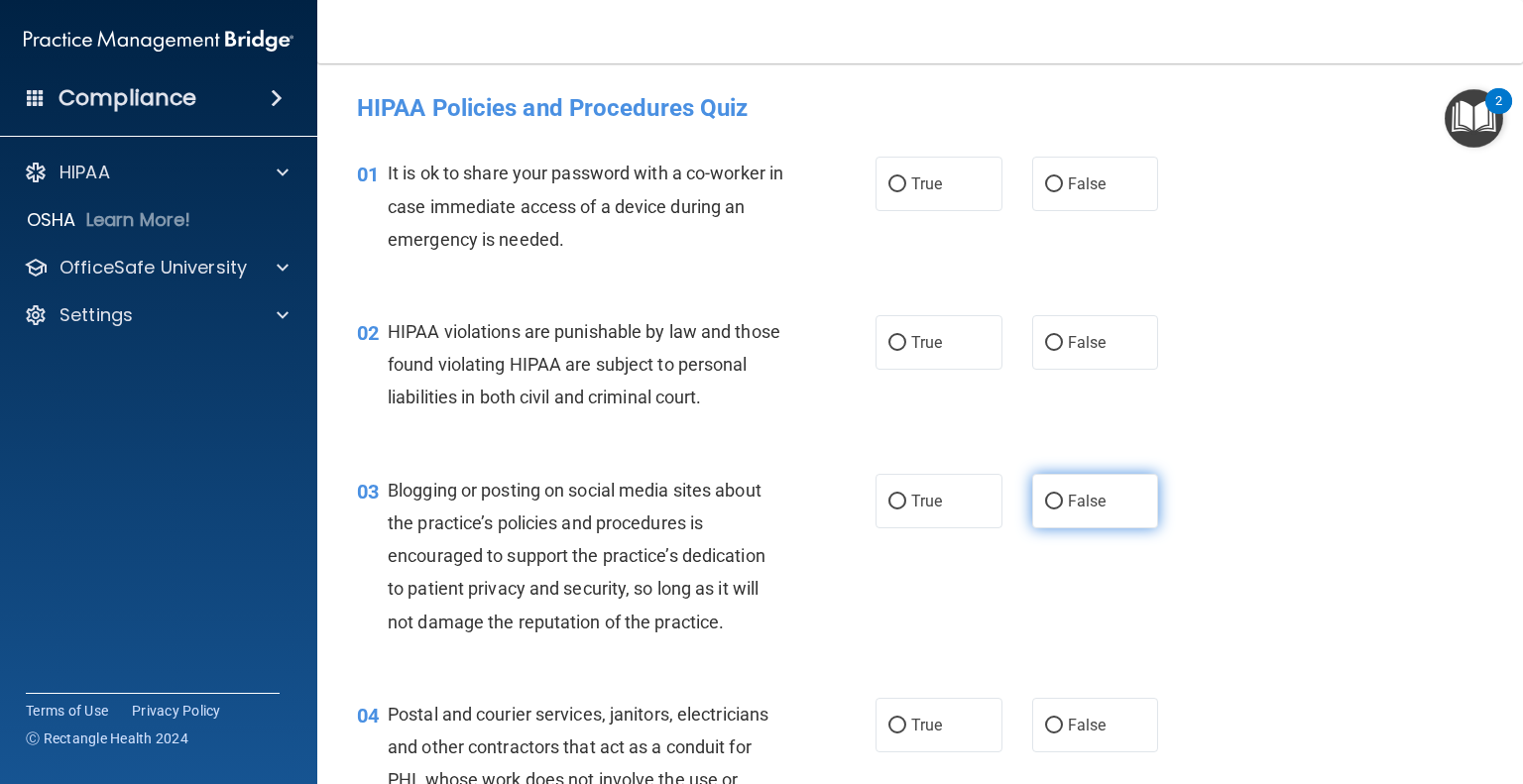 click on "False" at bounding box center [1096, 501] 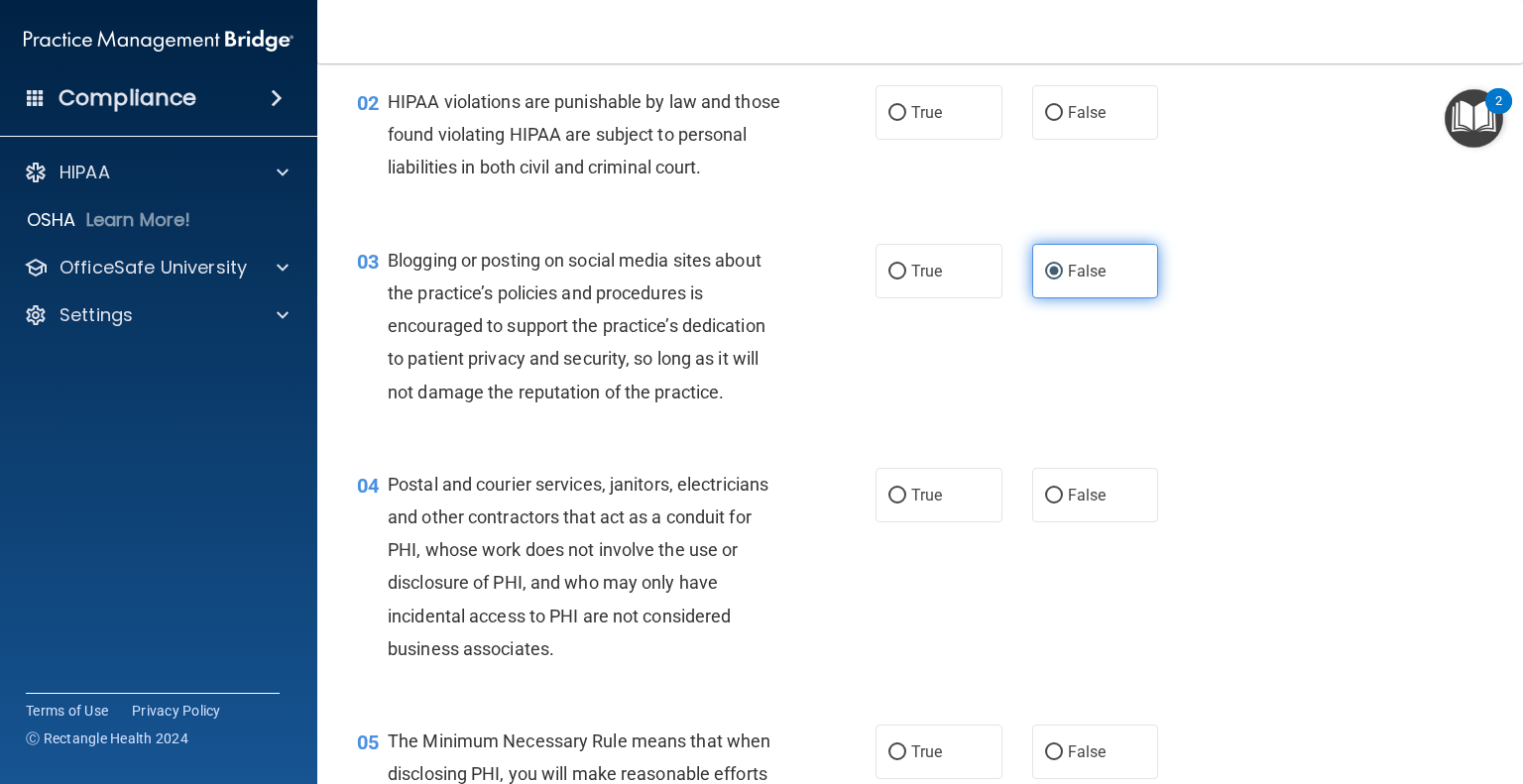 scroll, scrollTop: 230, scrollLeft: 0, axis: vertical 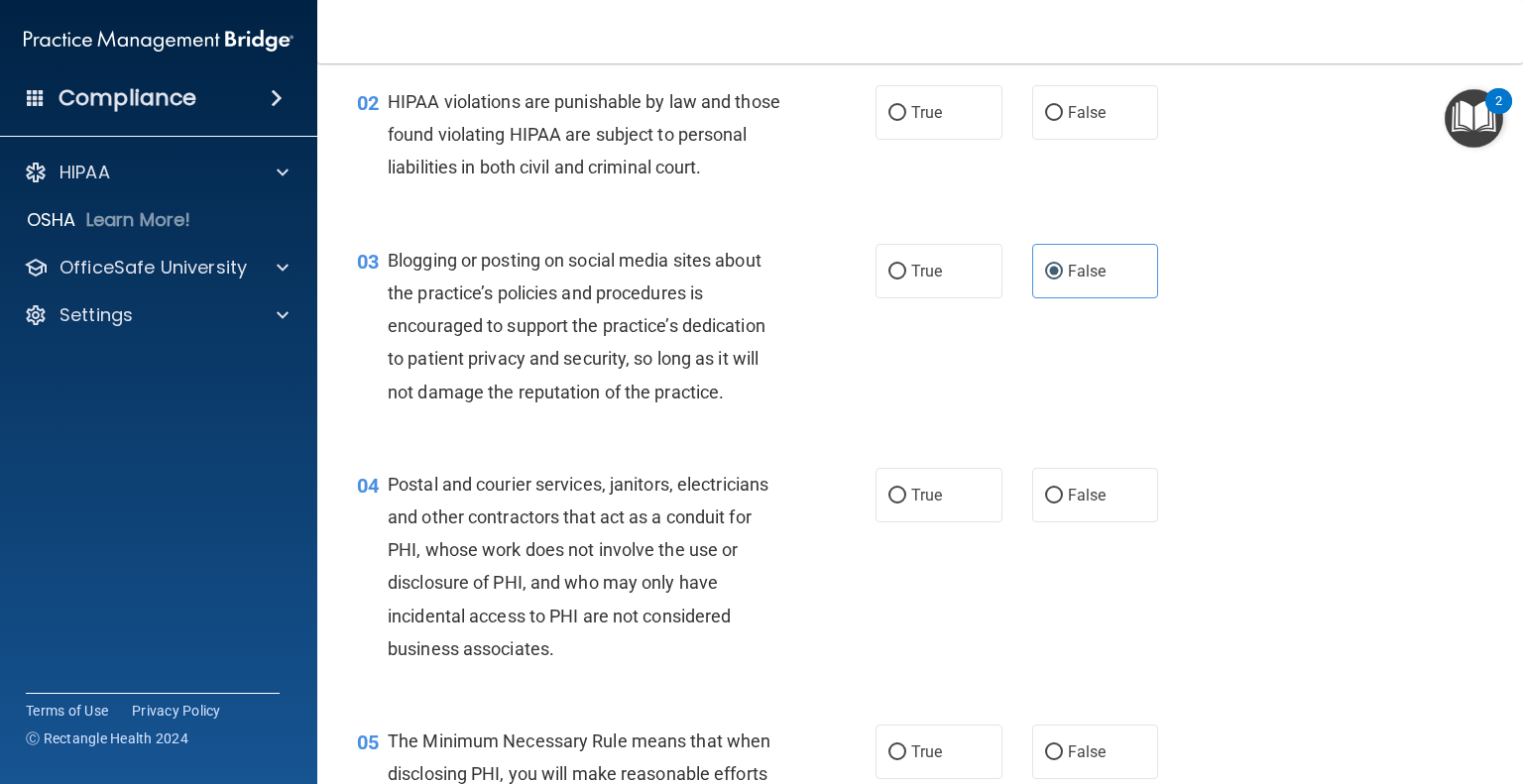click on "04       Postal and courier services, janitors, electricians and other contractors that act as a conduit for PHI, whose work does not involve the use or disclosure of PHI, and who may only have incidental access to PHI are not considered business associates." at bounding box center (616, 571) 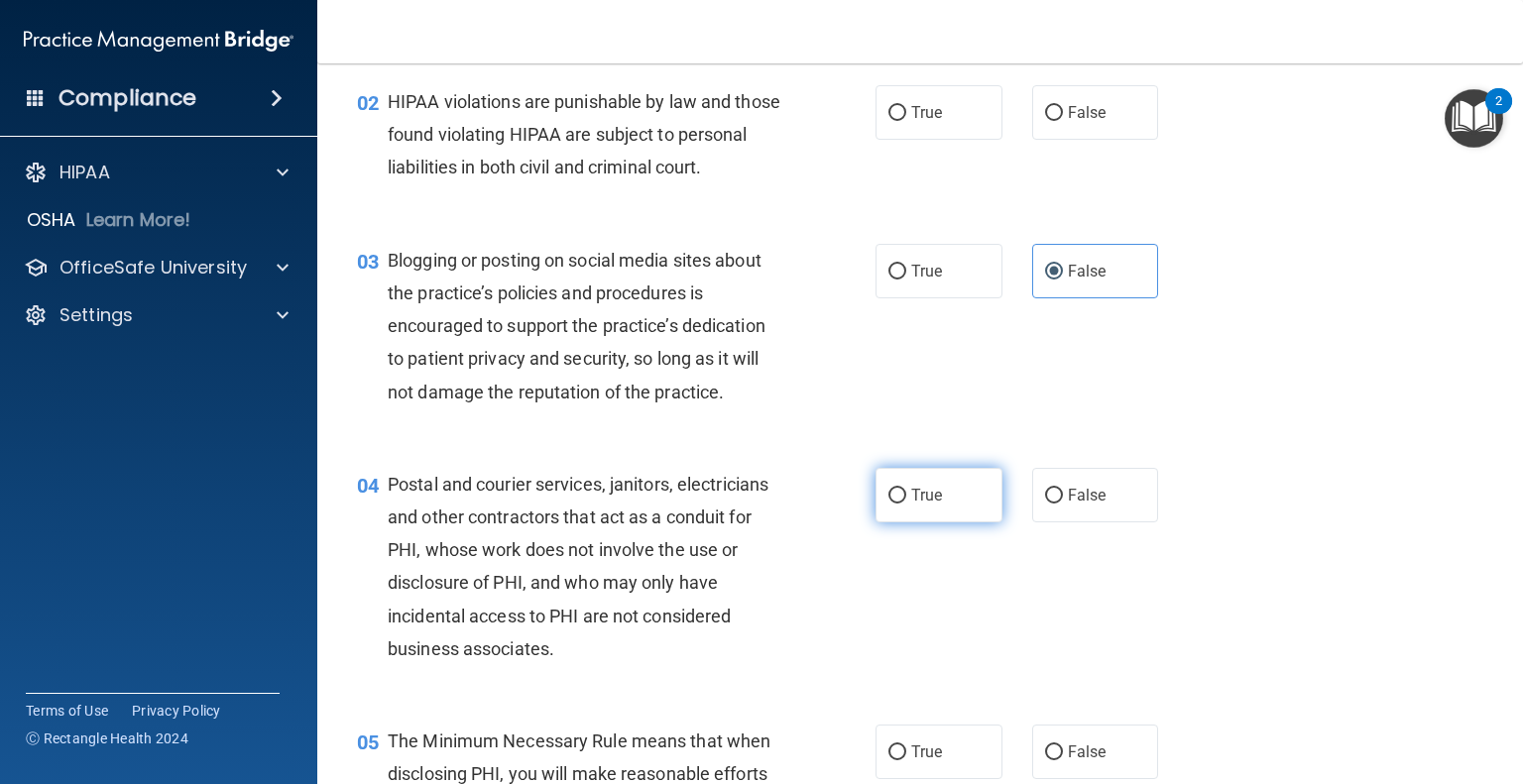 click on "True" at bounding box center [897, 496] 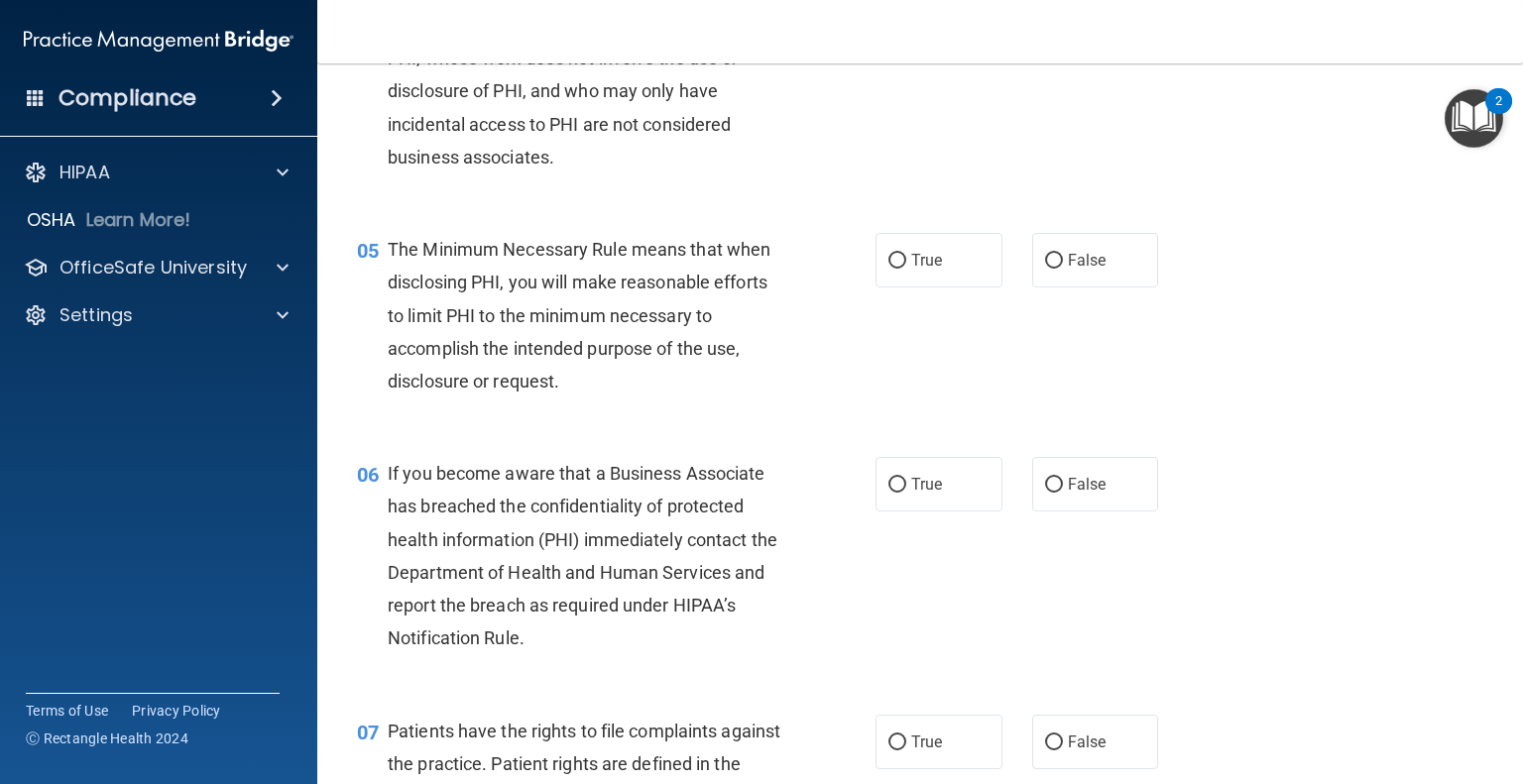 scroll, scrollTop: 725, scrollLeft: 0, axis: vertical 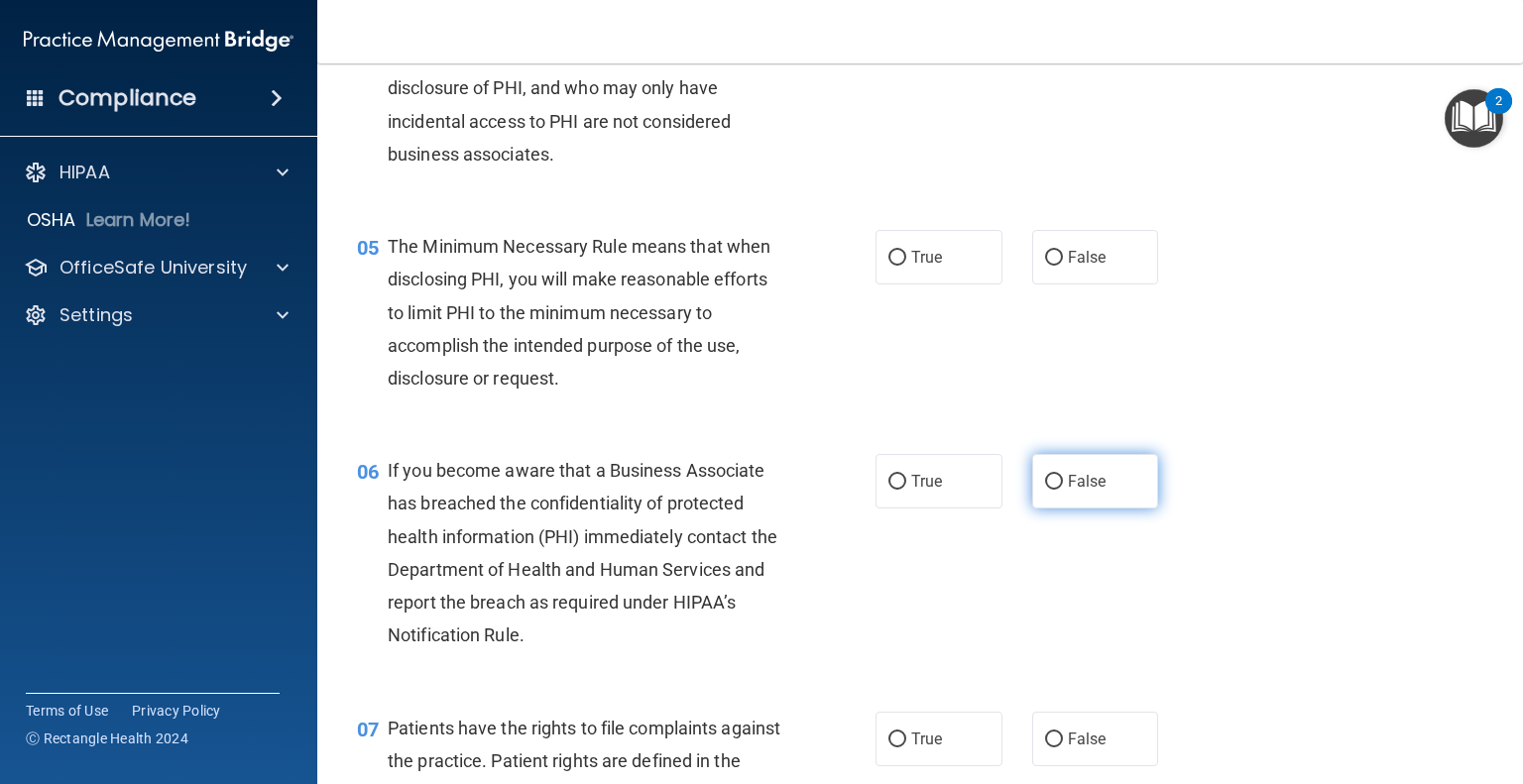 click on "False" at bounding box center [1096, 481] 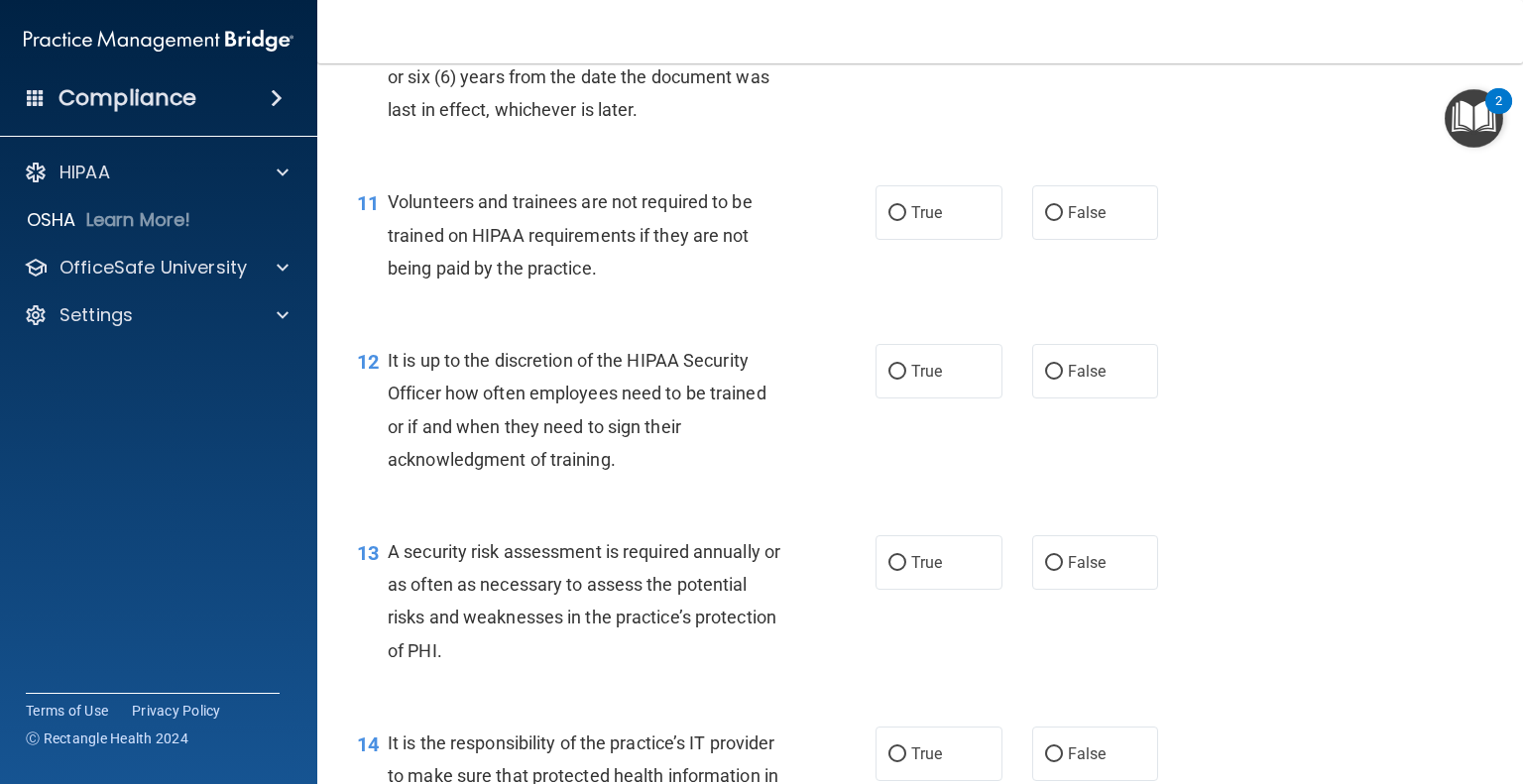 scroll, scrollTop: 2085, scrollLeft: 0, axis: vertical 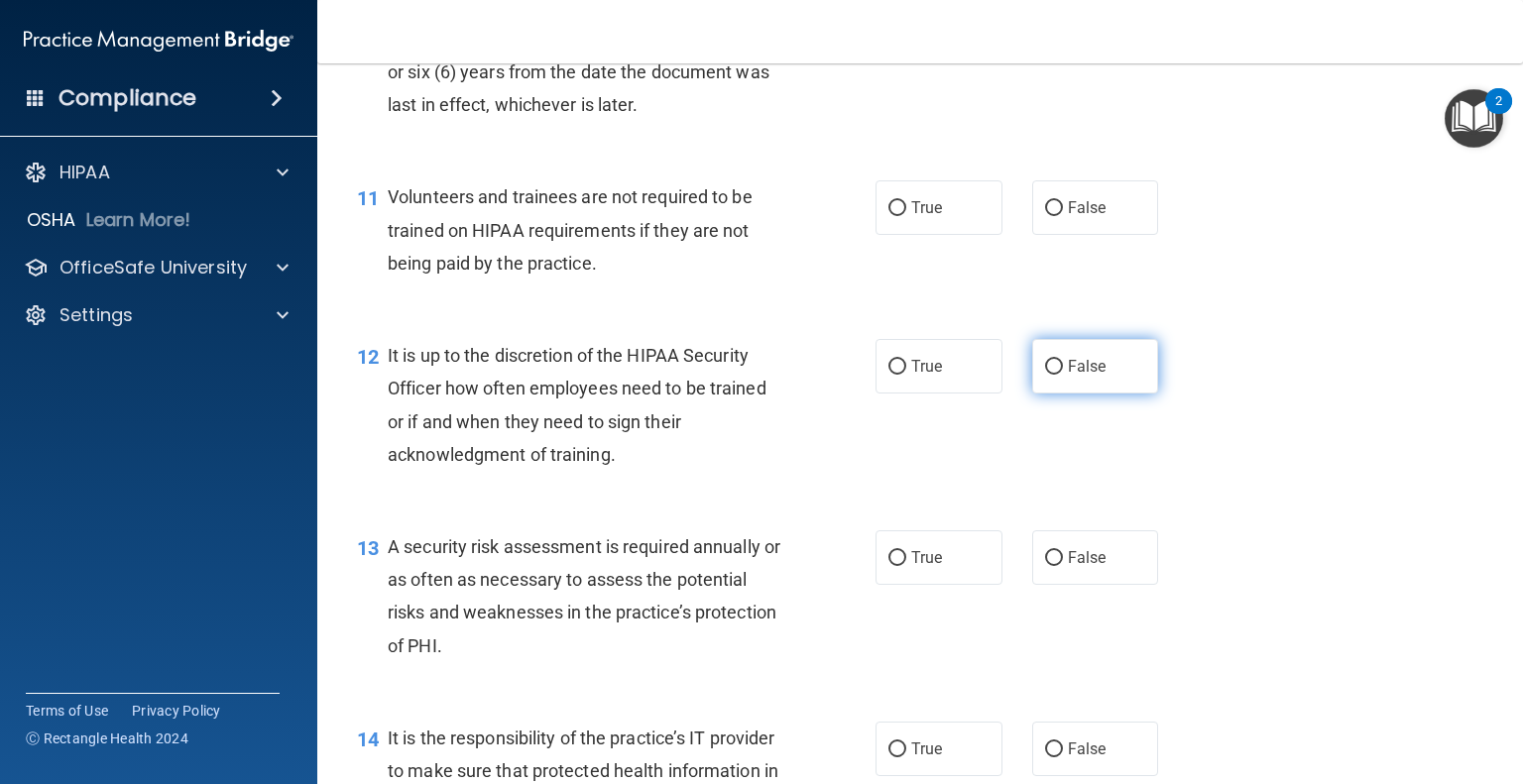 click on "False" at bounding box center [1096, 366] 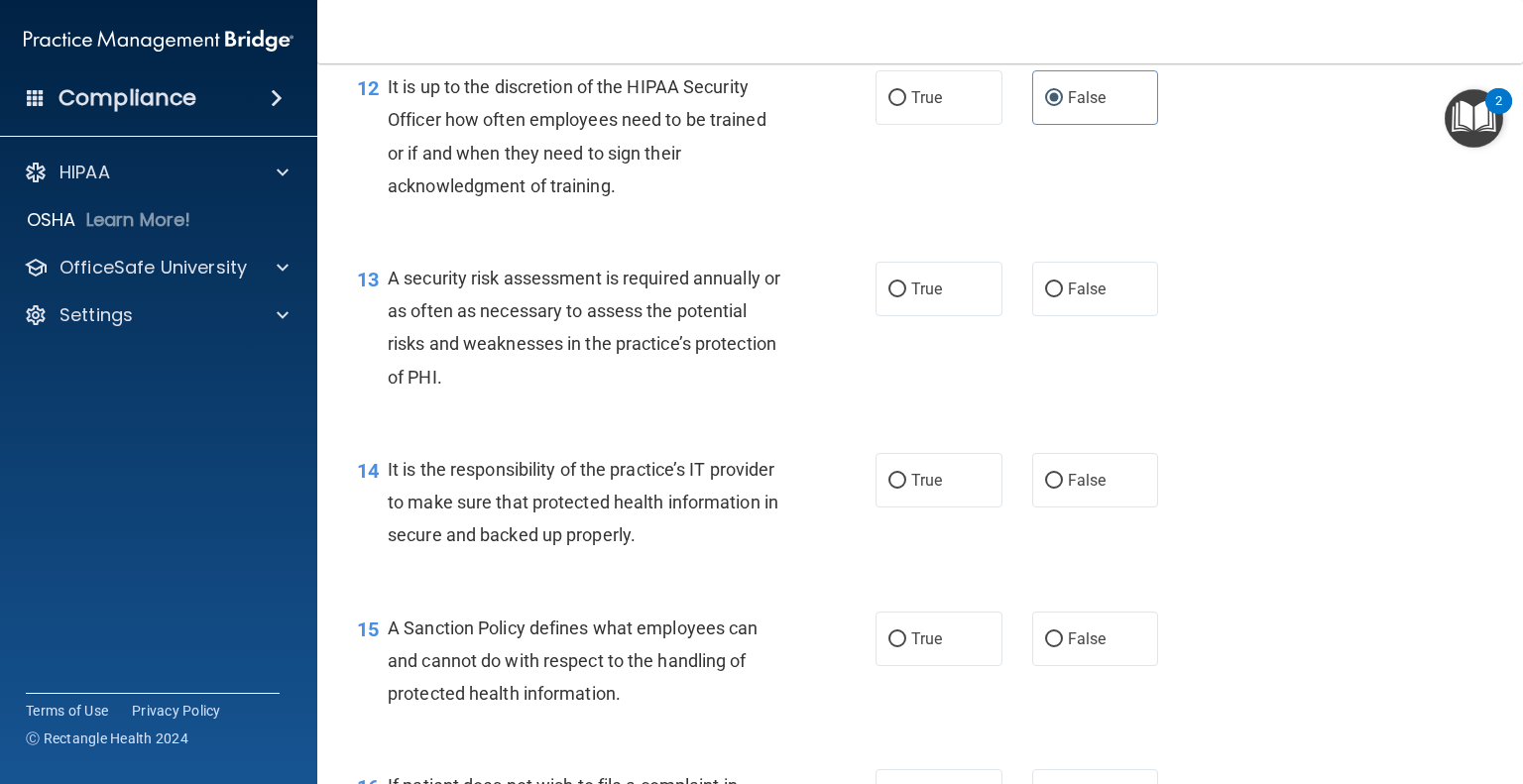 scroll, scrollTop: 2355, scrollLeft: 0, axis: vertical 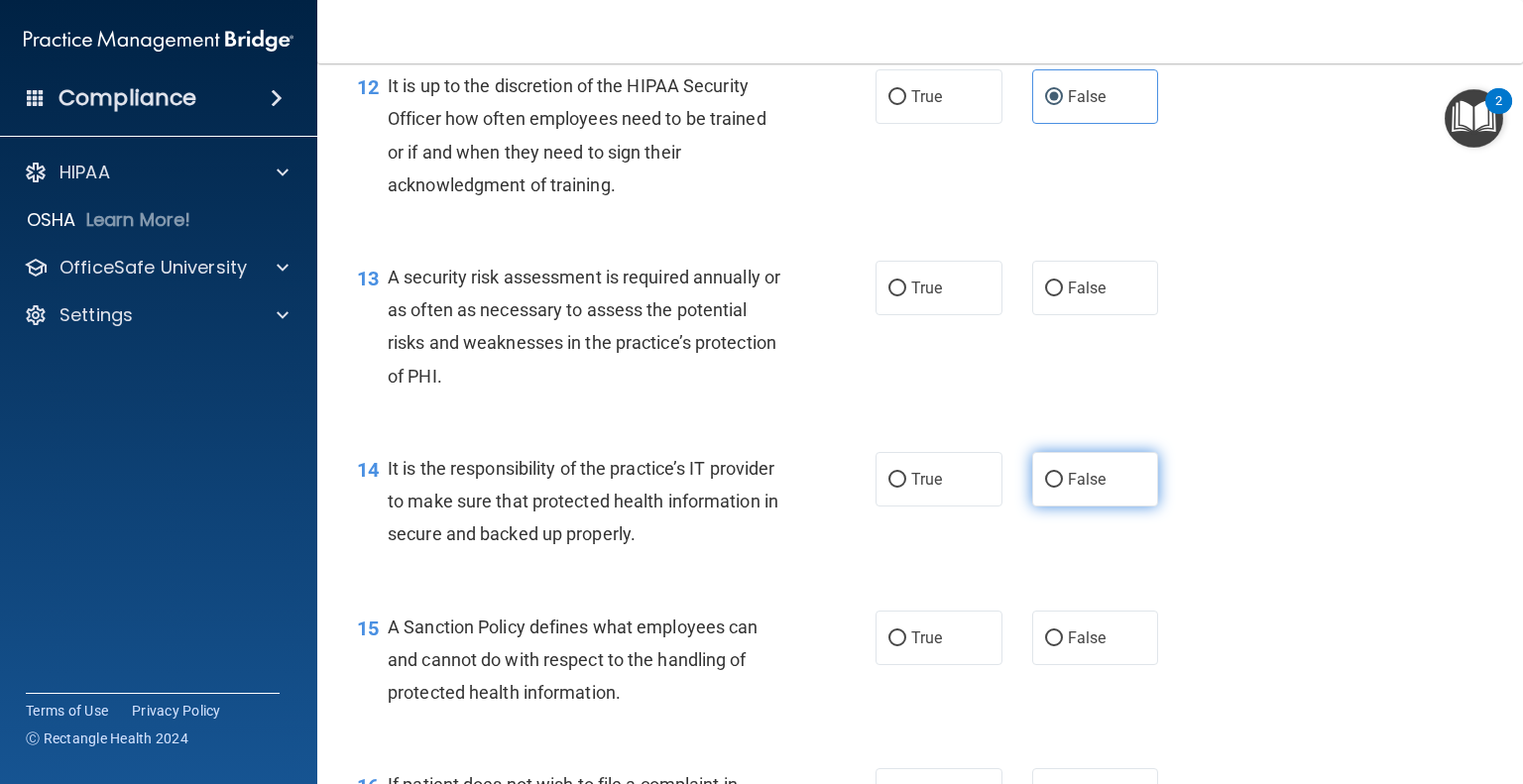 click on "False" at bounding box center [1096, 479] 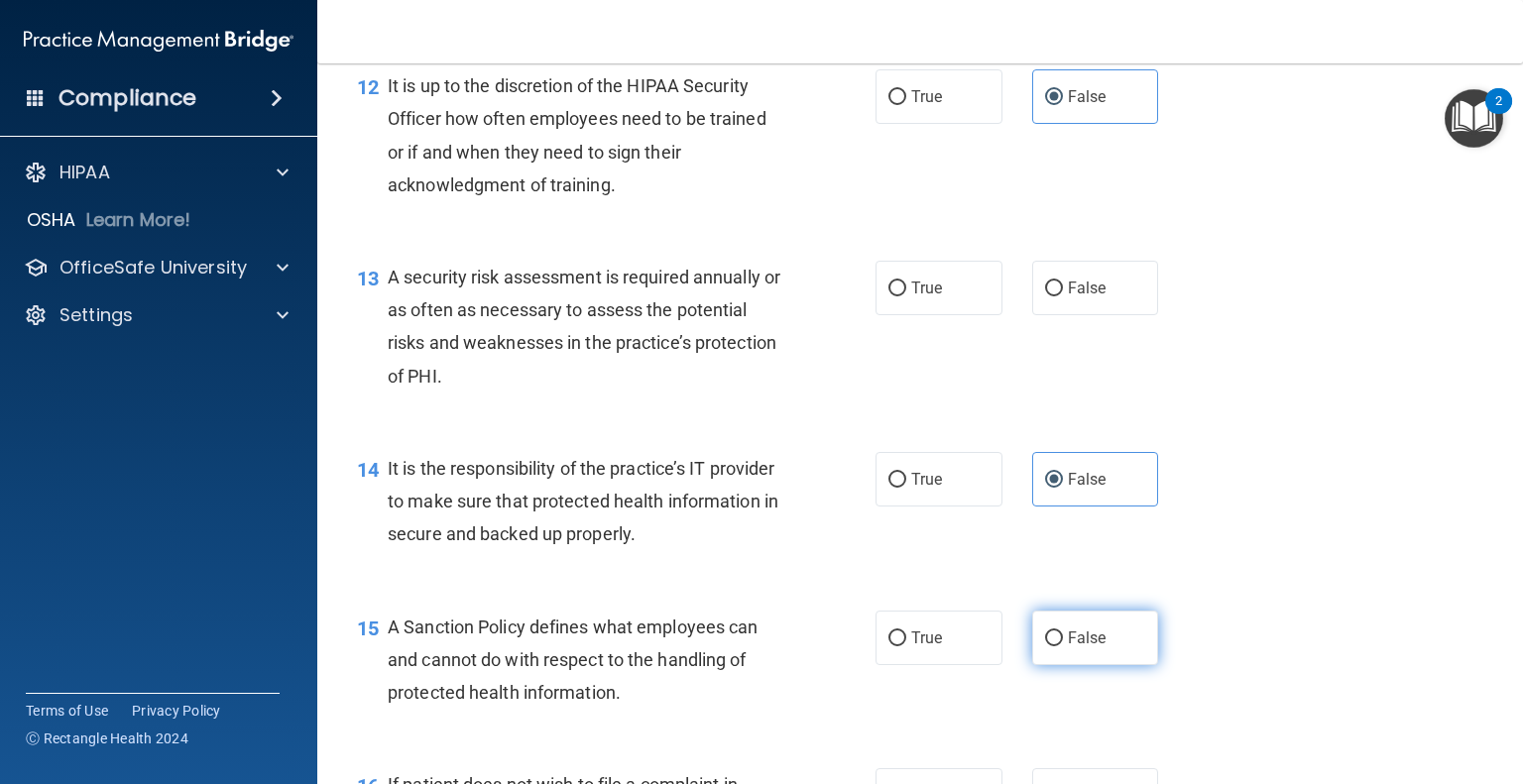 click on "False" at bounding box center (1087, 637) 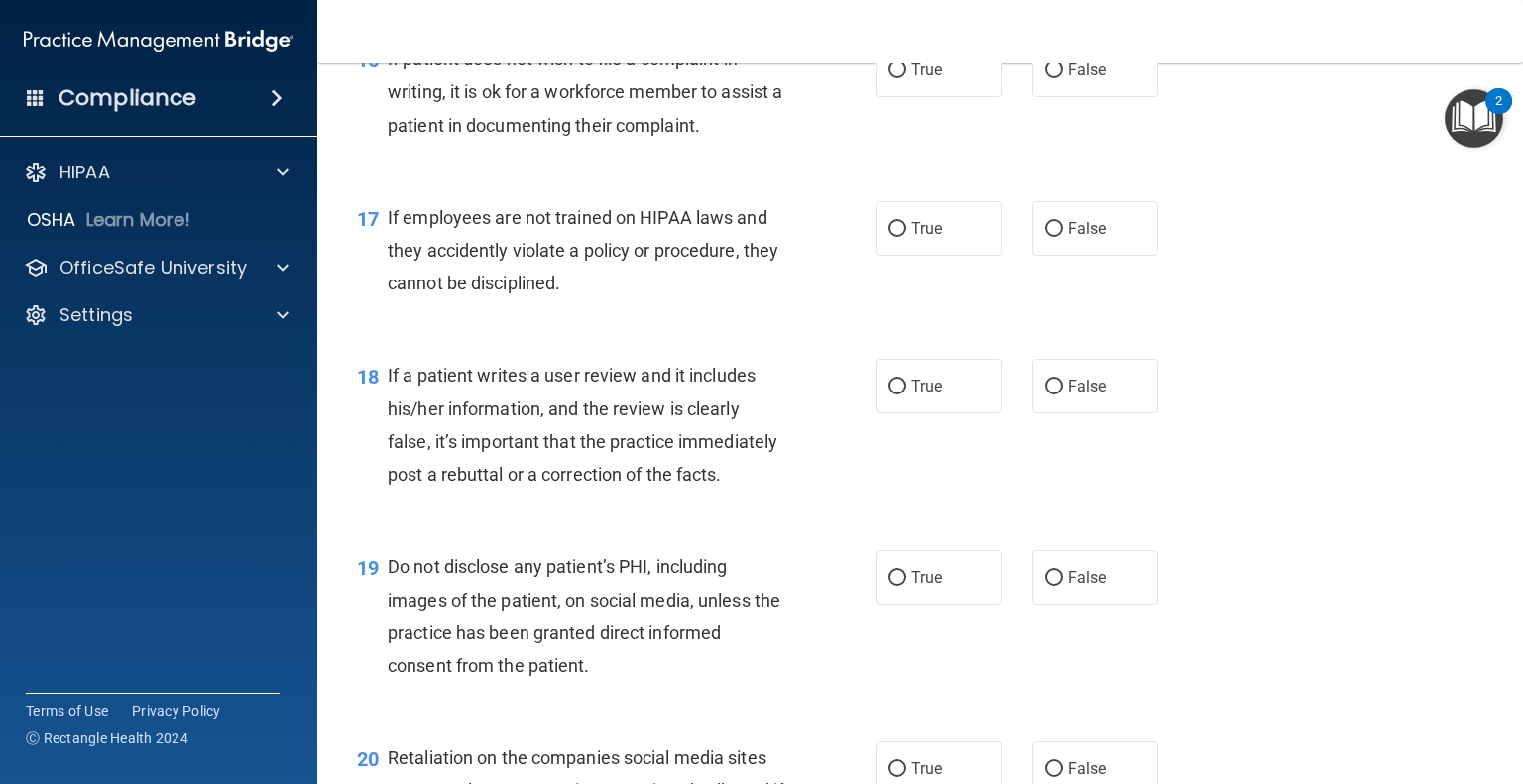 scroll, scrollTop: 3084, scrollLeft: 0, axis: vertical 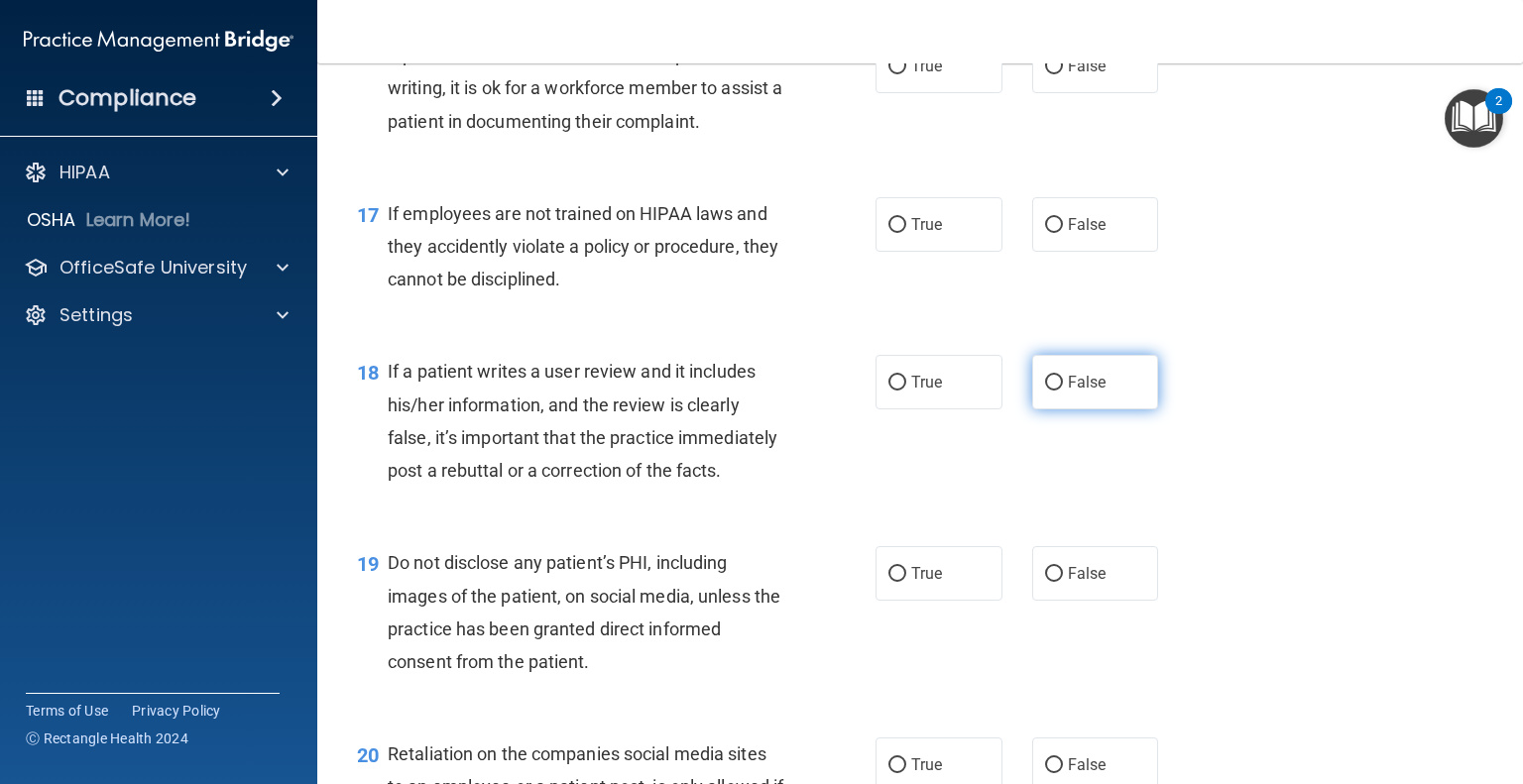 click on "False" at bounding box center [1096, 382] 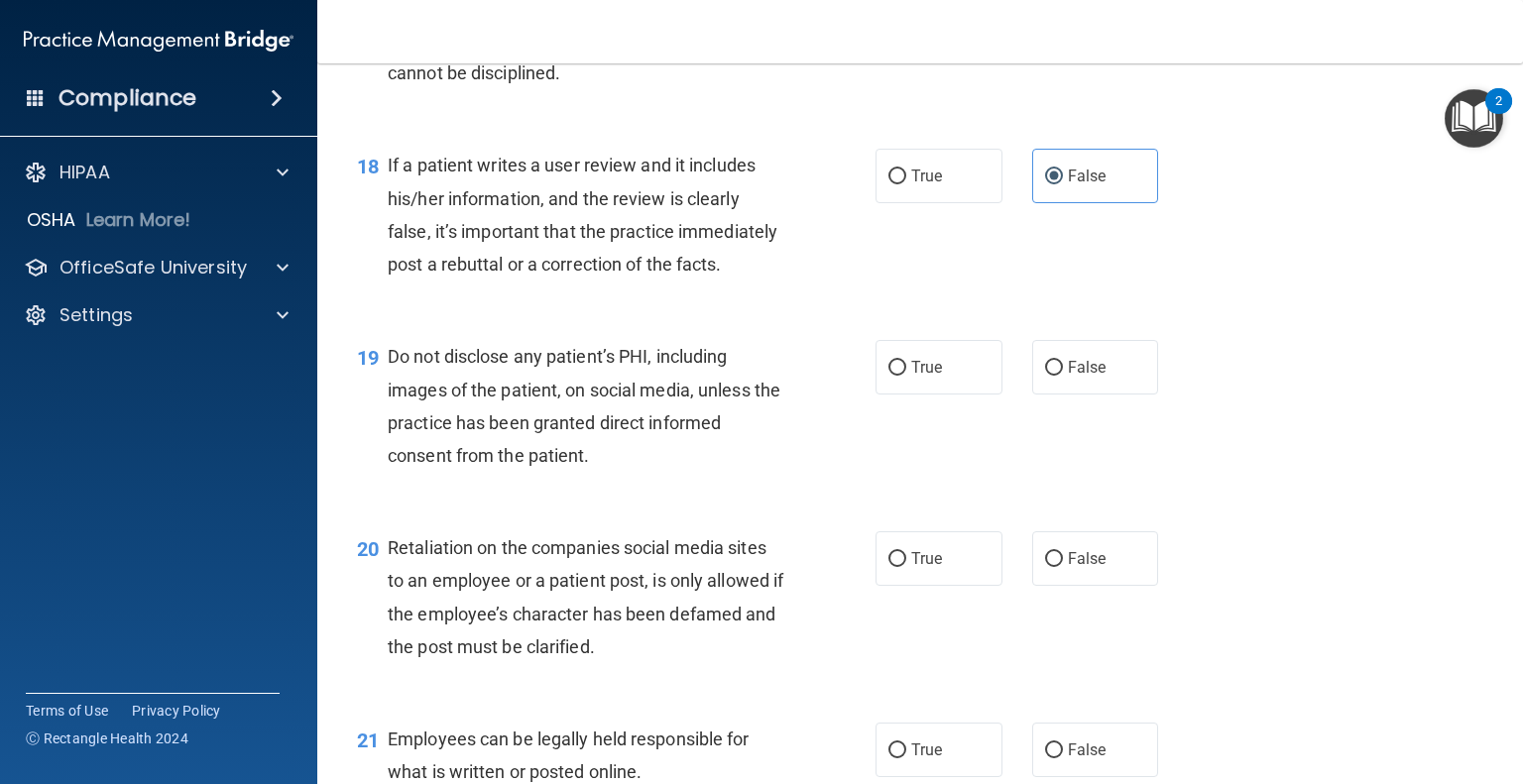 scroll, scrollTop: 3293, scrollLeft: 0, axis: vertical 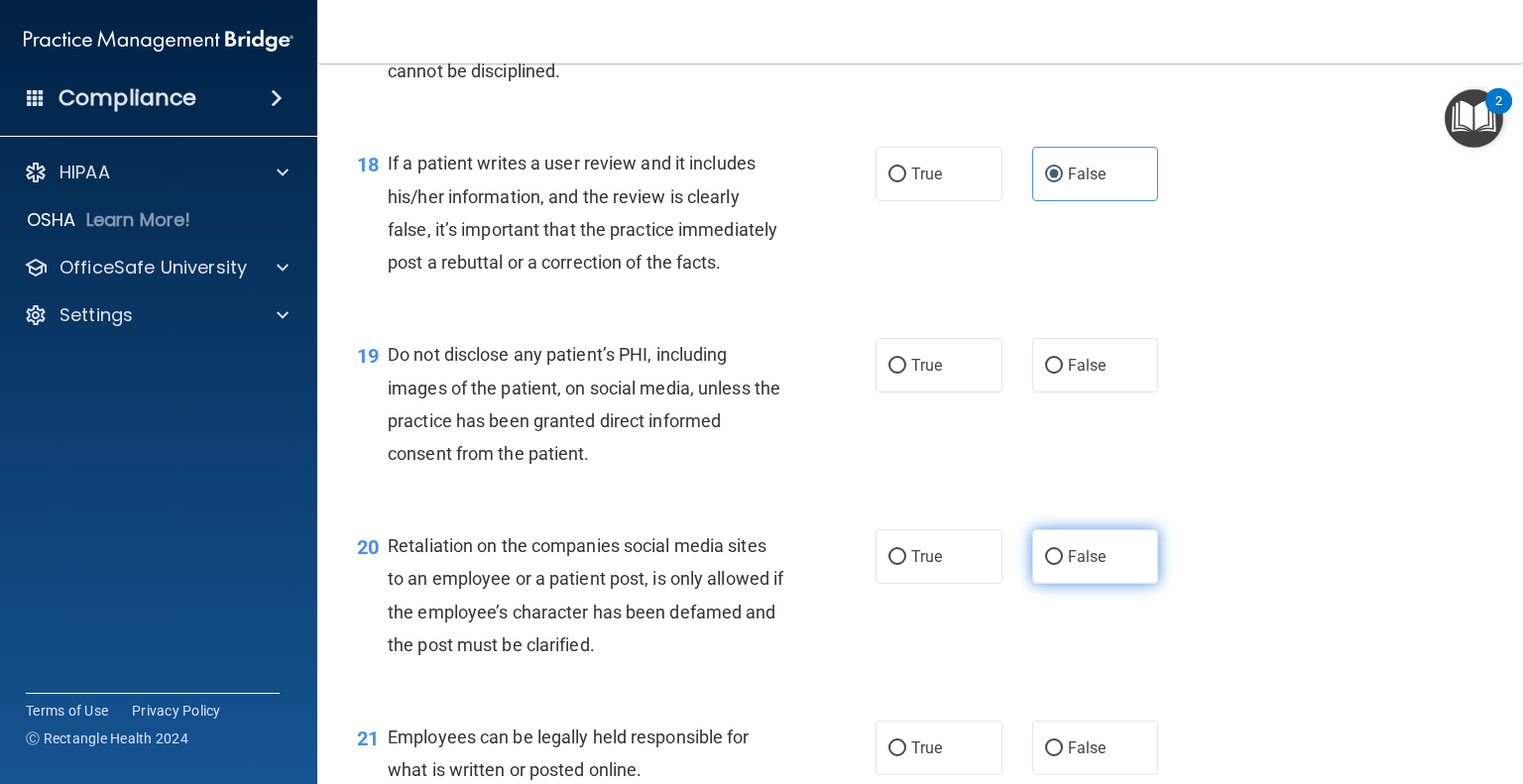 click on "False" at bounding box center (1096, 556) 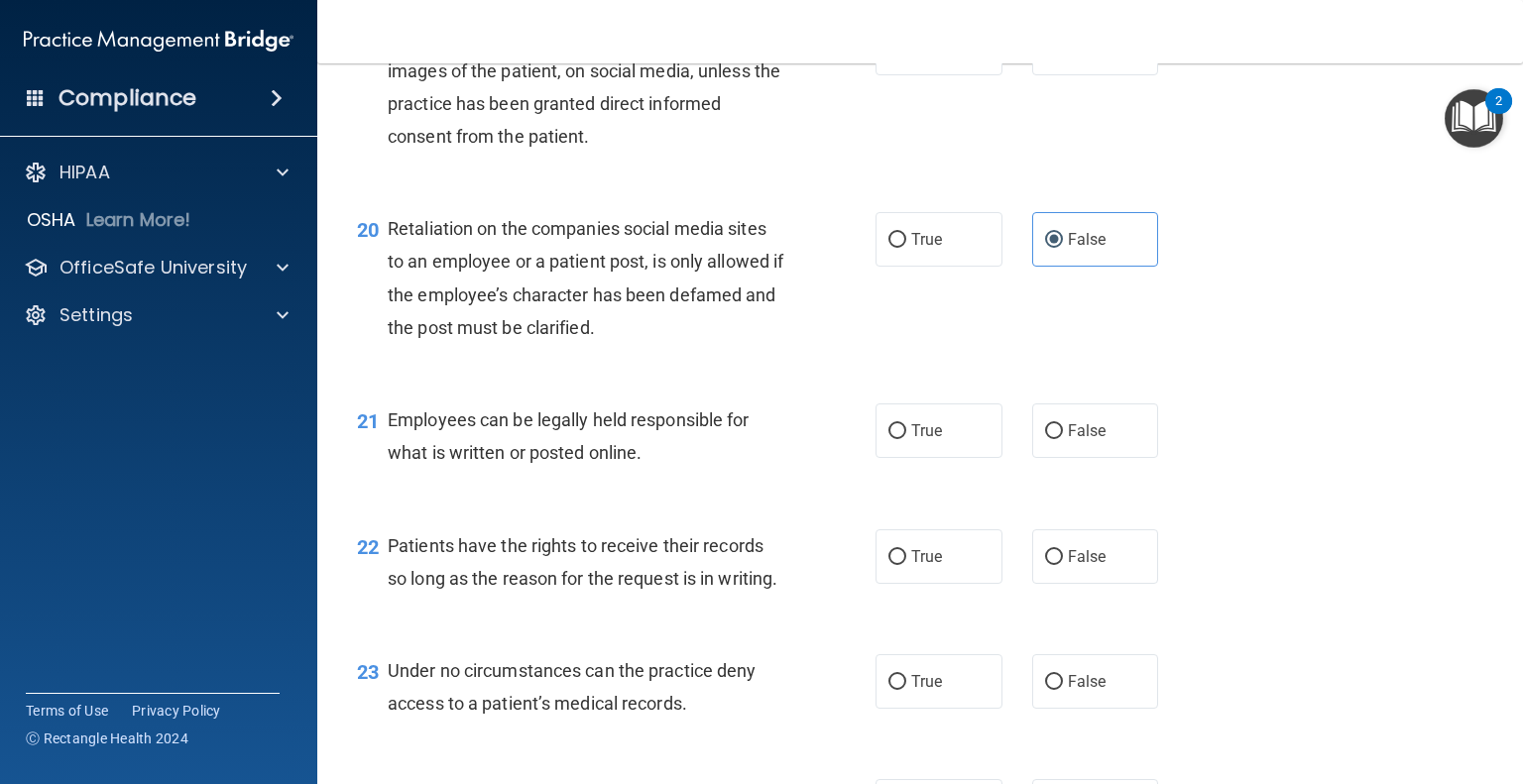 scroll, scrollTop: 3828, scrollLeft: 0, axis: vertical 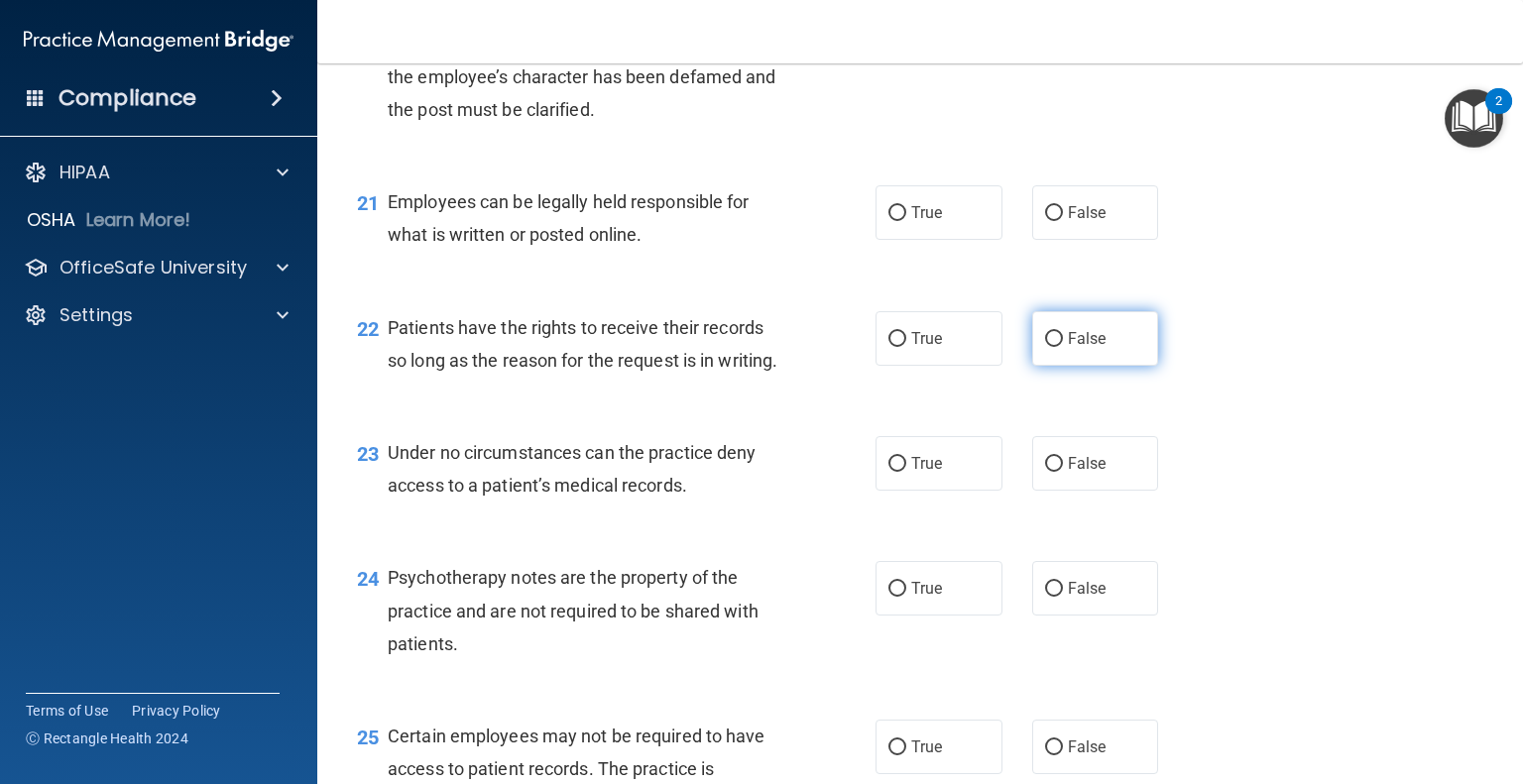 click on "False" at bounding box center (1087, 338) 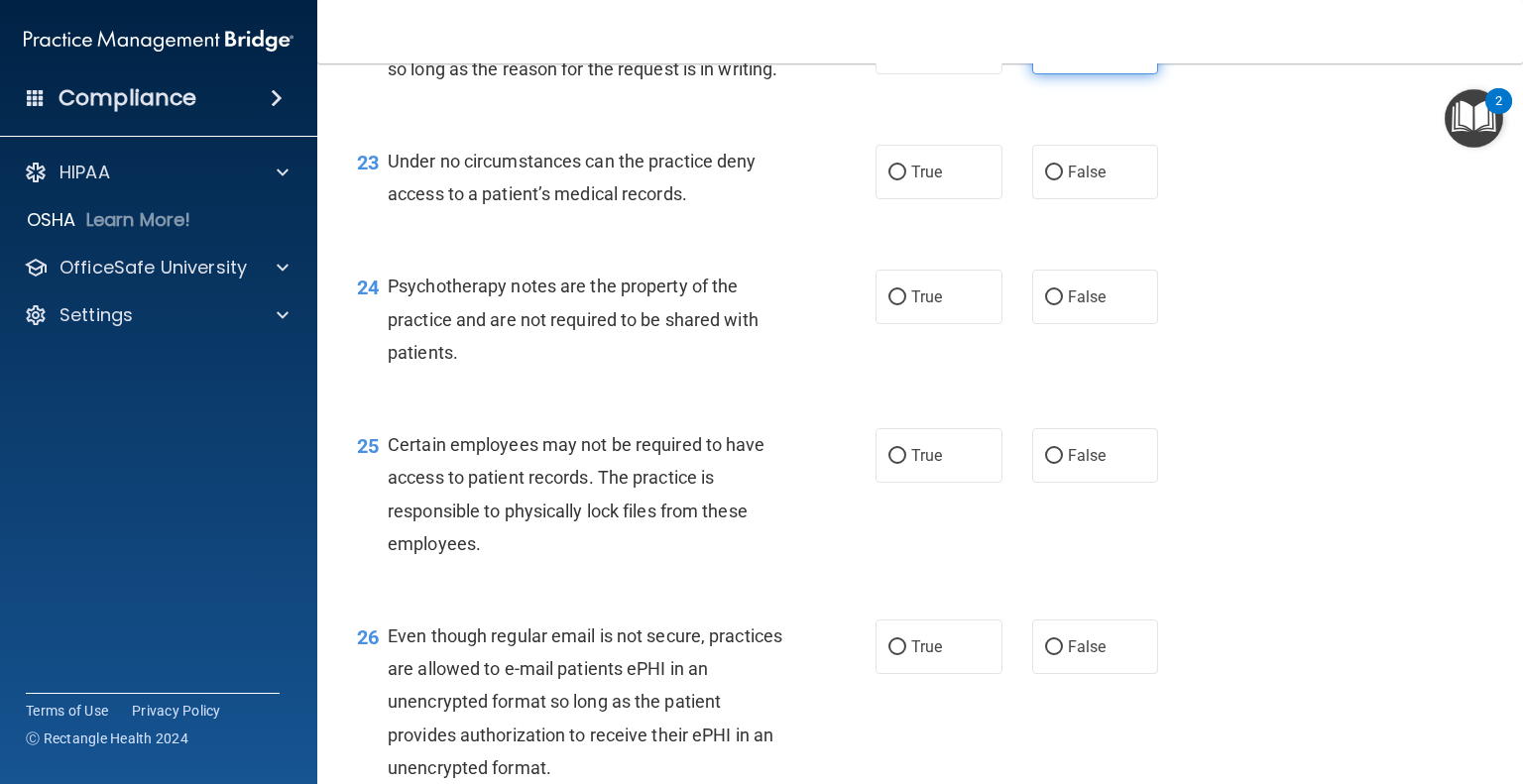 scroll, scrollTop: 4135, scrollLeft: 0, axis: vertical 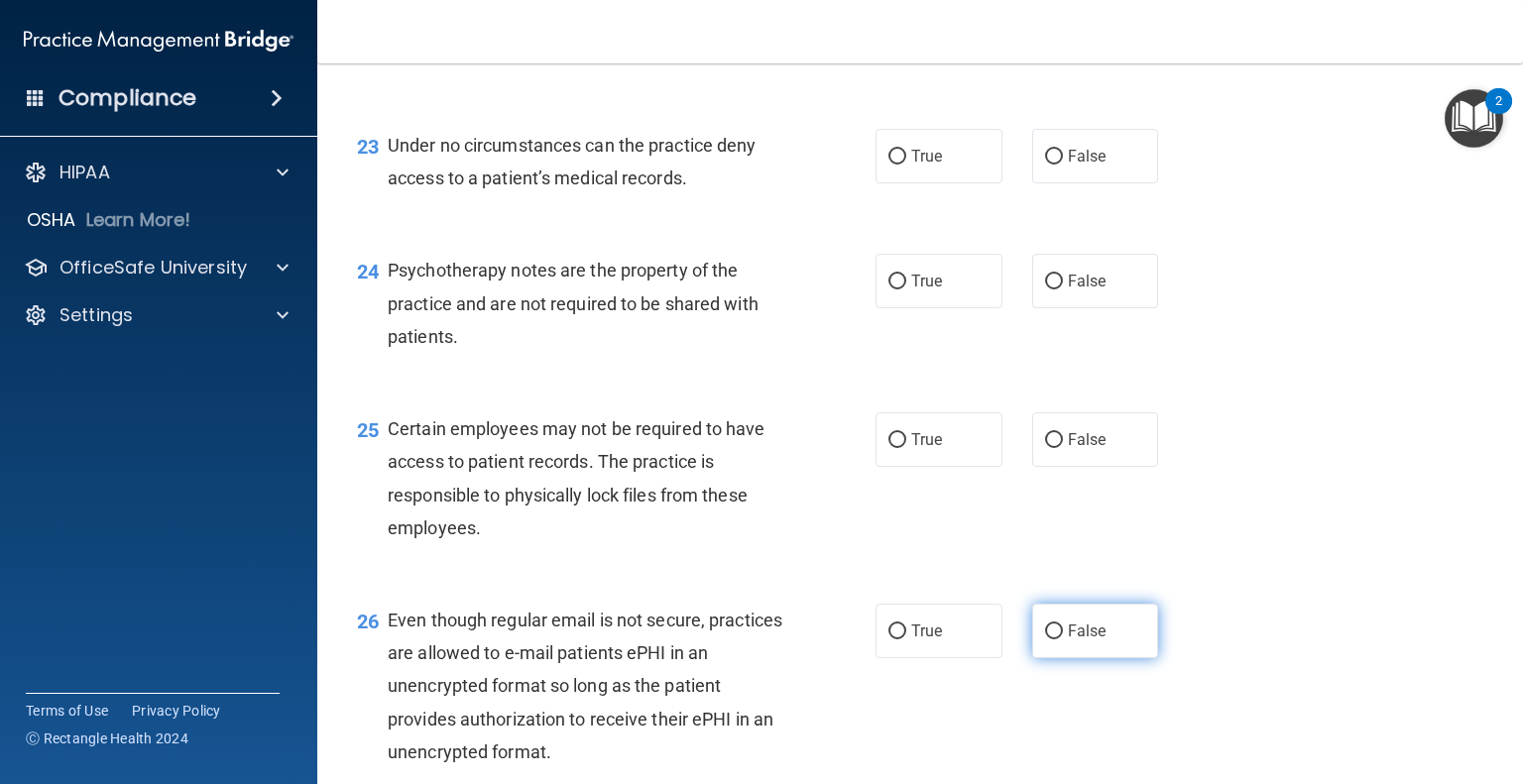 click on "False" at bounding box center [1054, 631] 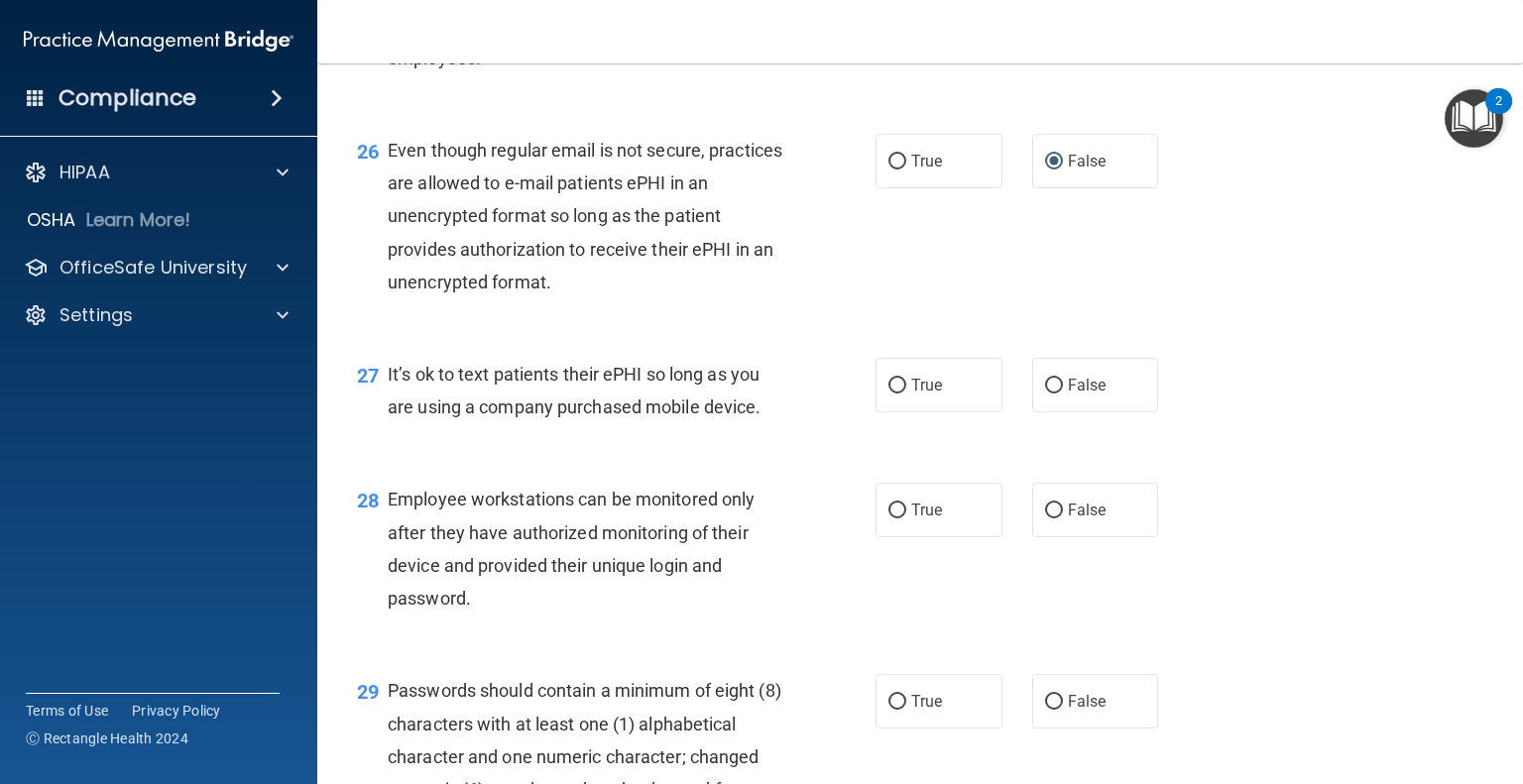 scroll, scrollTop: 4607, scrollLeft: 0, axis: vertical 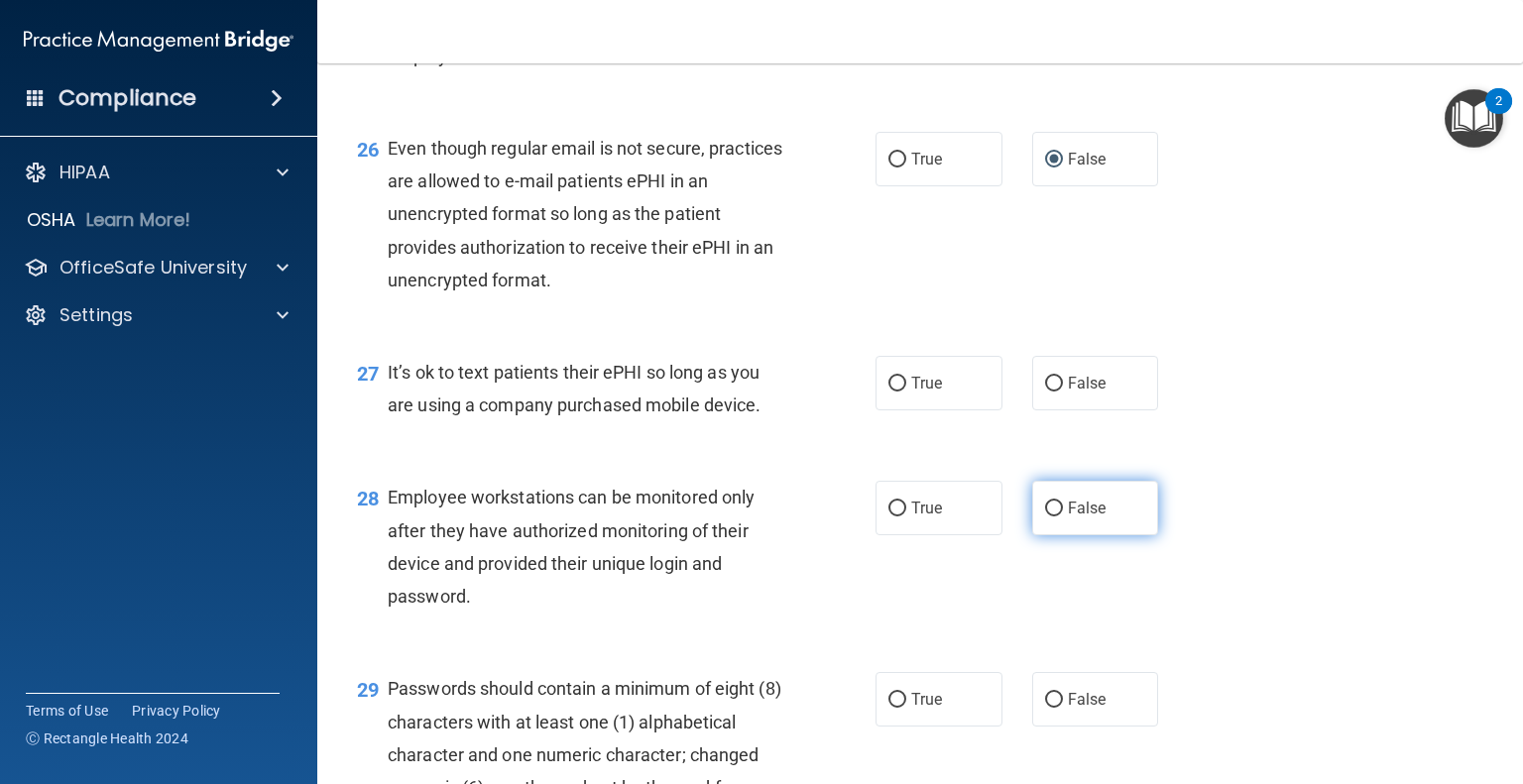 click on "False" at bounding box center [1096, 507] 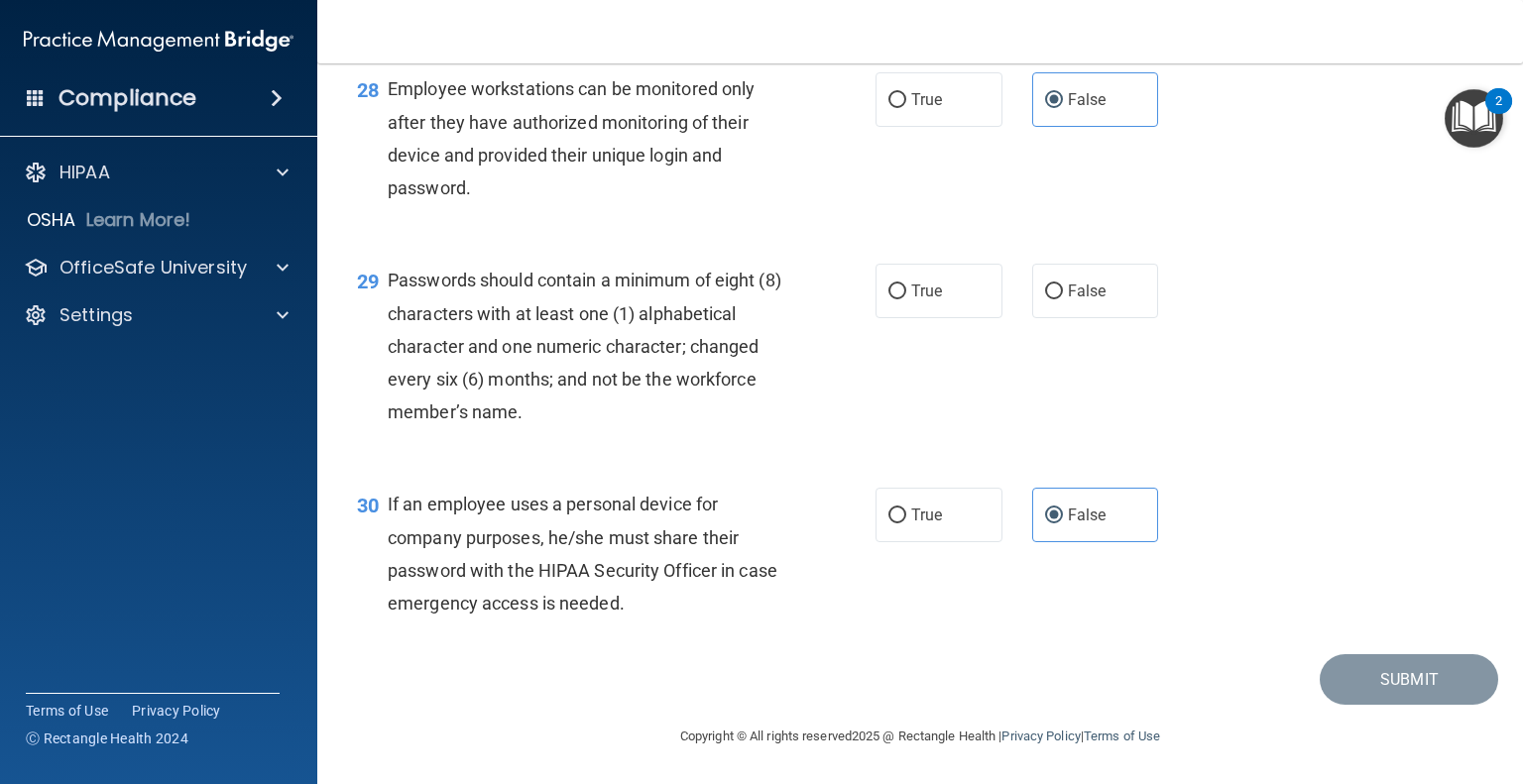 scroll, scrollTop: 5114, scrollLeft: 0, axis: vertical 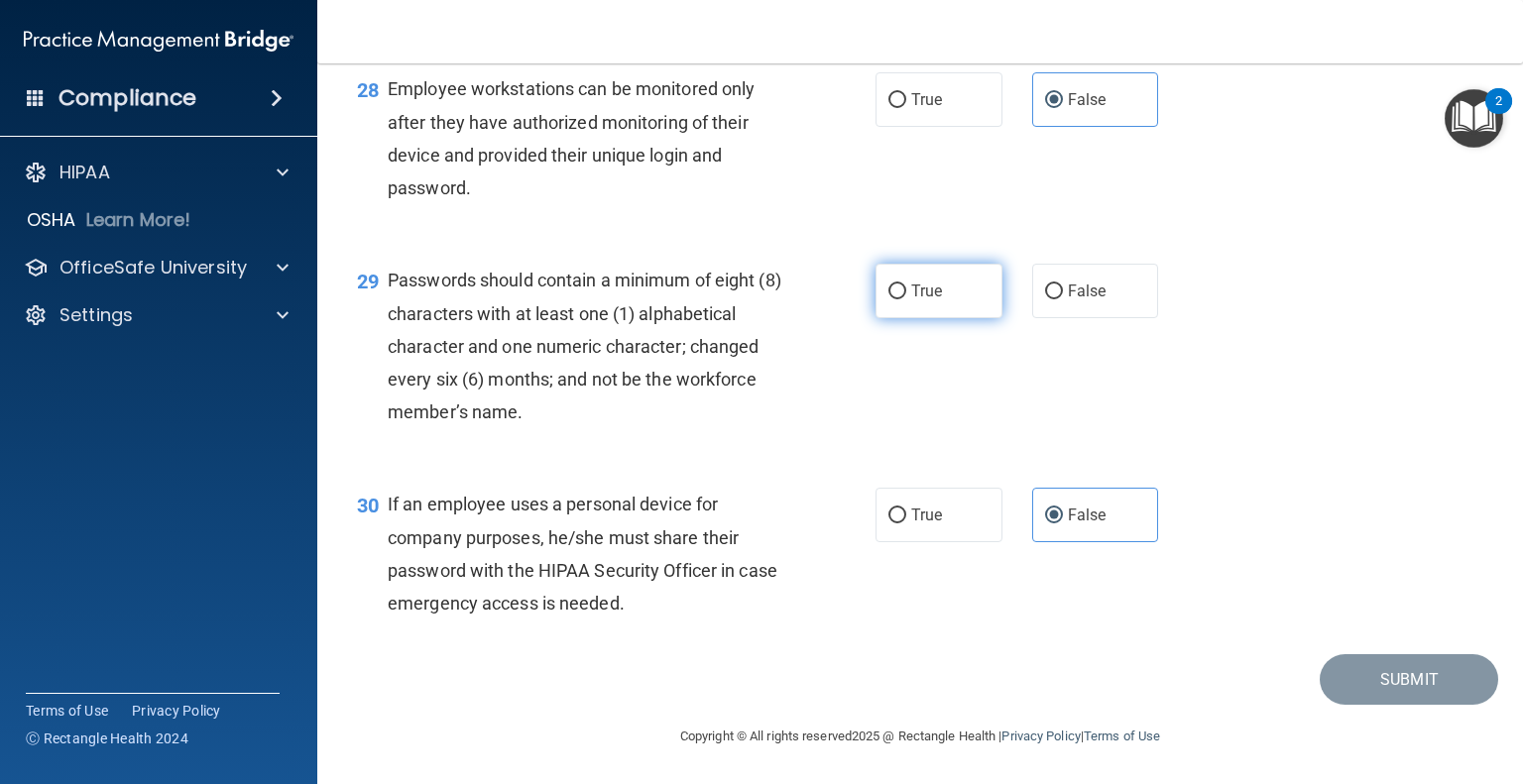 click on "True" at bounding box center (926, 290) 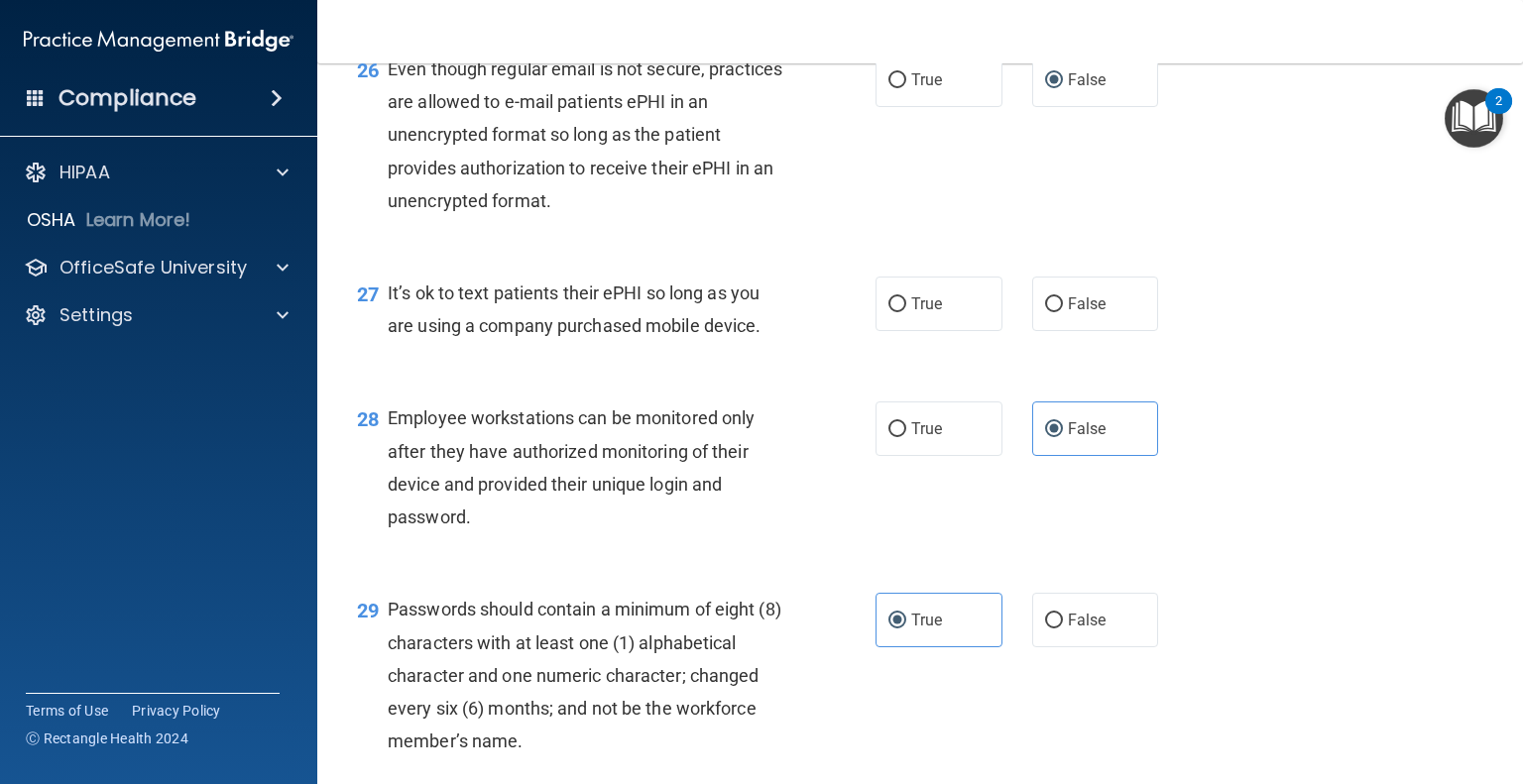 scroll, scrollTop: 4684, scrollLeft: 0, axis: vertical 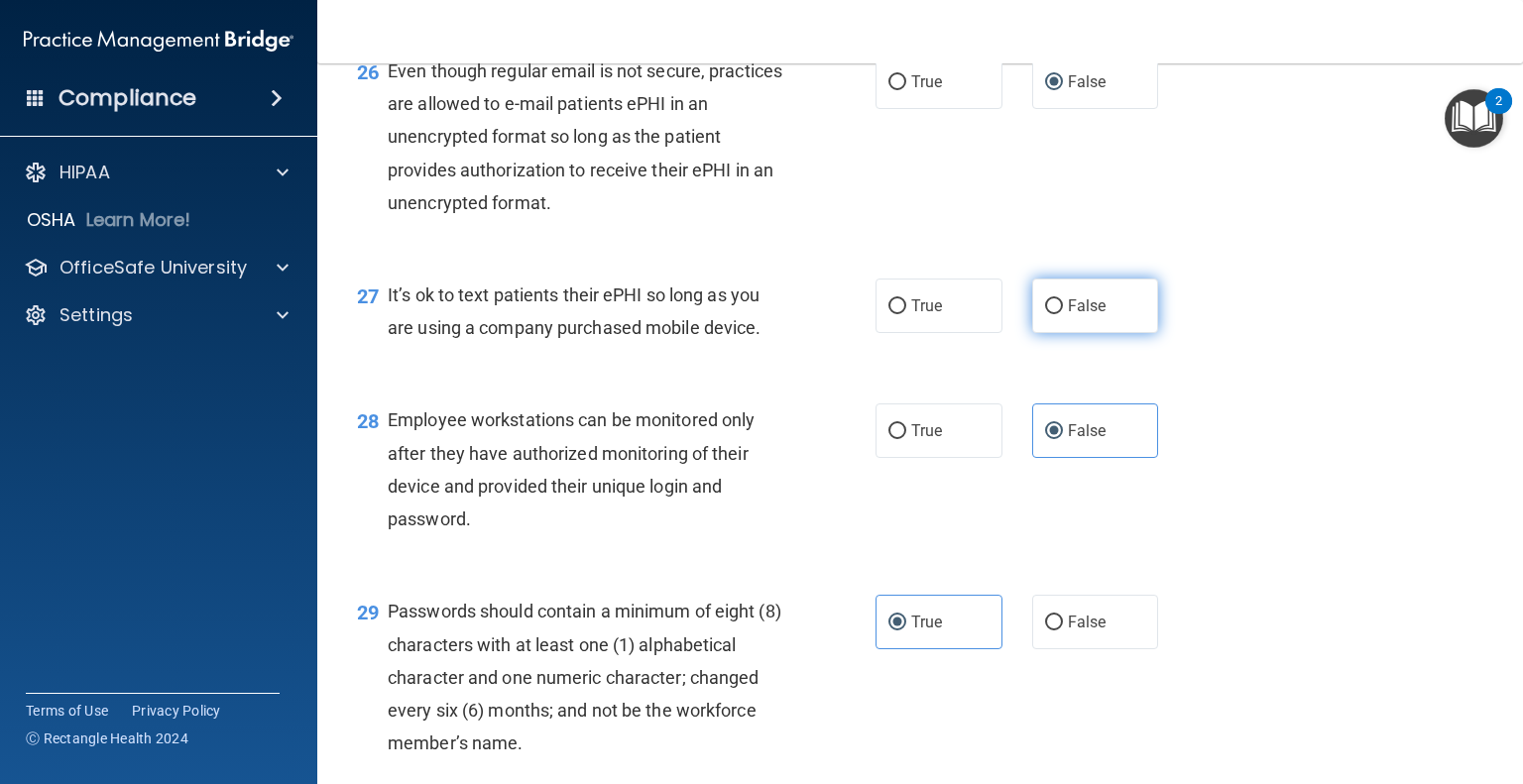 click on "False" at bounding box center (1087, 305) 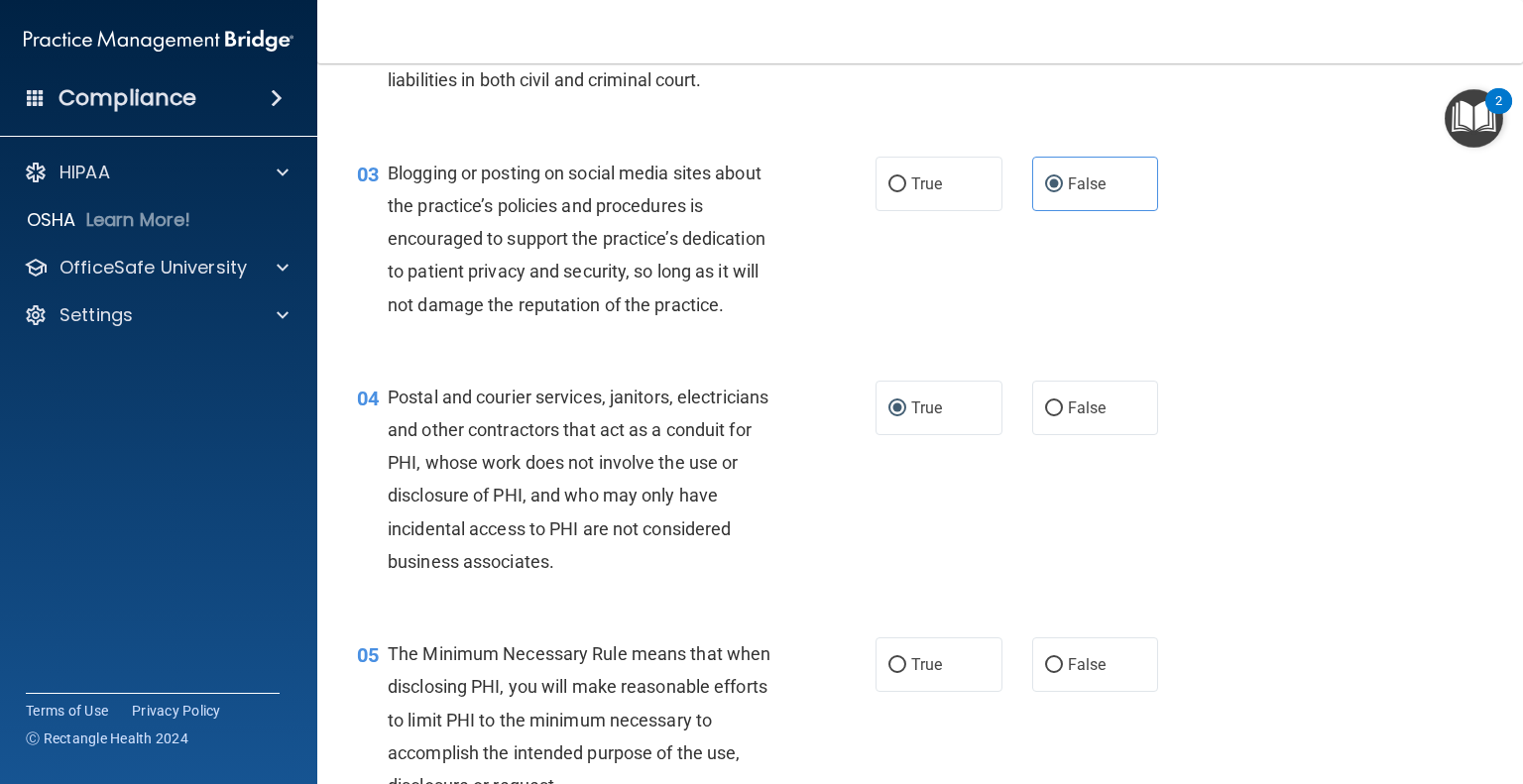 scroll, scrollTop: 0, scrollLeft: 0, axis: both 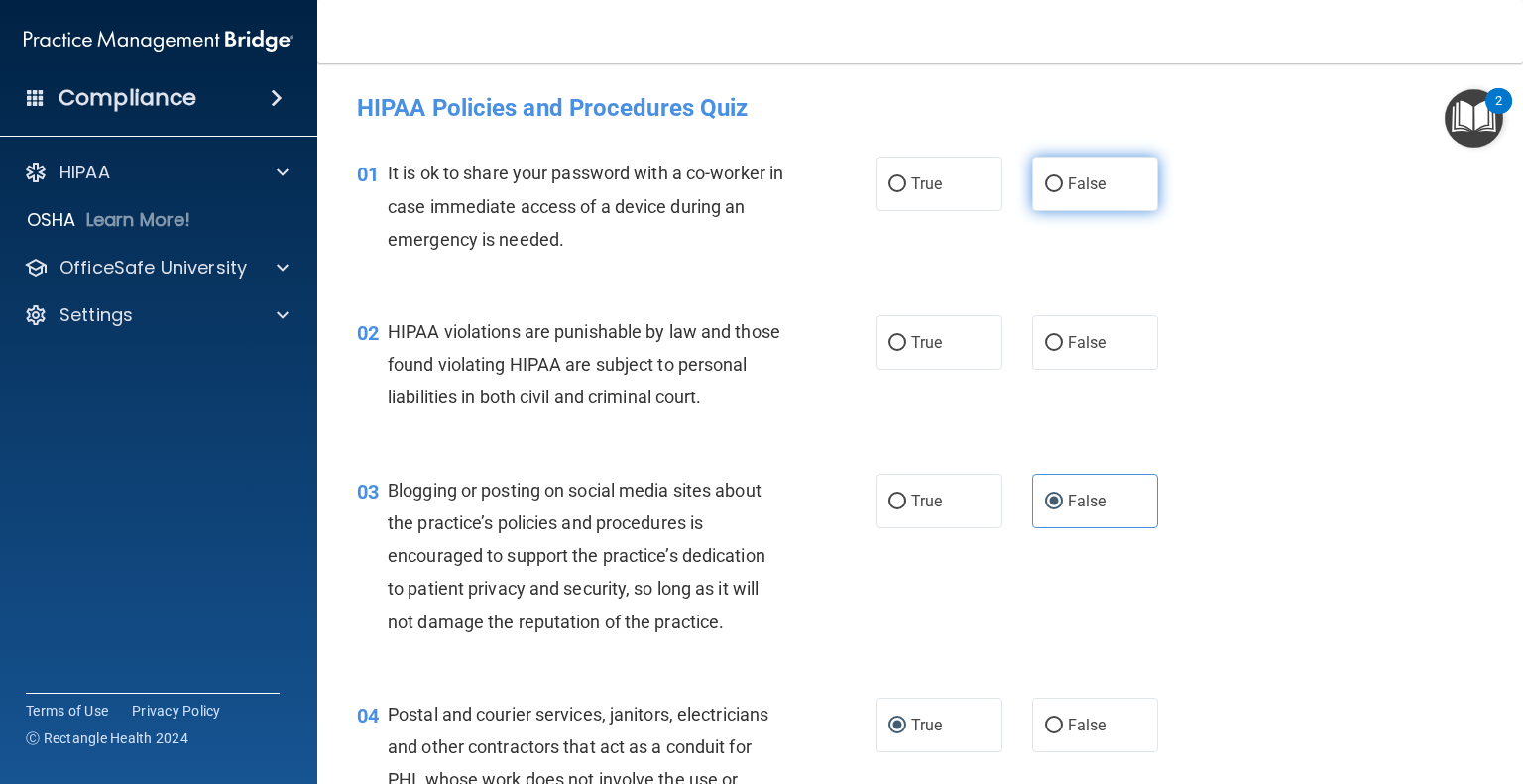 click on "False" at bounding box center (1096, 183) 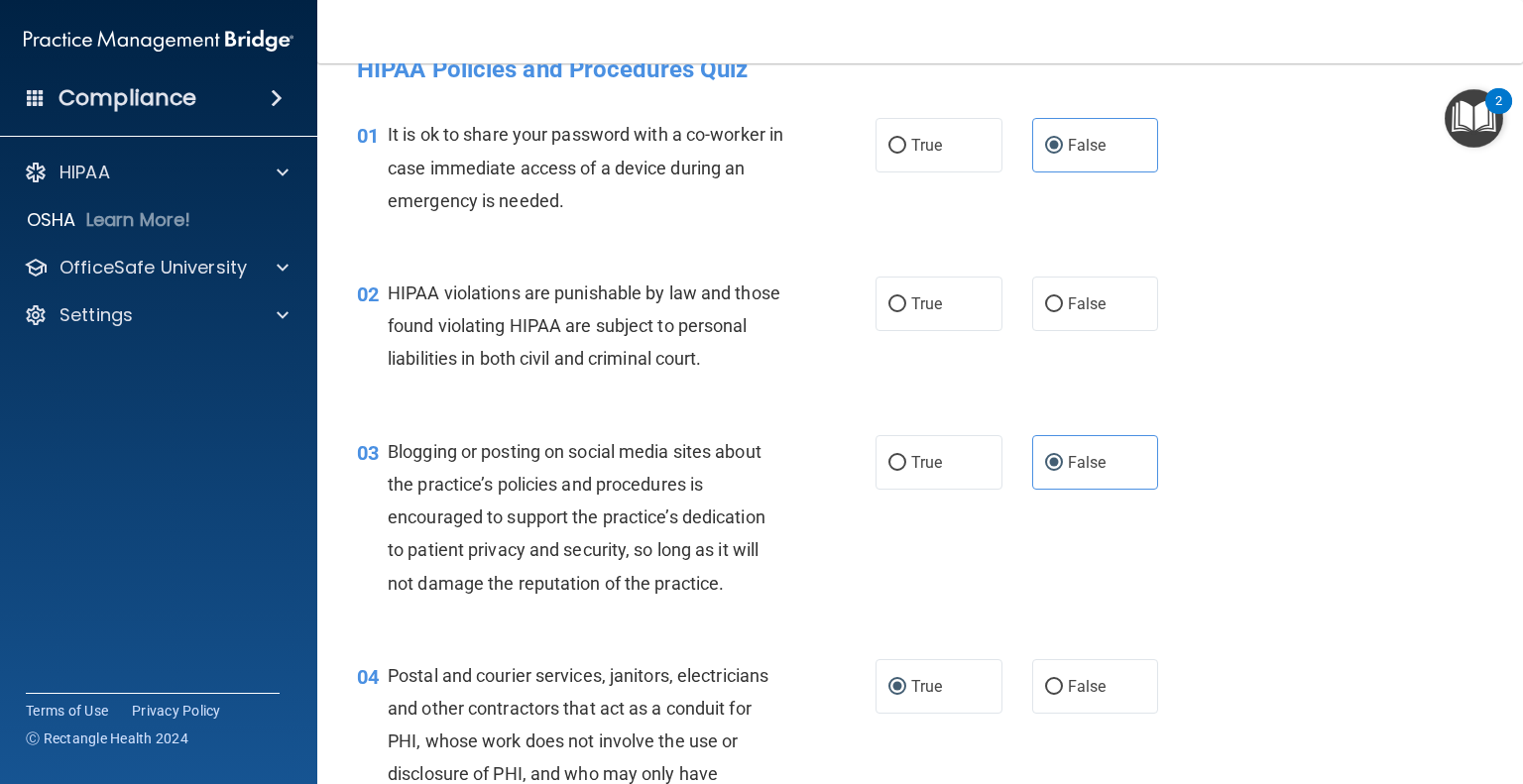 scroll, scrollTop: 40, scrollLeft: 0, axis: vertical 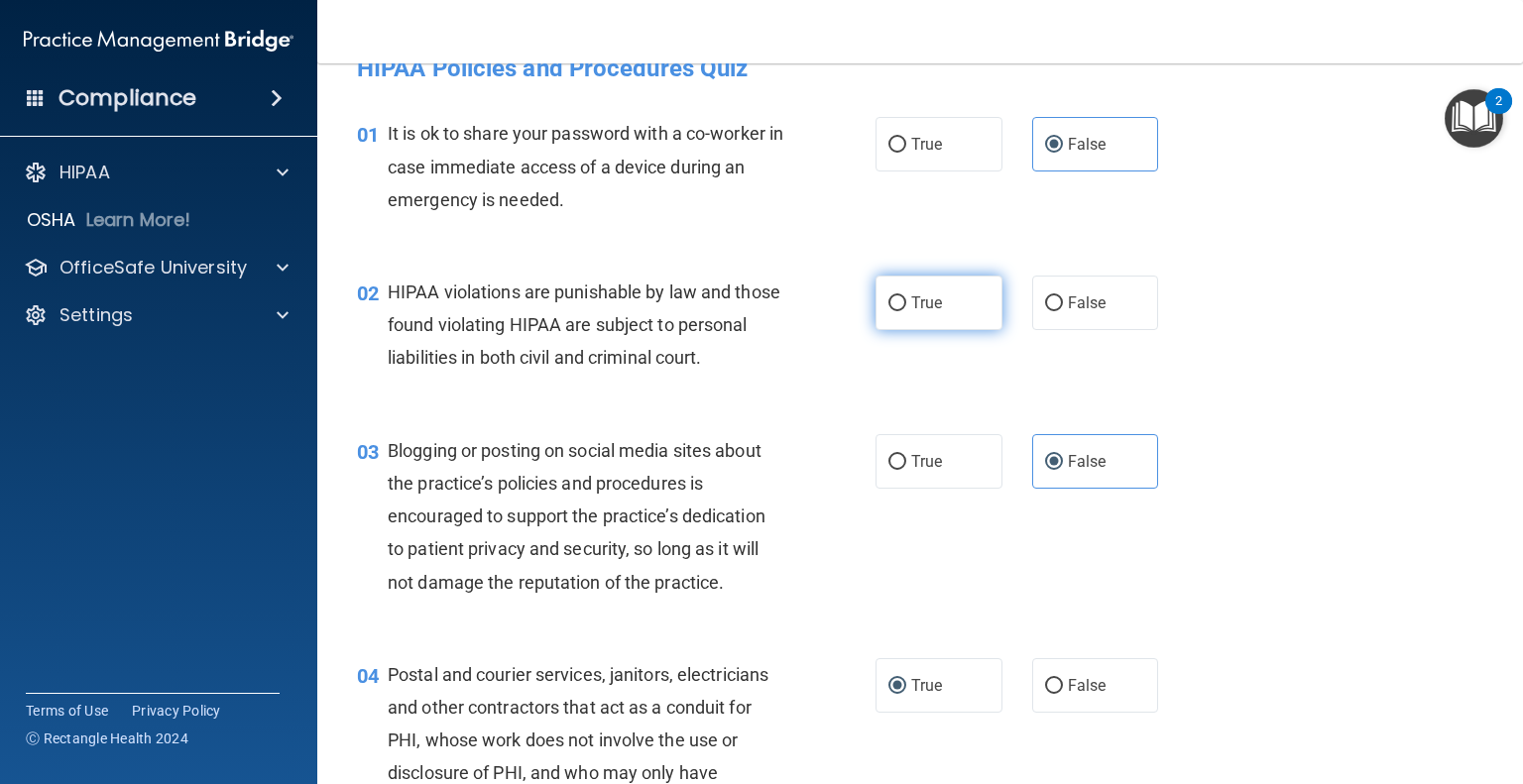 click on "True" at bounding box center [939, 302] 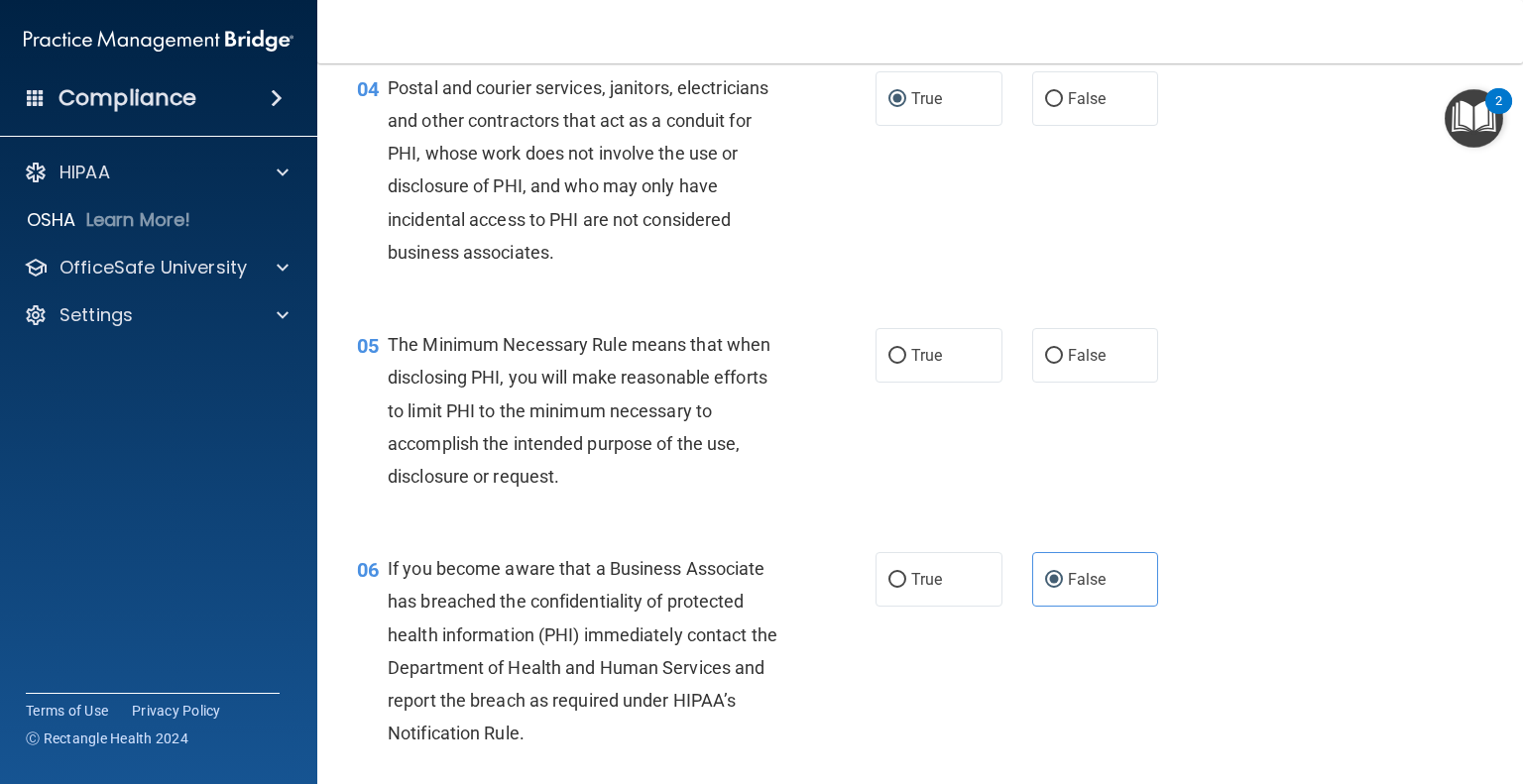 scroll, scrollTop: 690, scrollLeft: 0, axis: vertical 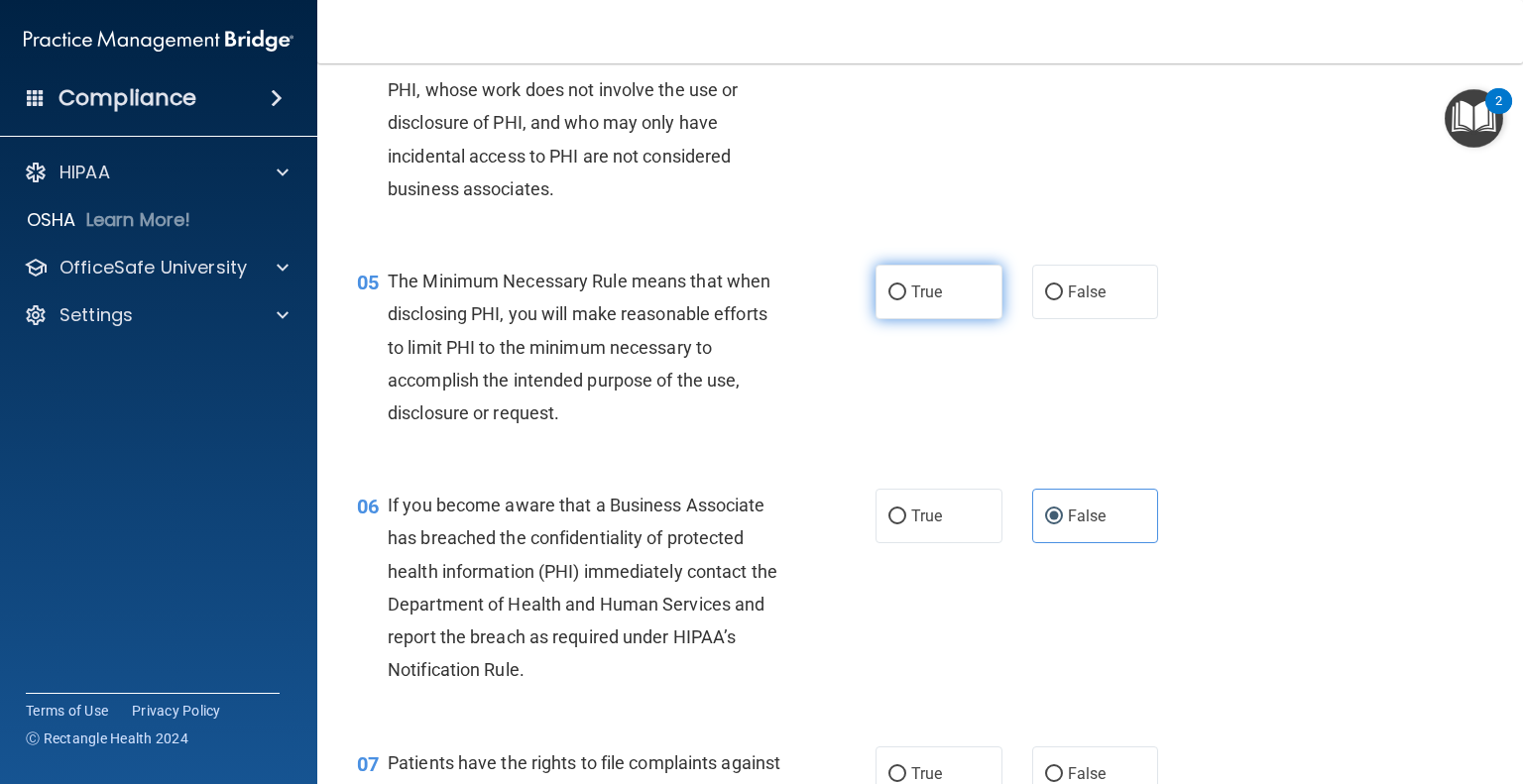 click on "True" at bounding box center [939, 291] 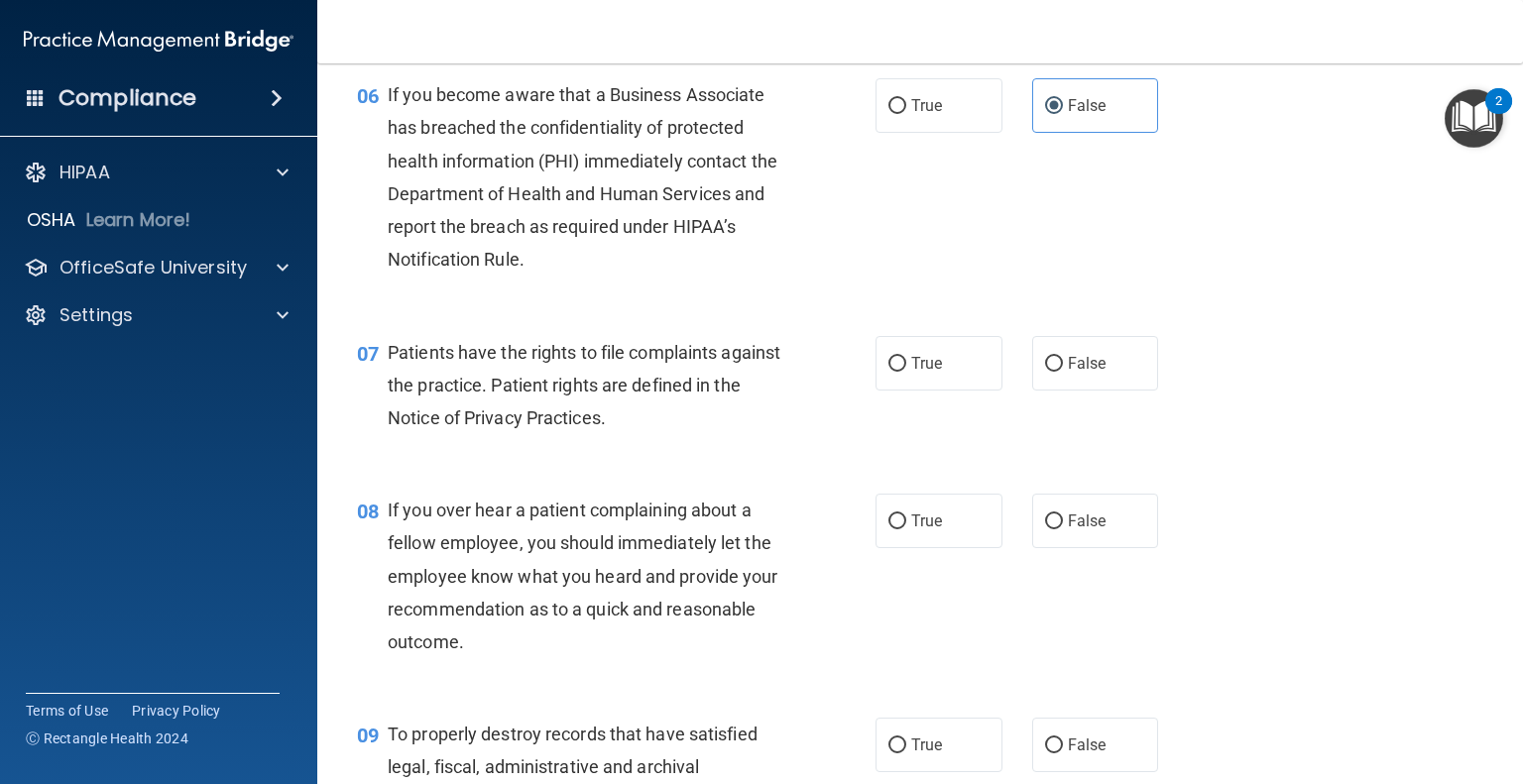 scroll, scrollTop: 1100, scrollLeft: 0, axis: vertical 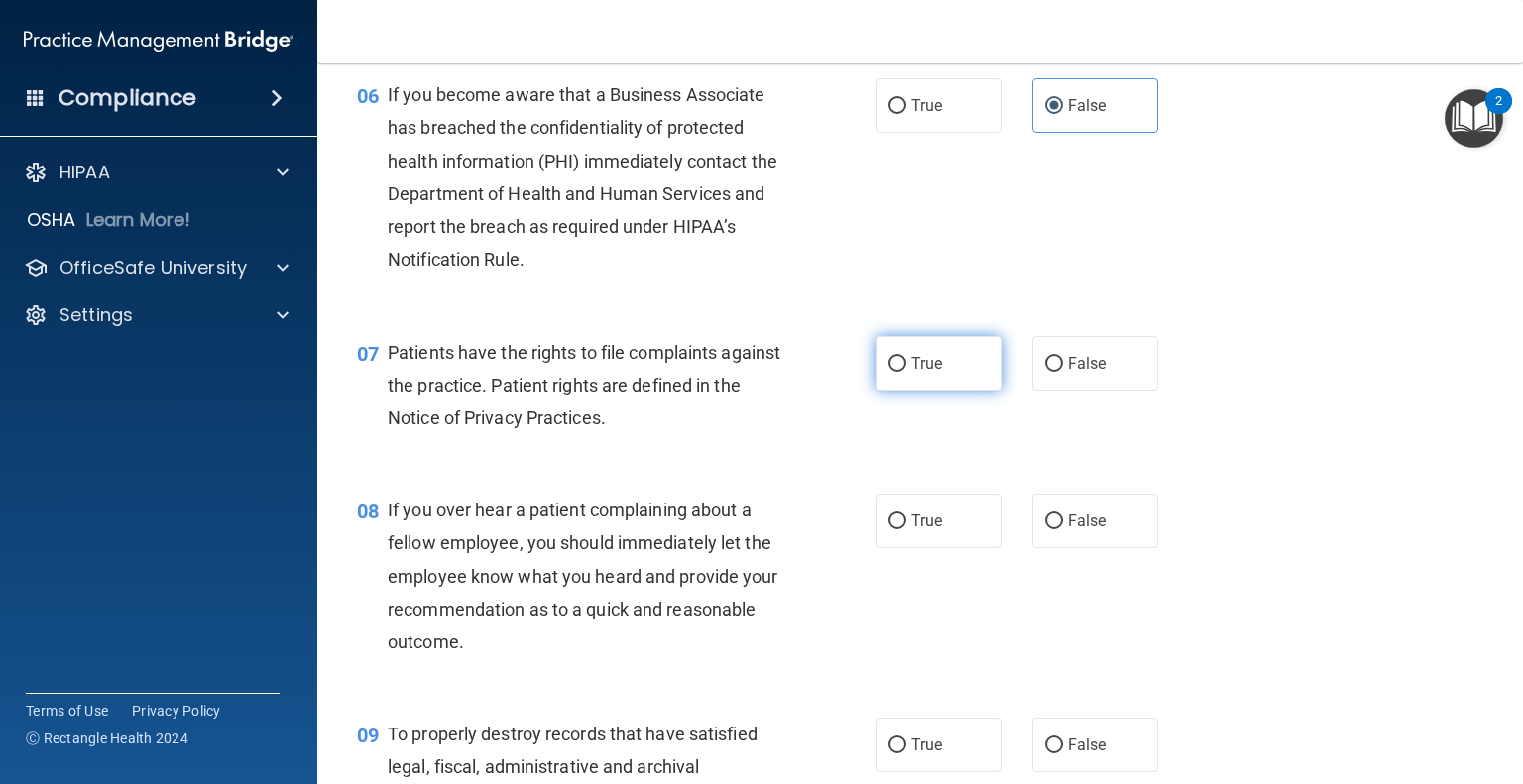click on "True" at bounding box center [939, 363] 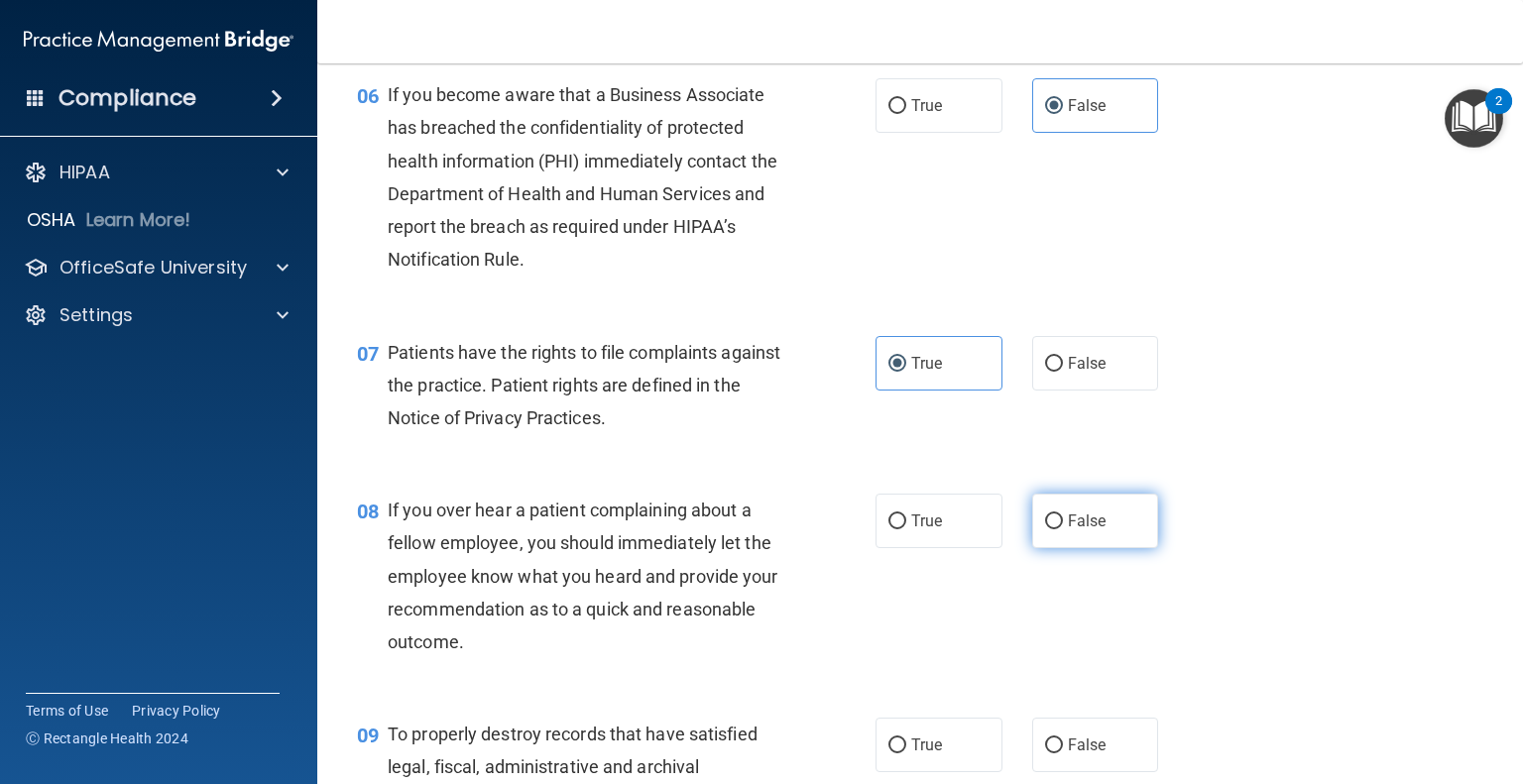 click on "False" at bounding box center (1087, 520) 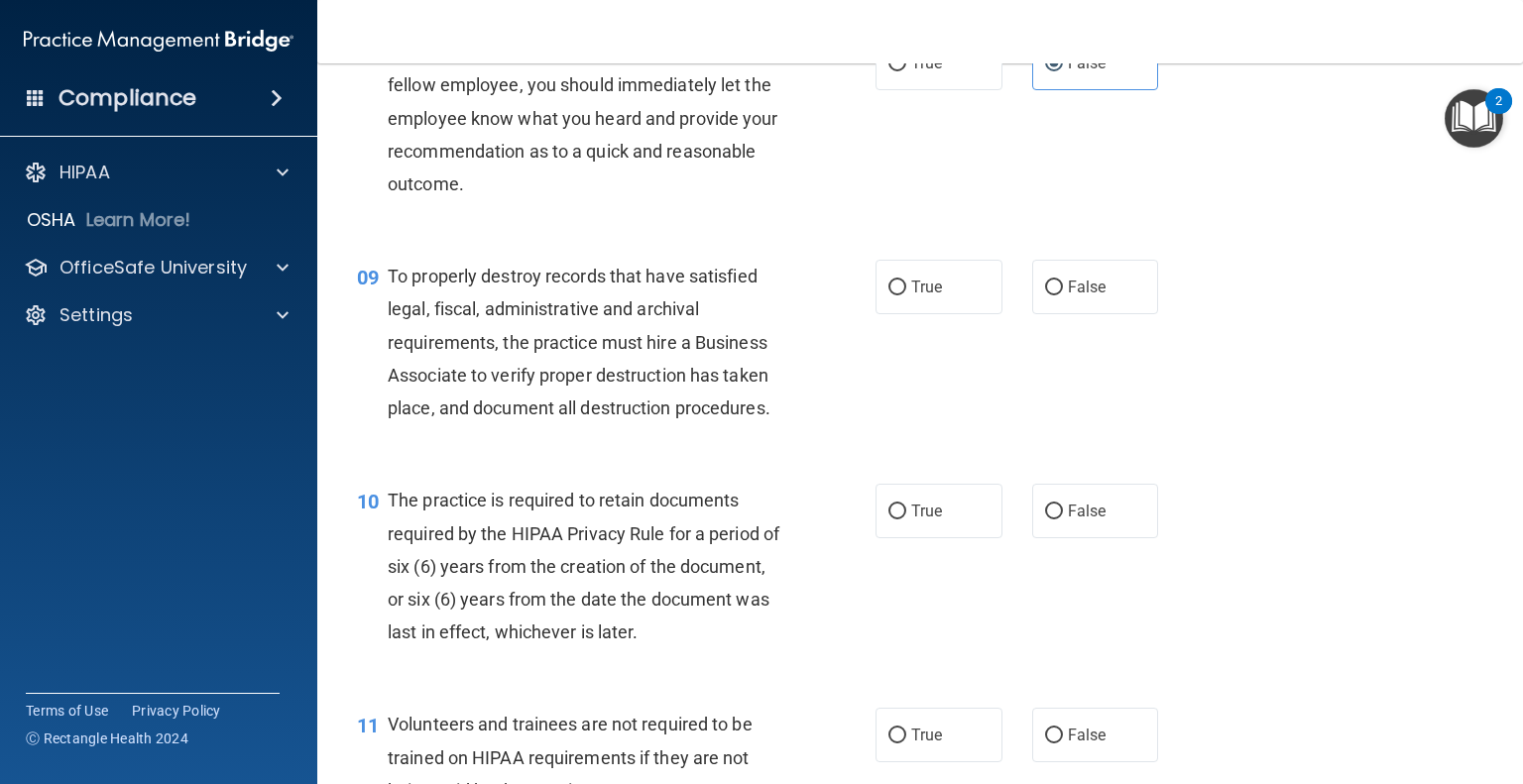 scroll, scrollTop: 1556, scrollLeft: 0, axis: vertical 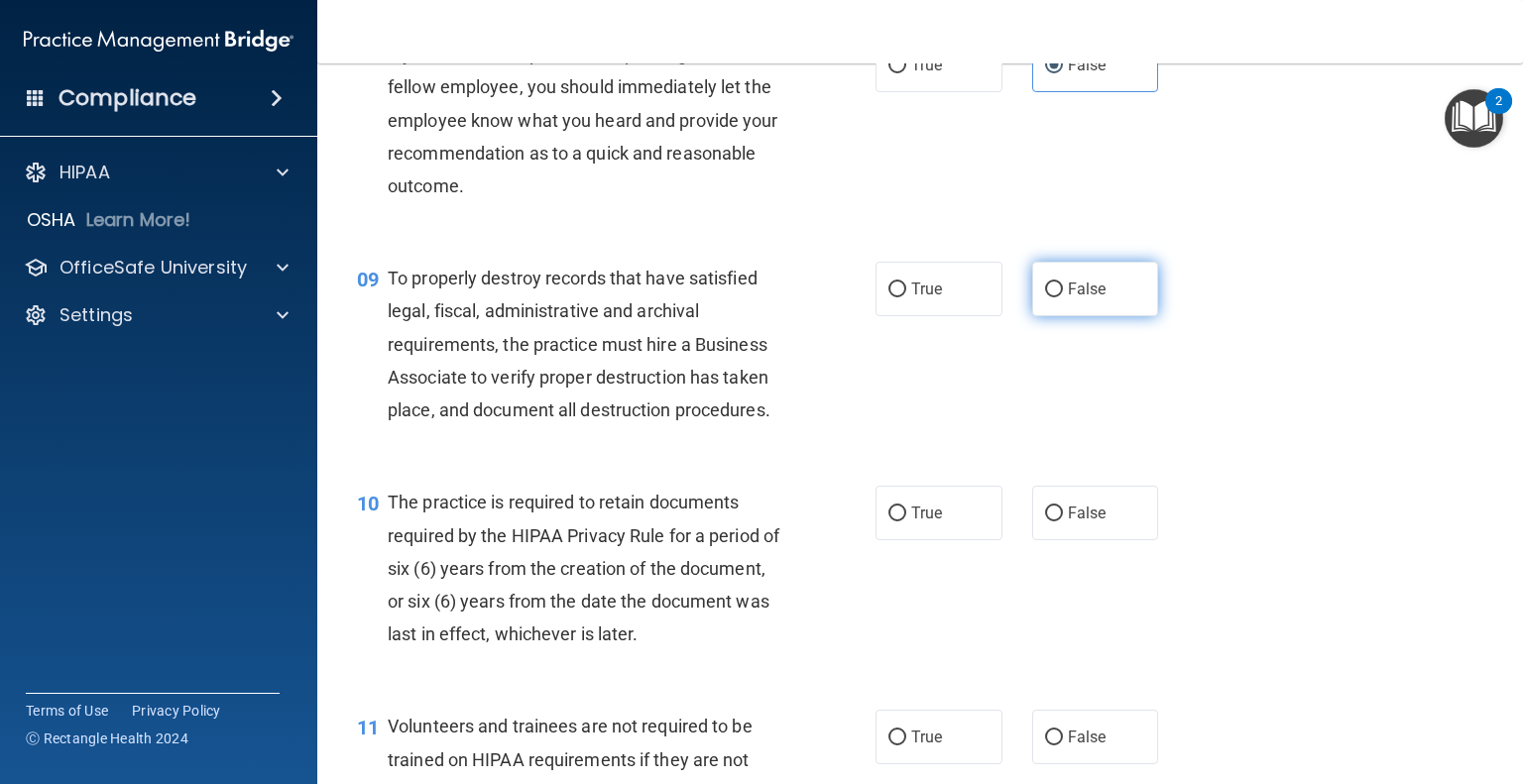 click on "False" at bounding box center (1096, 288) 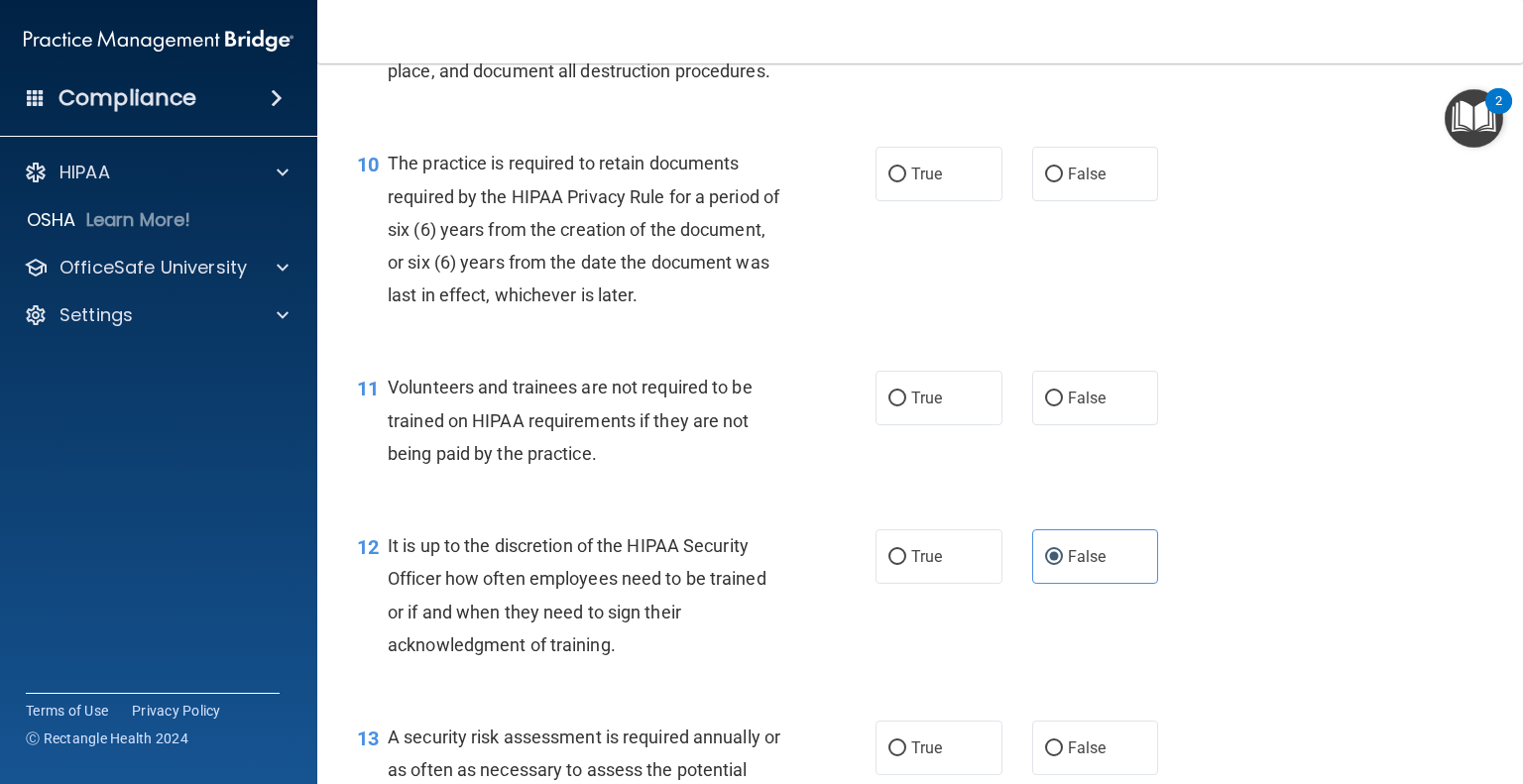 scroll, scrollTop: 1894, scrollLeft: 0, axis: vertical 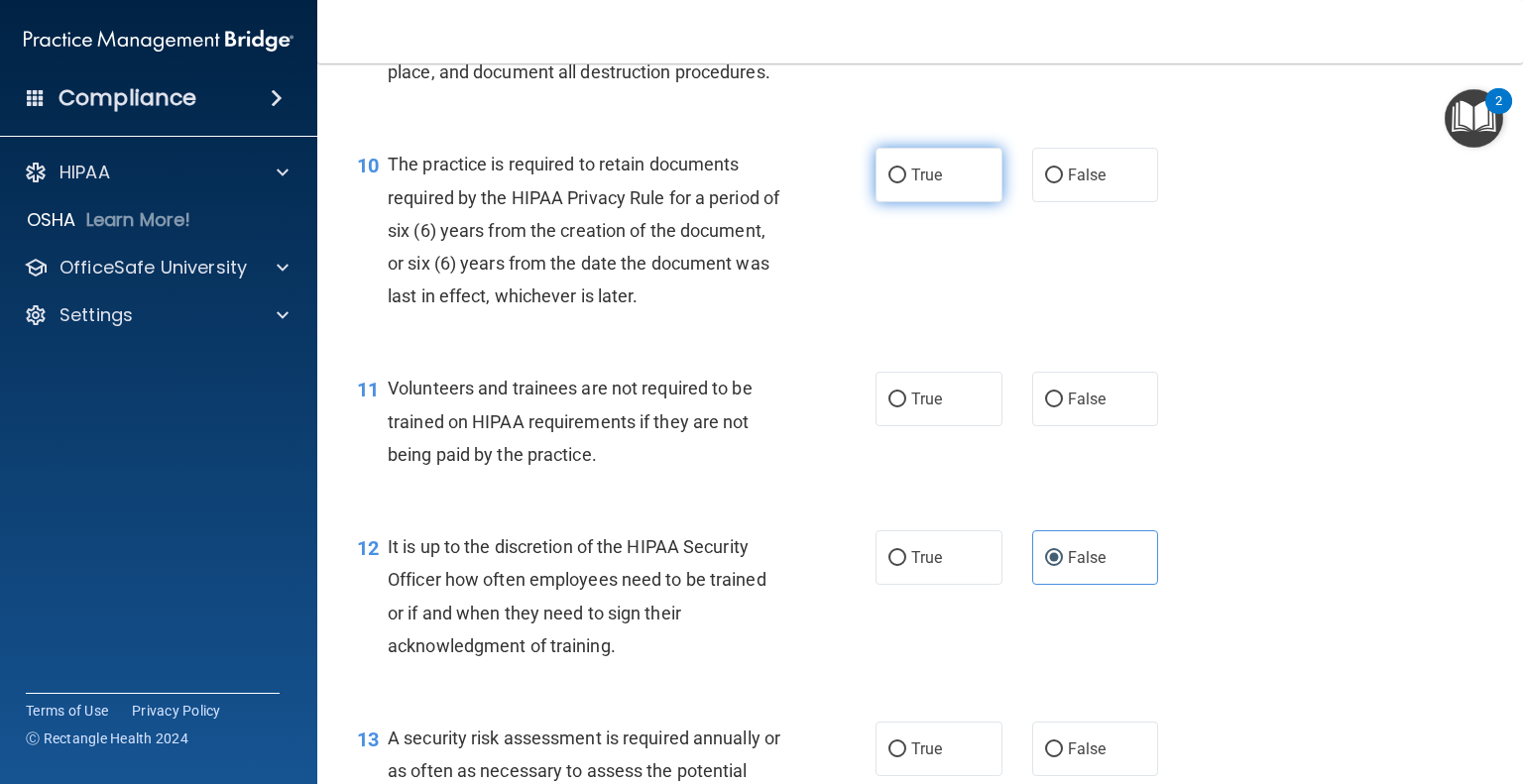 click on "True" at bounding box center (939, 174) 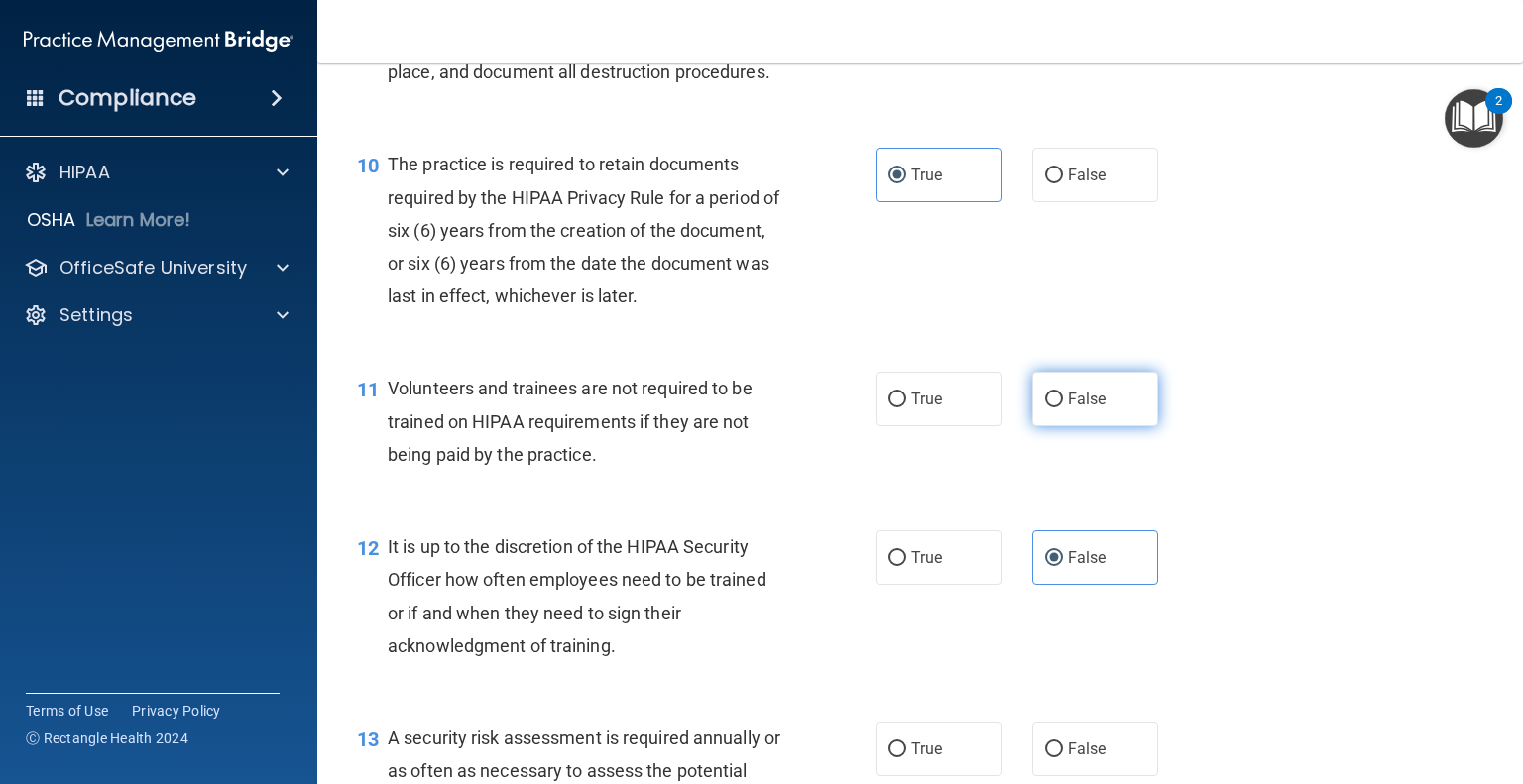 click on "False" at bounding box center [1096, 398] 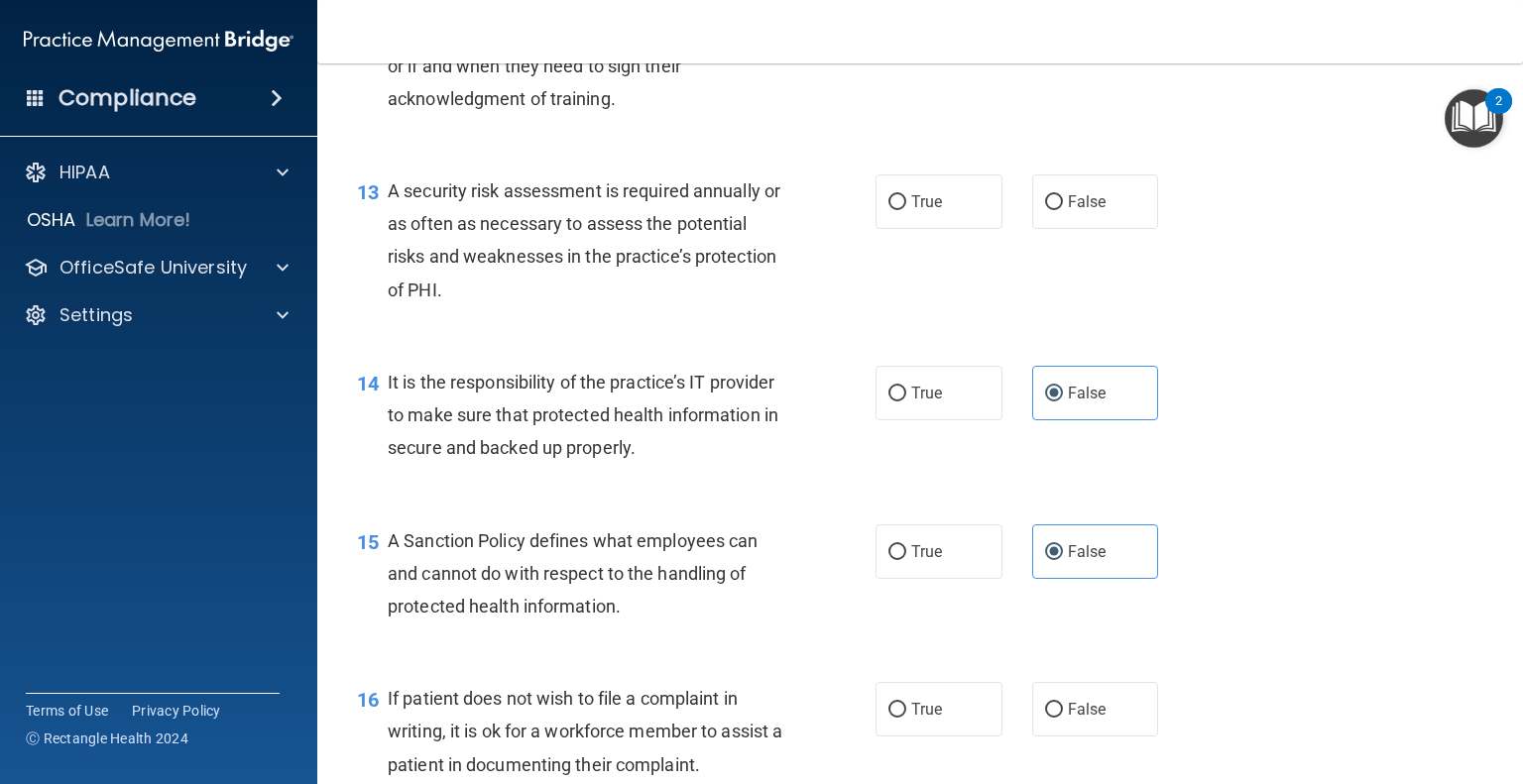 scroll, scrollTop: 2437, scrollLeft: 0, axis: vertical 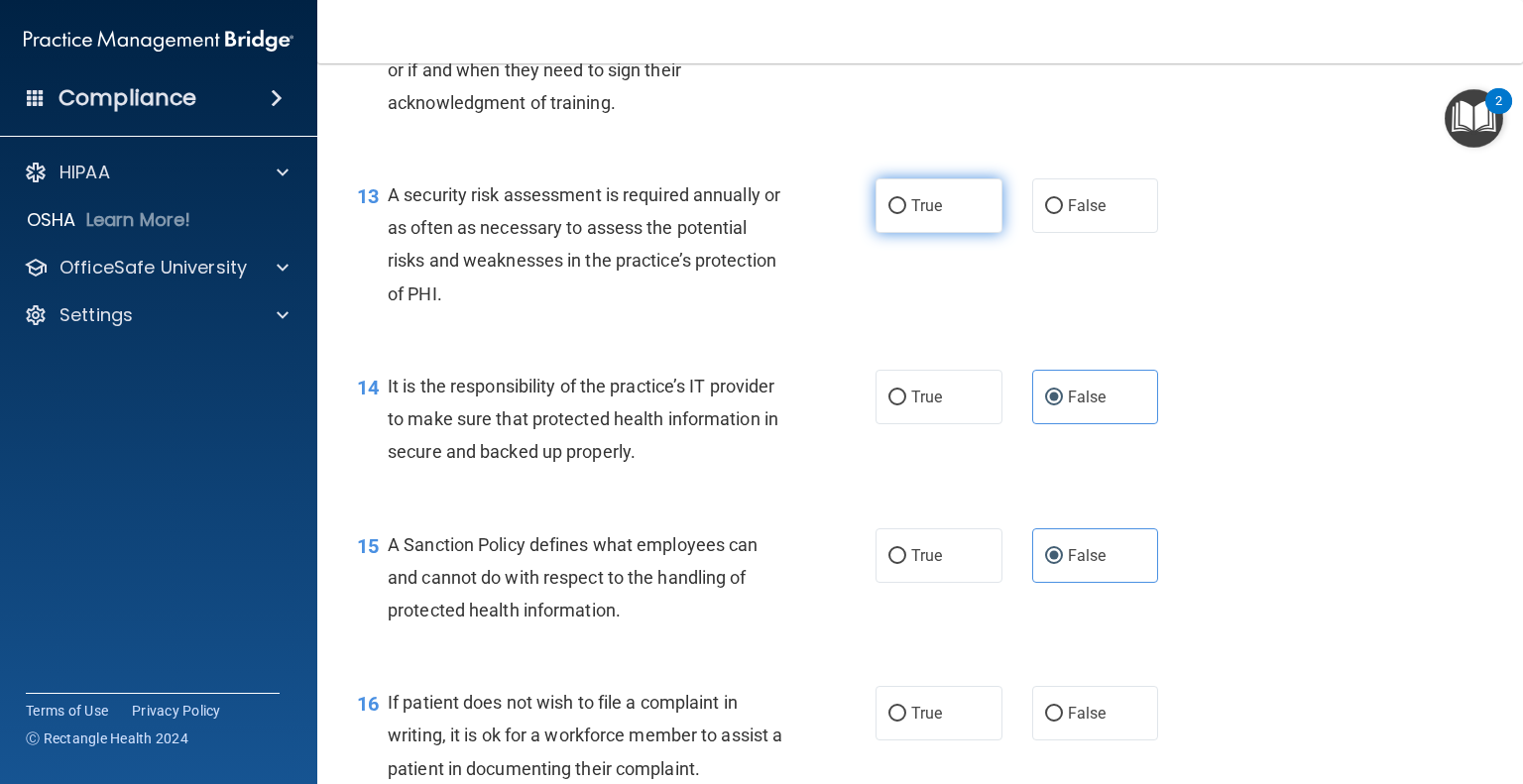 click on "True" at bounding box center [926, 205] 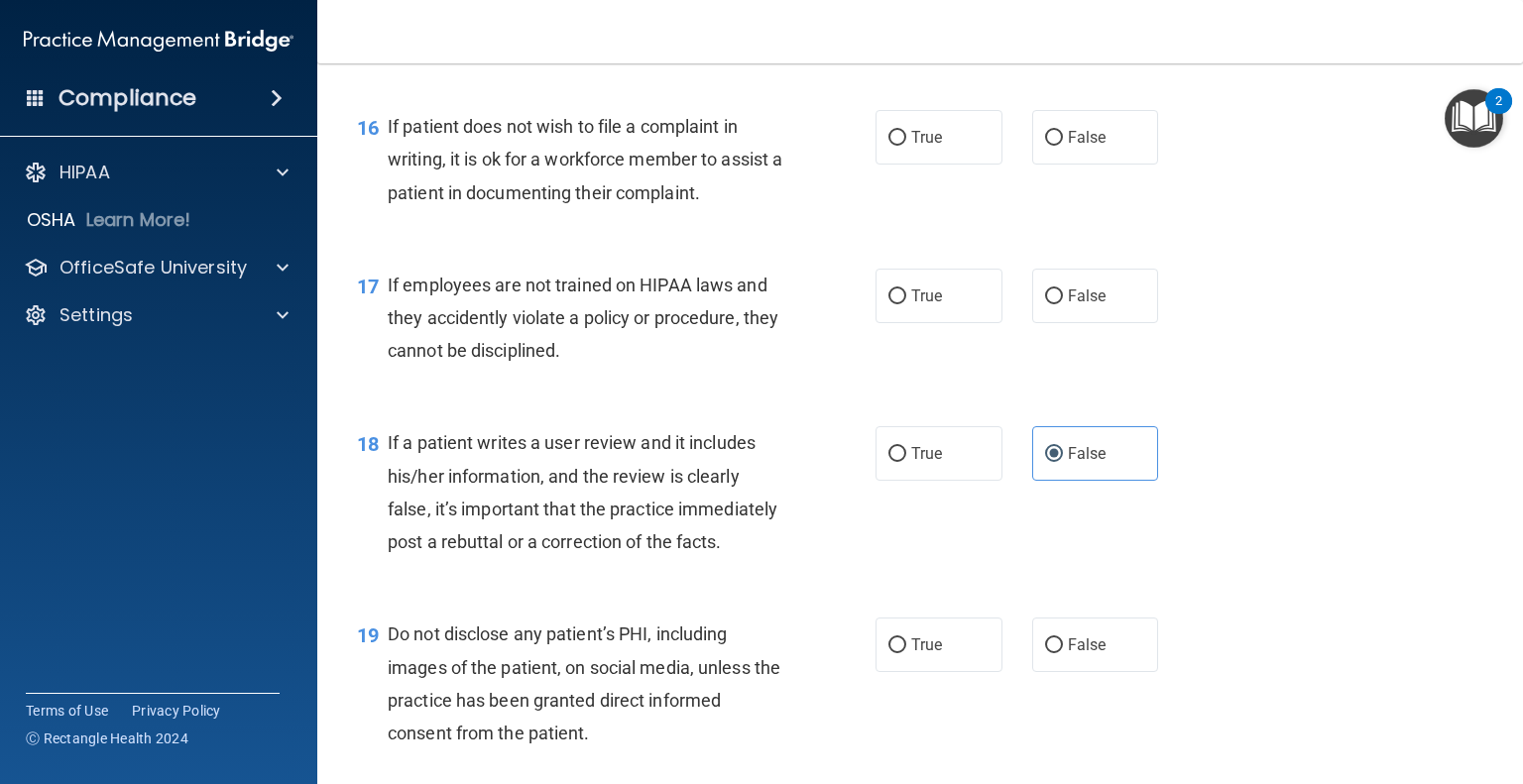 scroll, scrollTop: 3015, scrollLeft: 0, axis: vertical 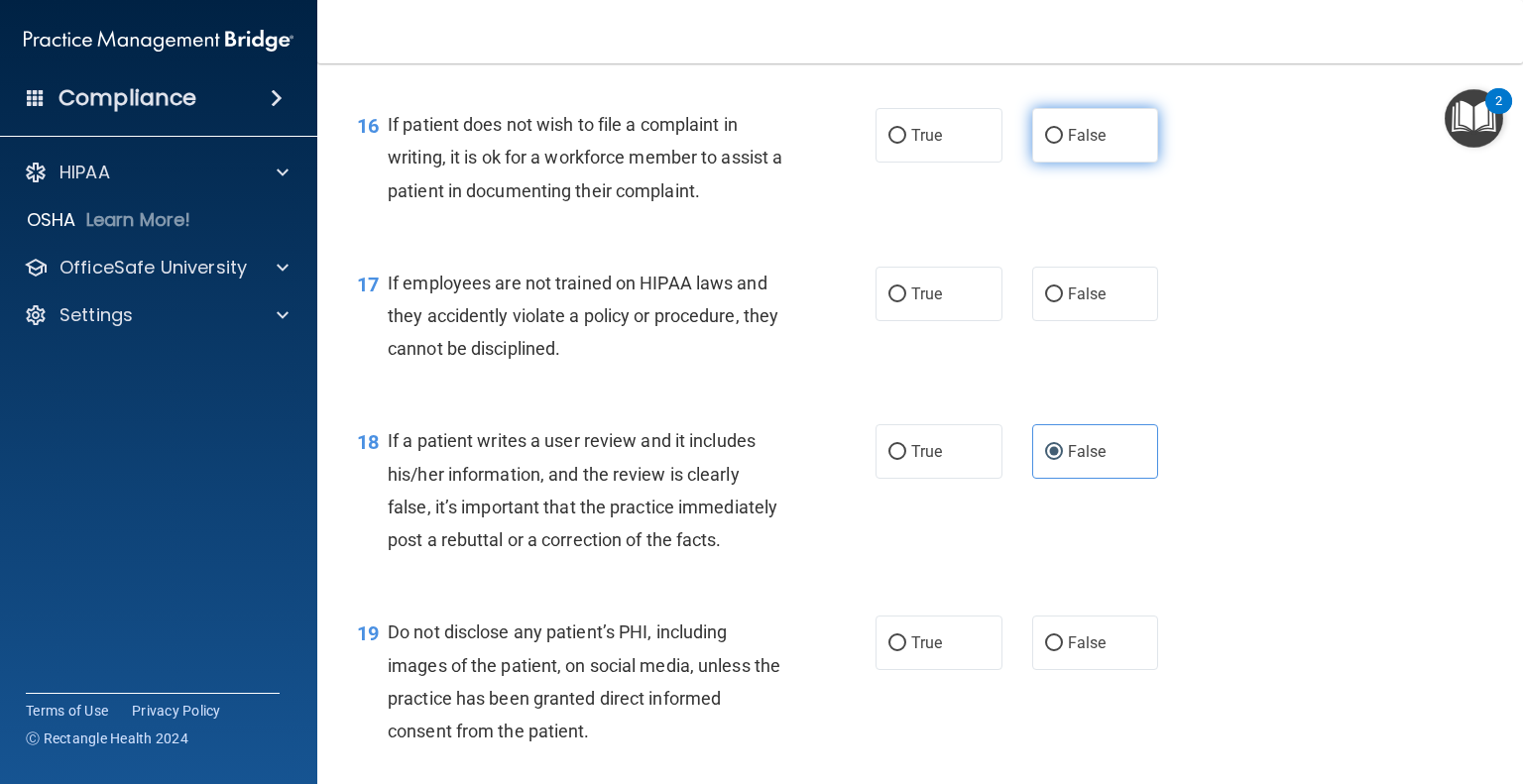 click on "False" at bounding box center (1096, 135) 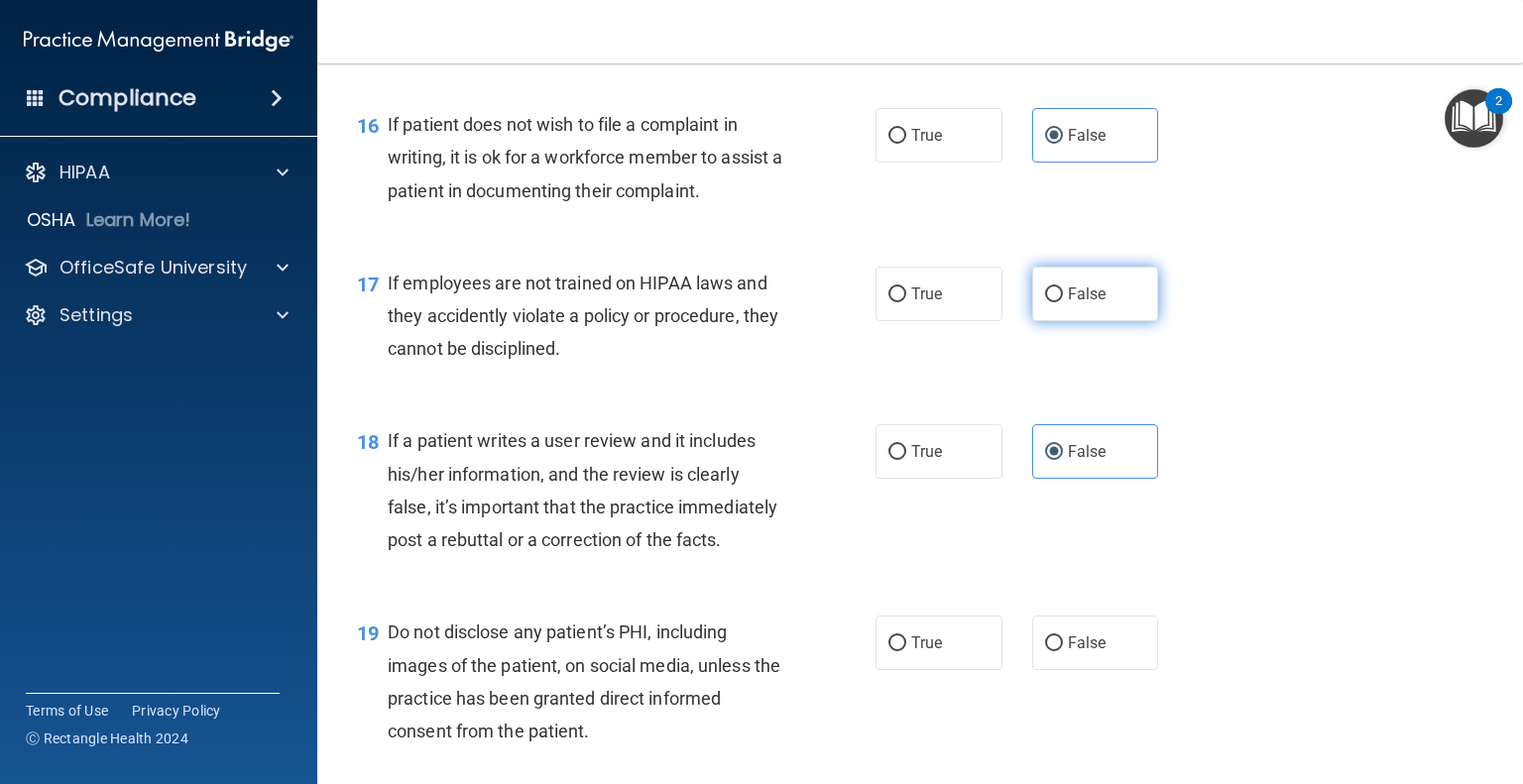 click on "False" at bounding box center [1096, 293] 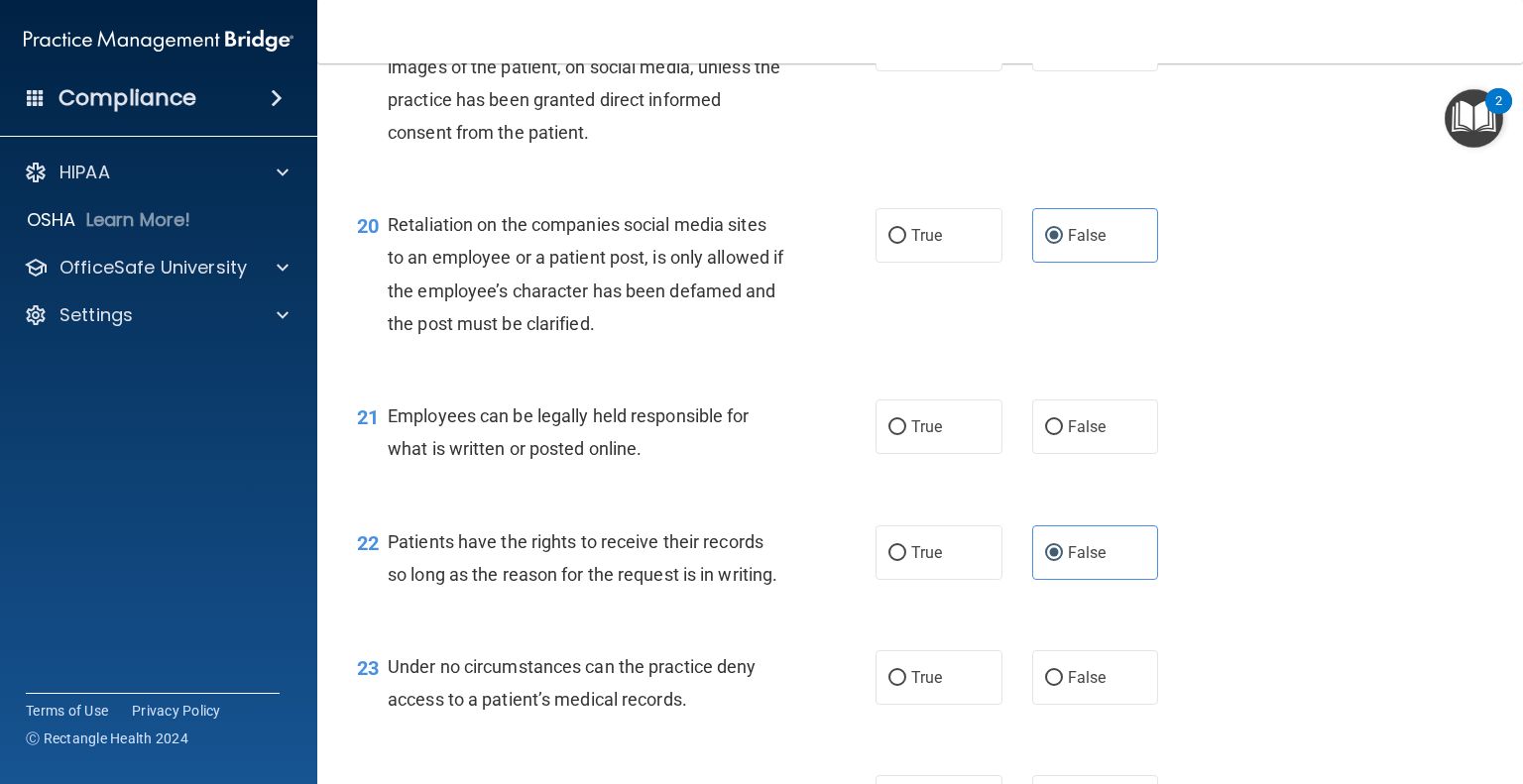 scroll, scrollTop: 3615, scrollLeft: 0, axis: vertical 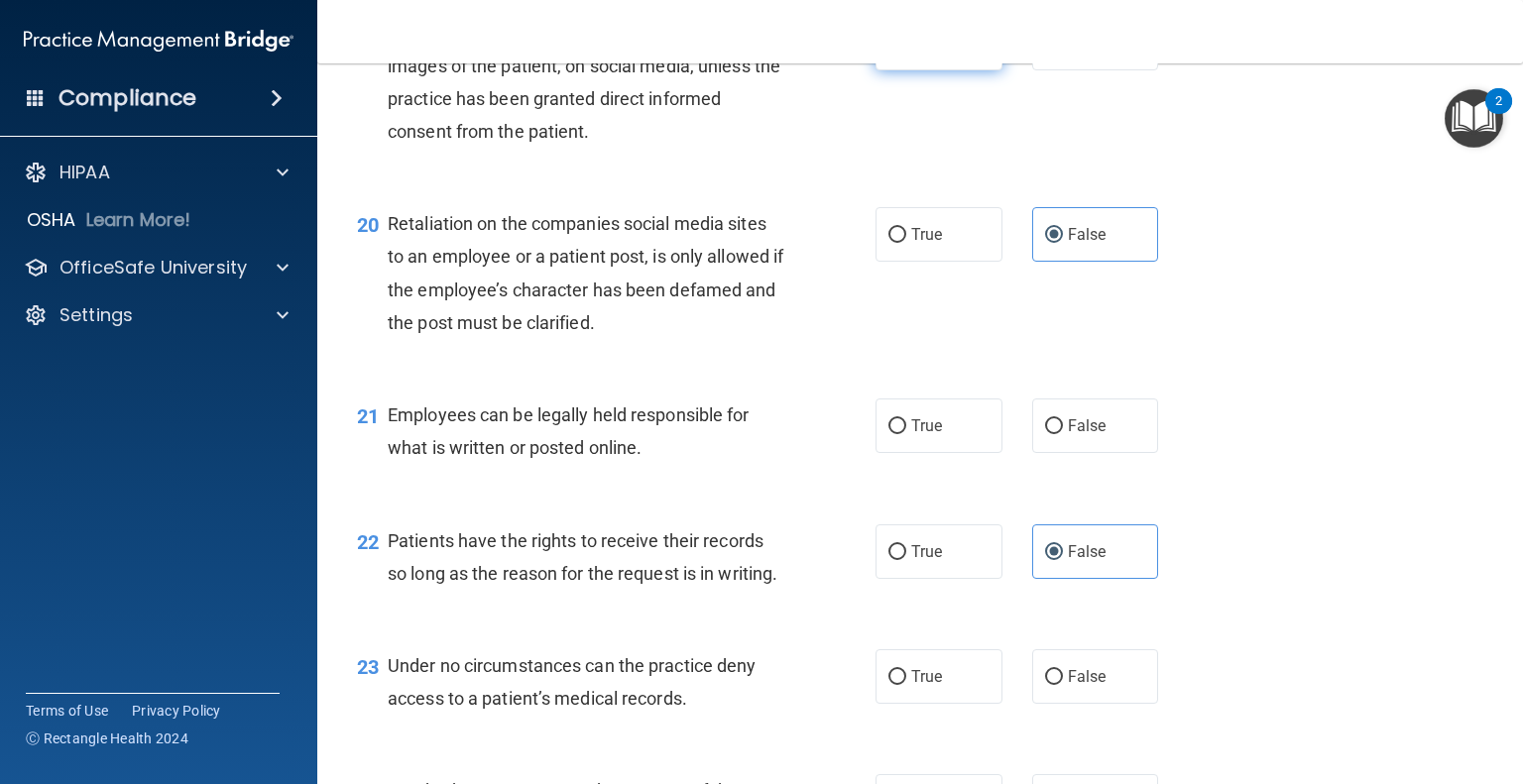 click on "True" at bounding box center (939, 43) 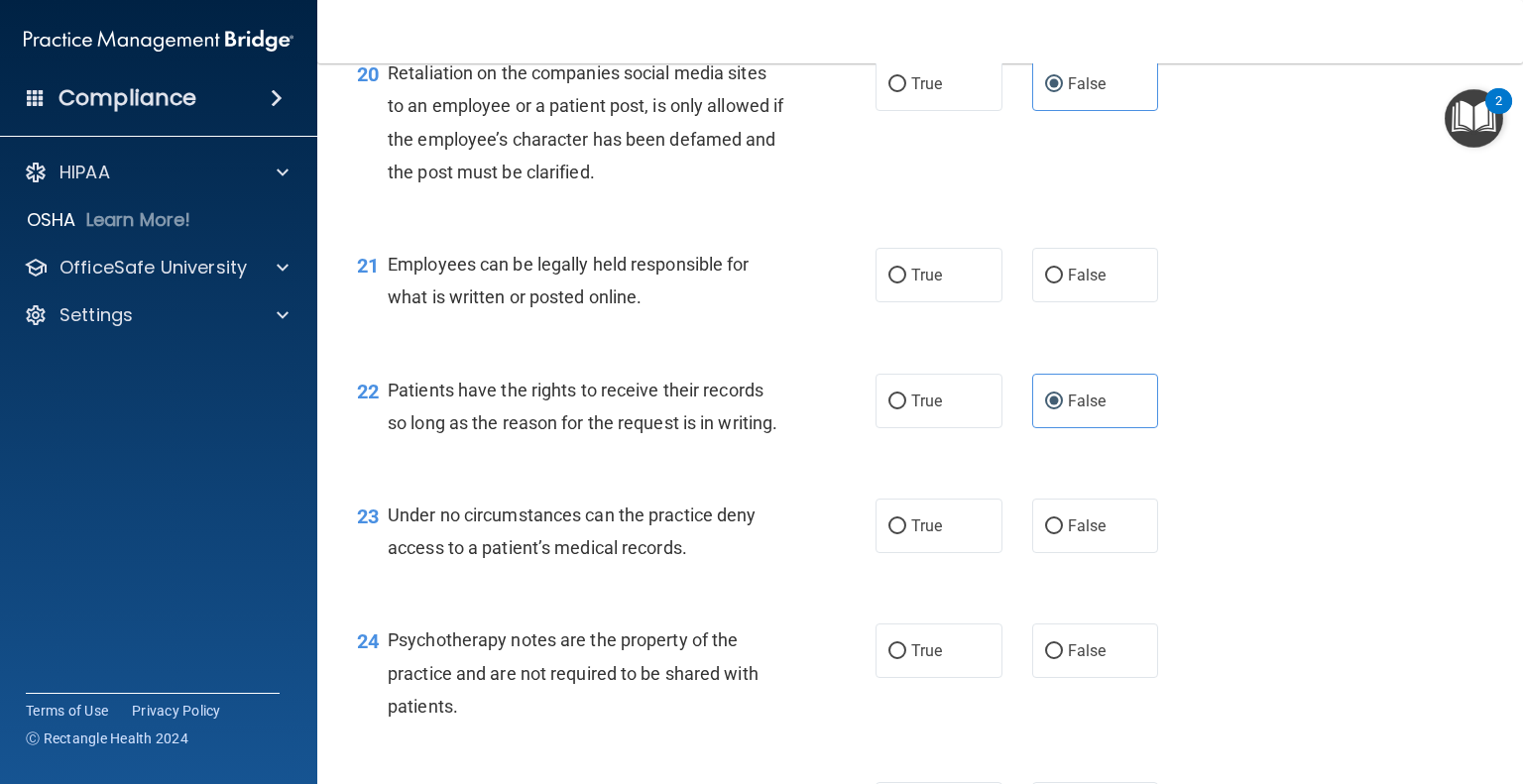 scroll, scrollTop: 3844, scrollLeft: 0, axis: vertical 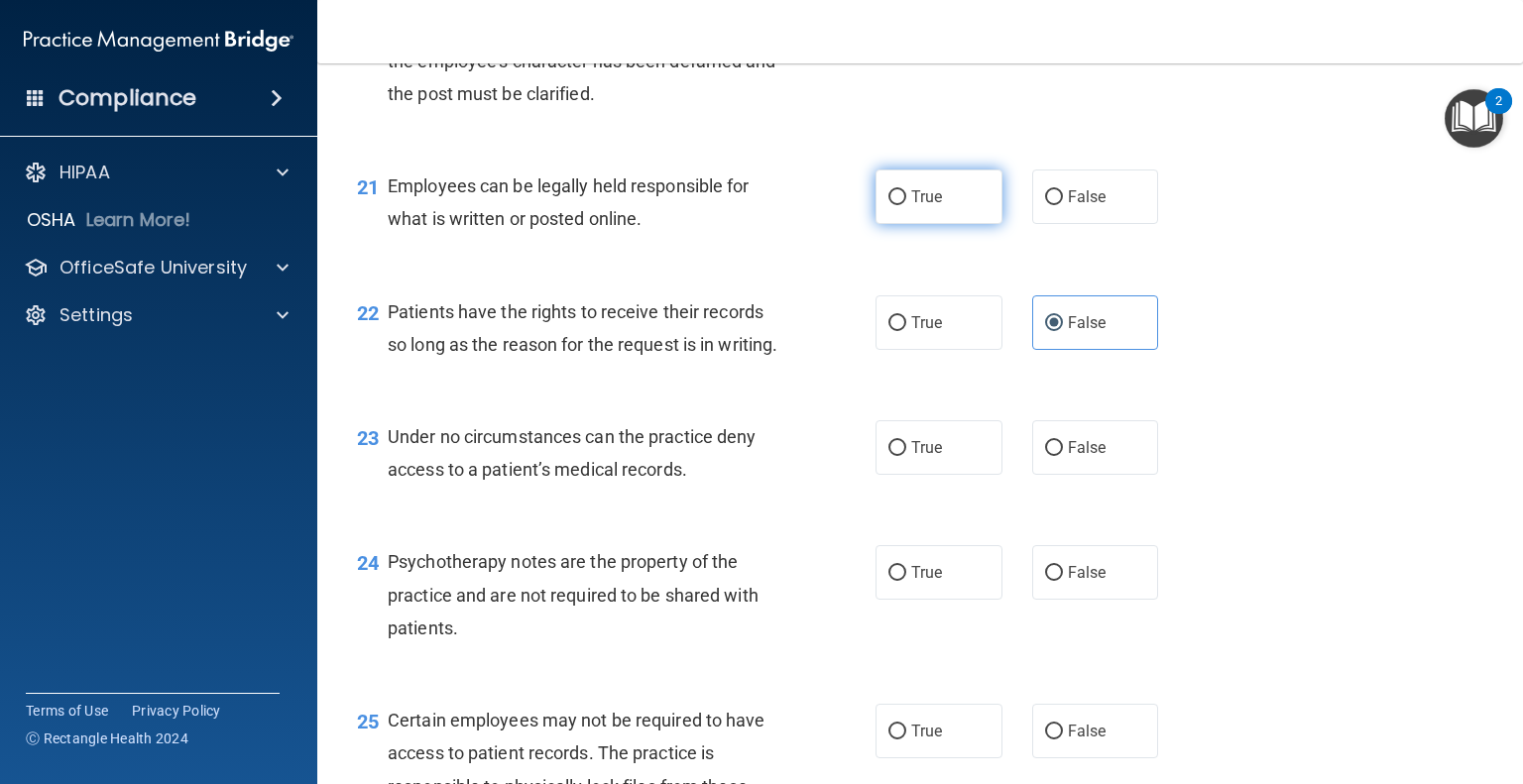 click on "True" at bounding box center (939, 196) 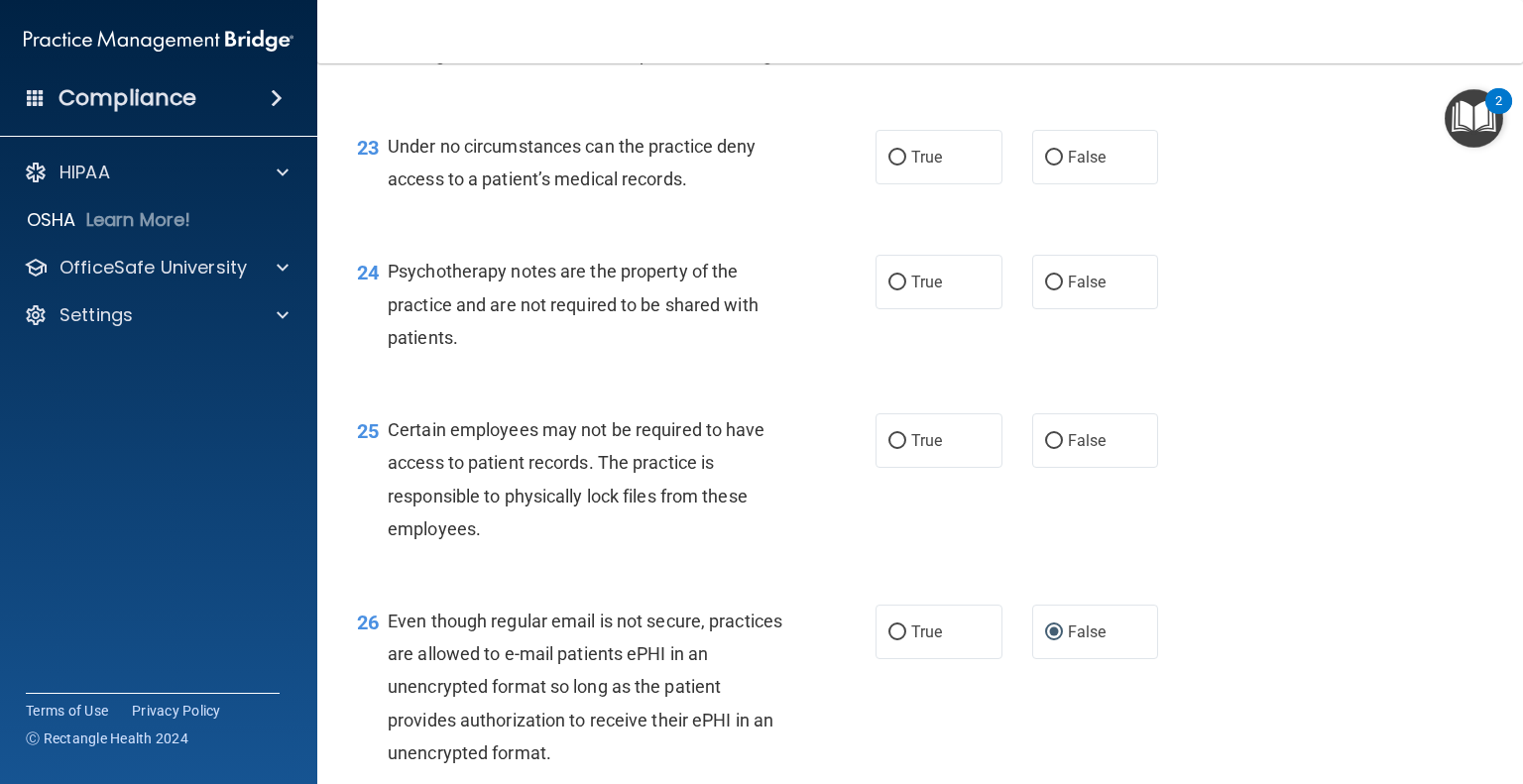 scroll, scrollTop: 4155, scrollLeft: 0, axis: vertical 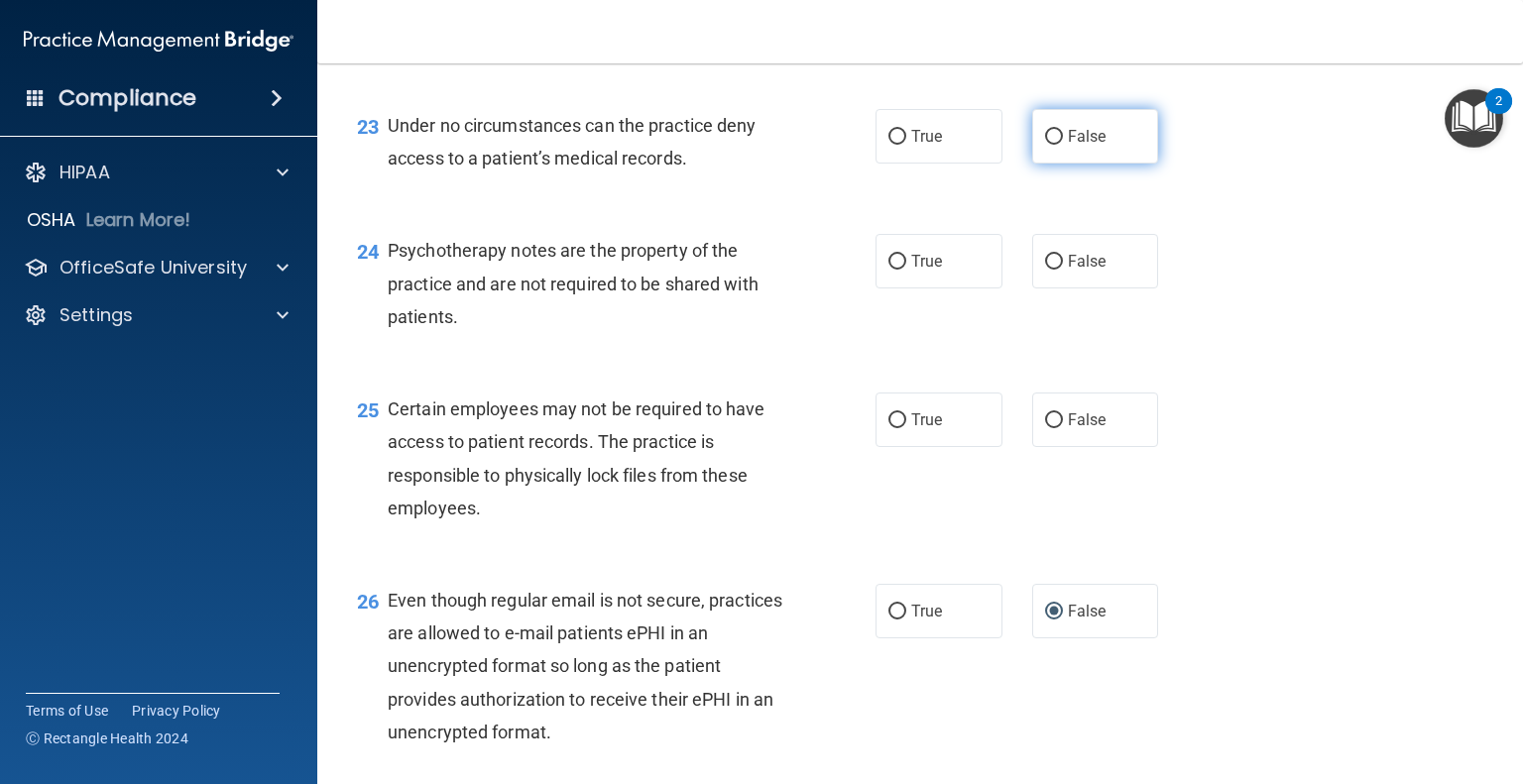 click on "False" at bounding box center [1087, 136] 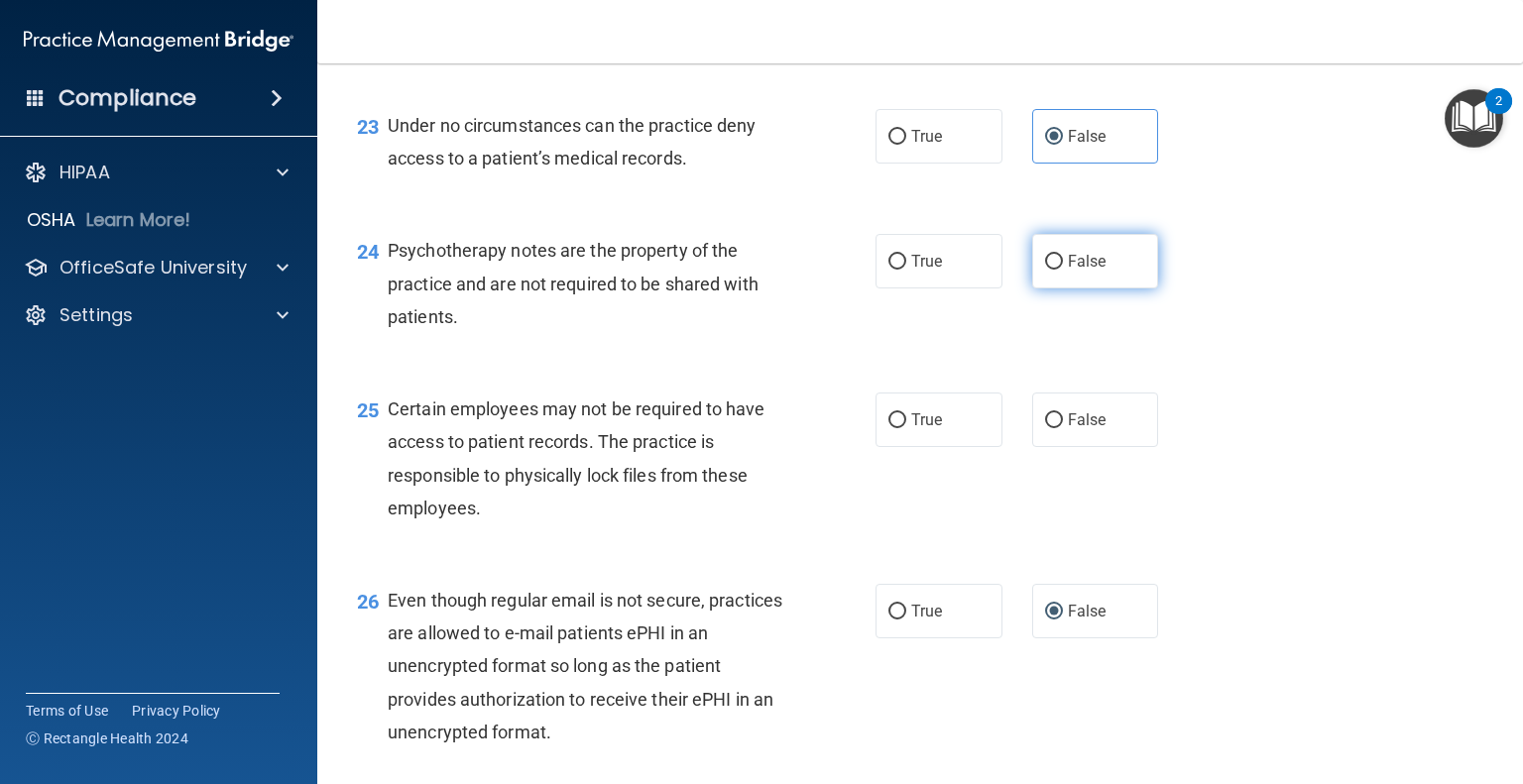 click on "False" at bounding box center [1087, 261] 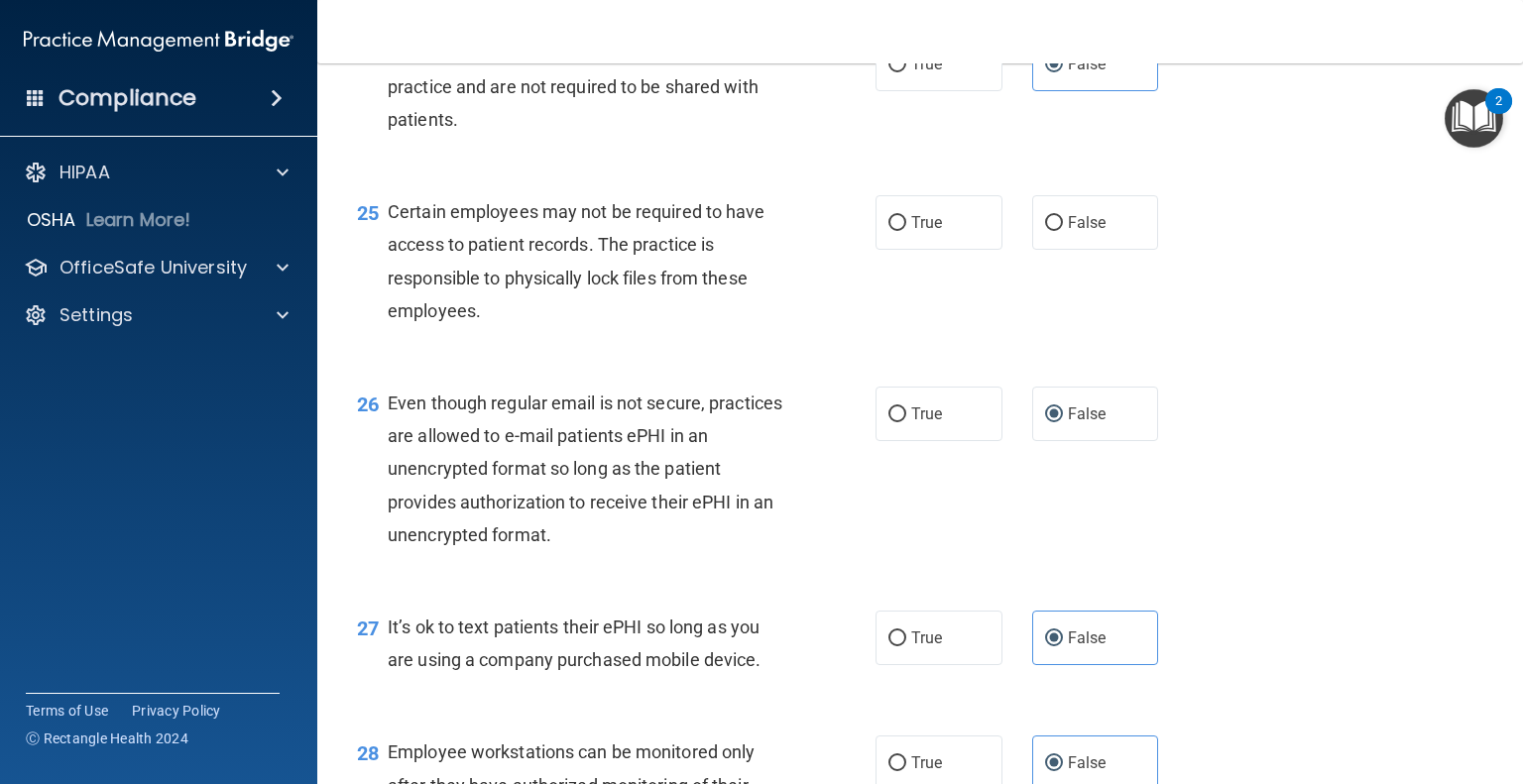 scroll, scrollTop: 4353, scrollLeft: 0, axis: vertical 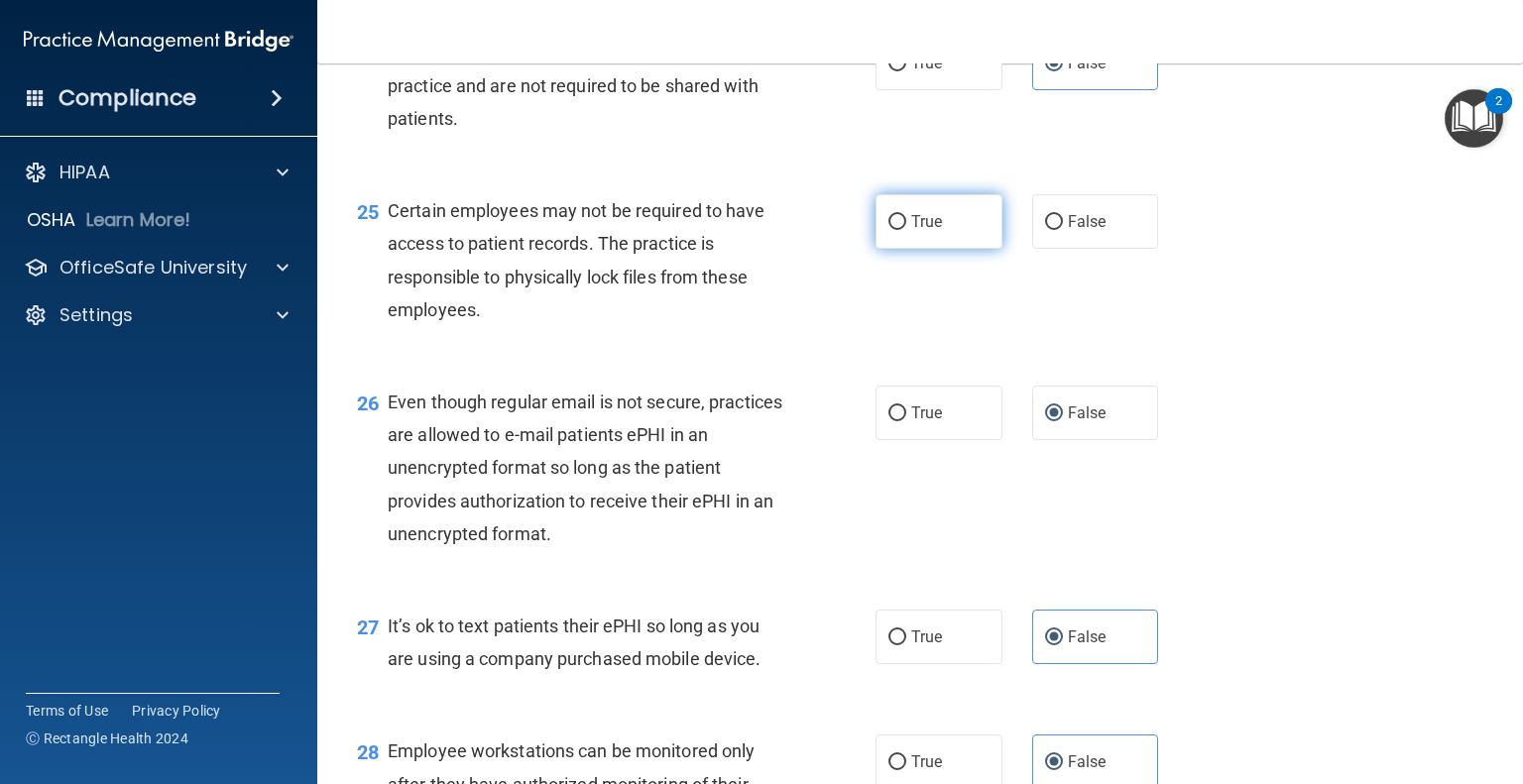 click on "True" at bounding box center [926, 221] 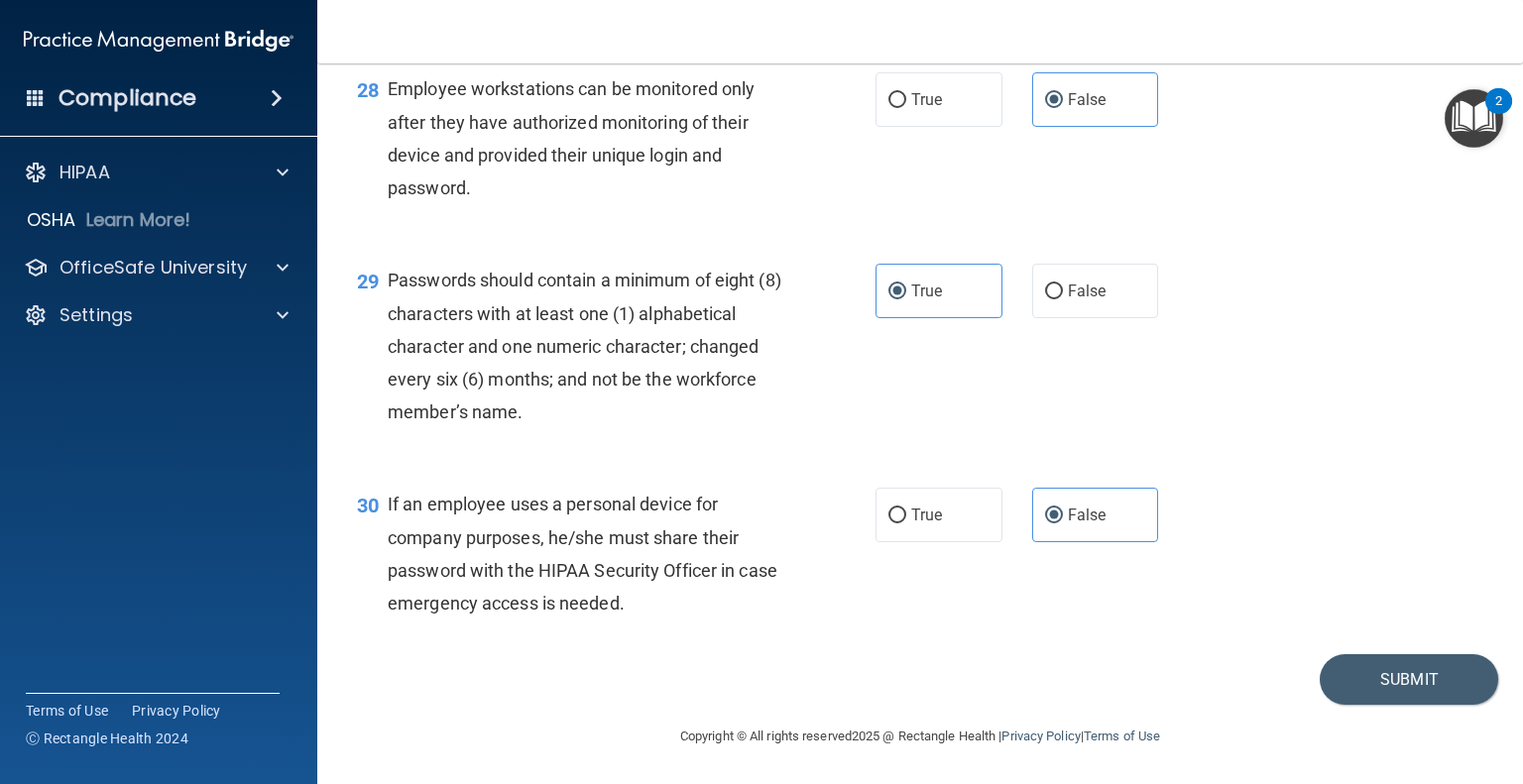 scroll, scrollTop: 5114, scrollLeft: 0, axis: vertical 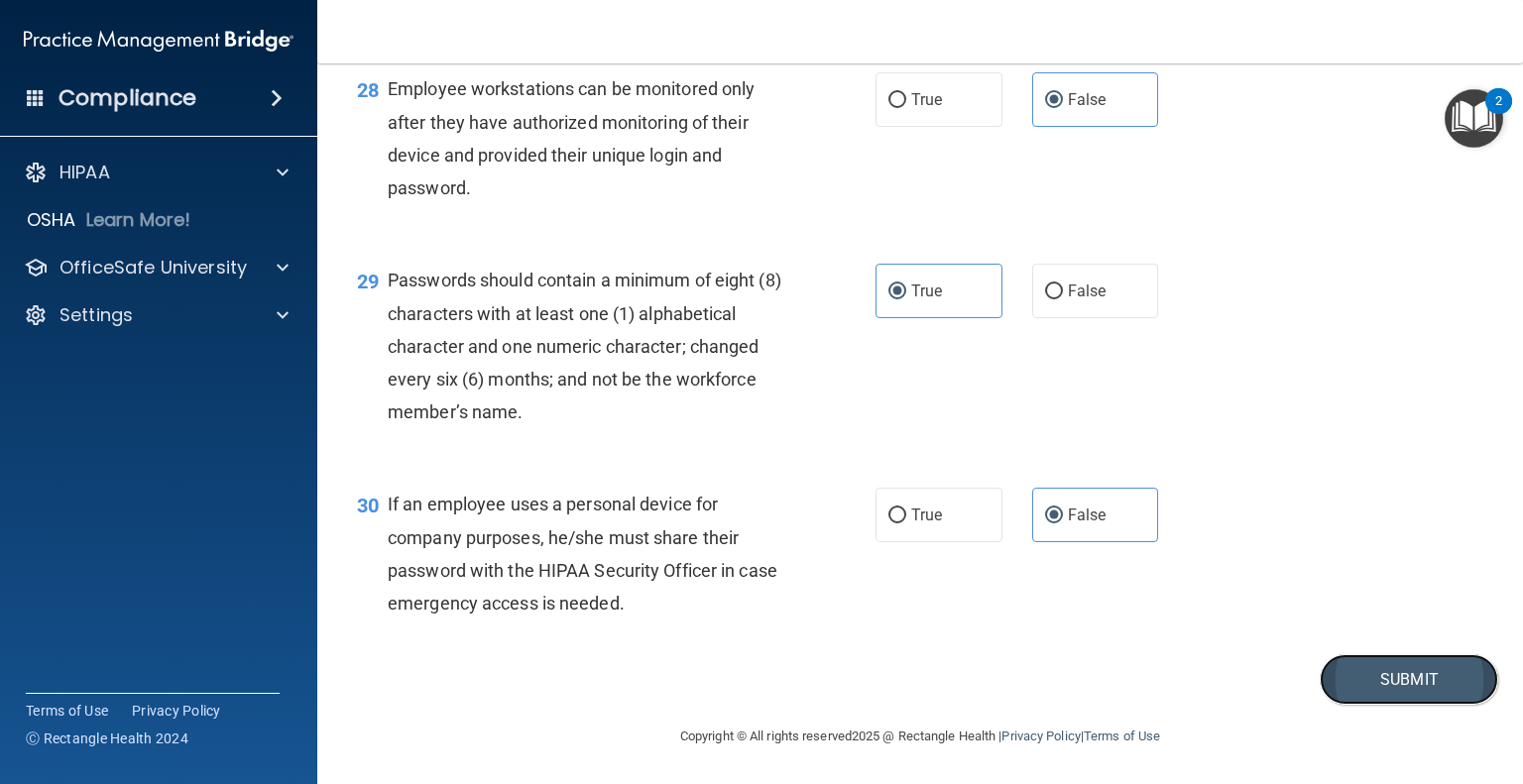 click on "Submit" at bounding box center [1409, 679] 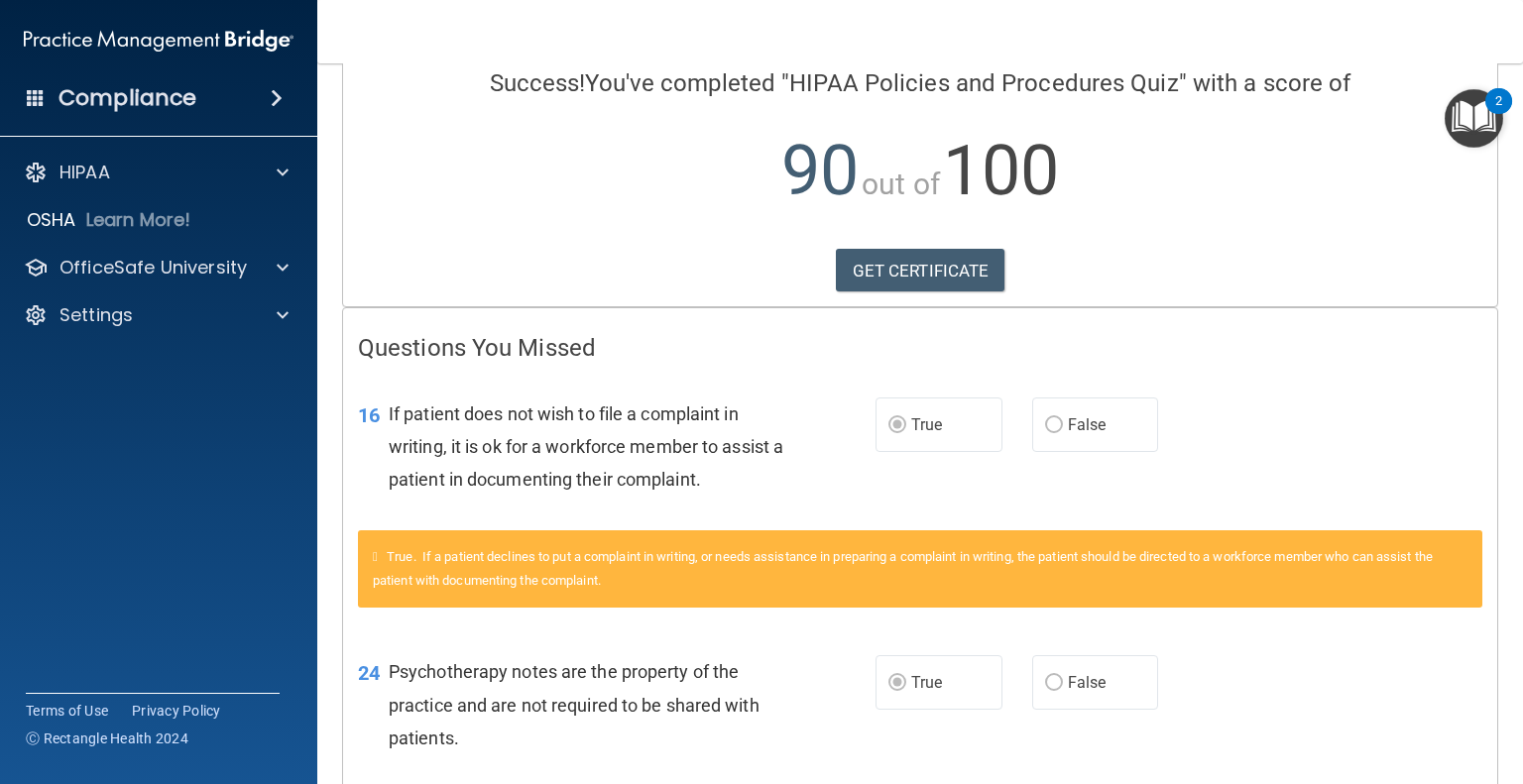 scroll, scrollTop: 0, scrollLeft: 0, axis: both 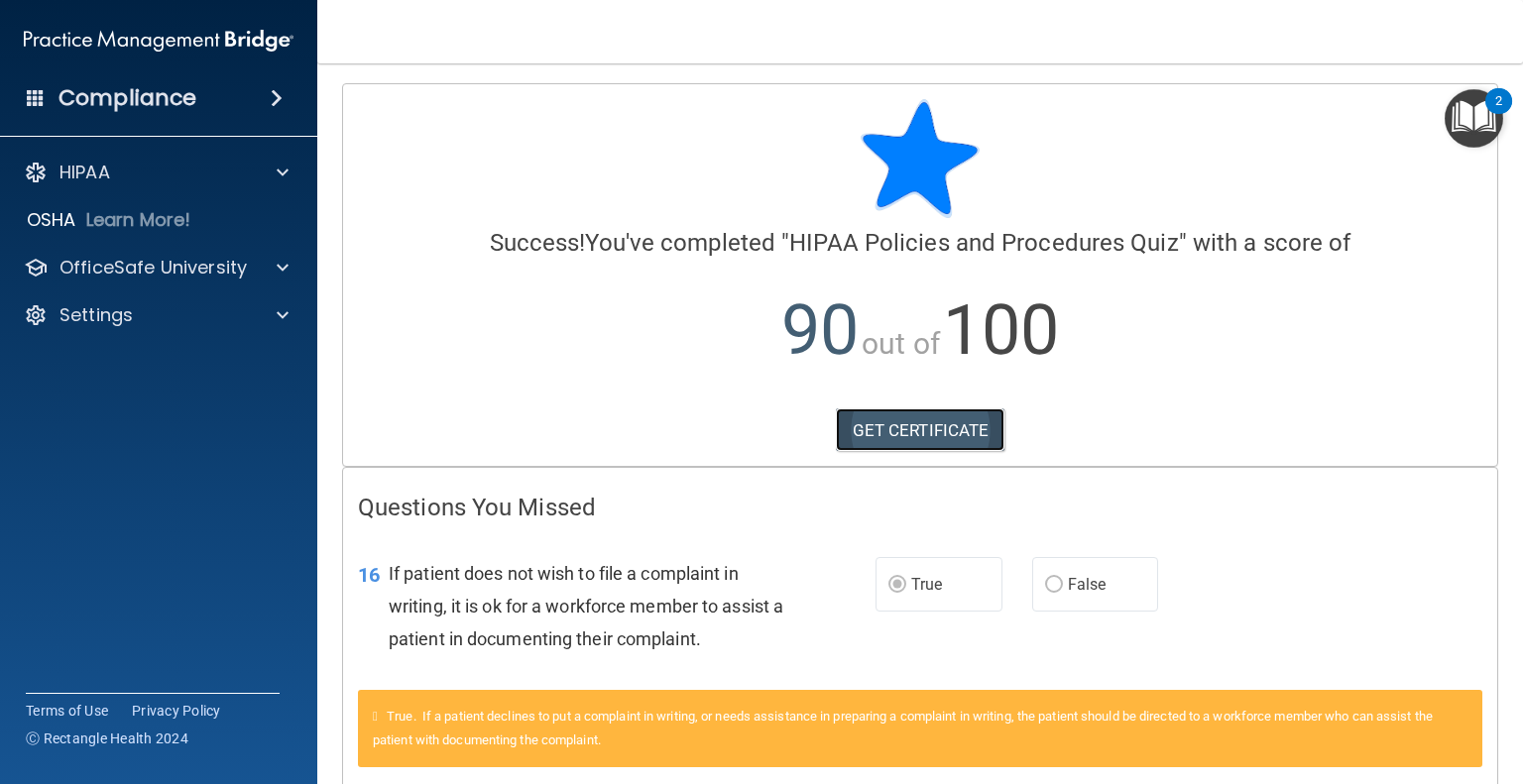 click on "GET CERTIFICATE" at bounding box center (920, 430) 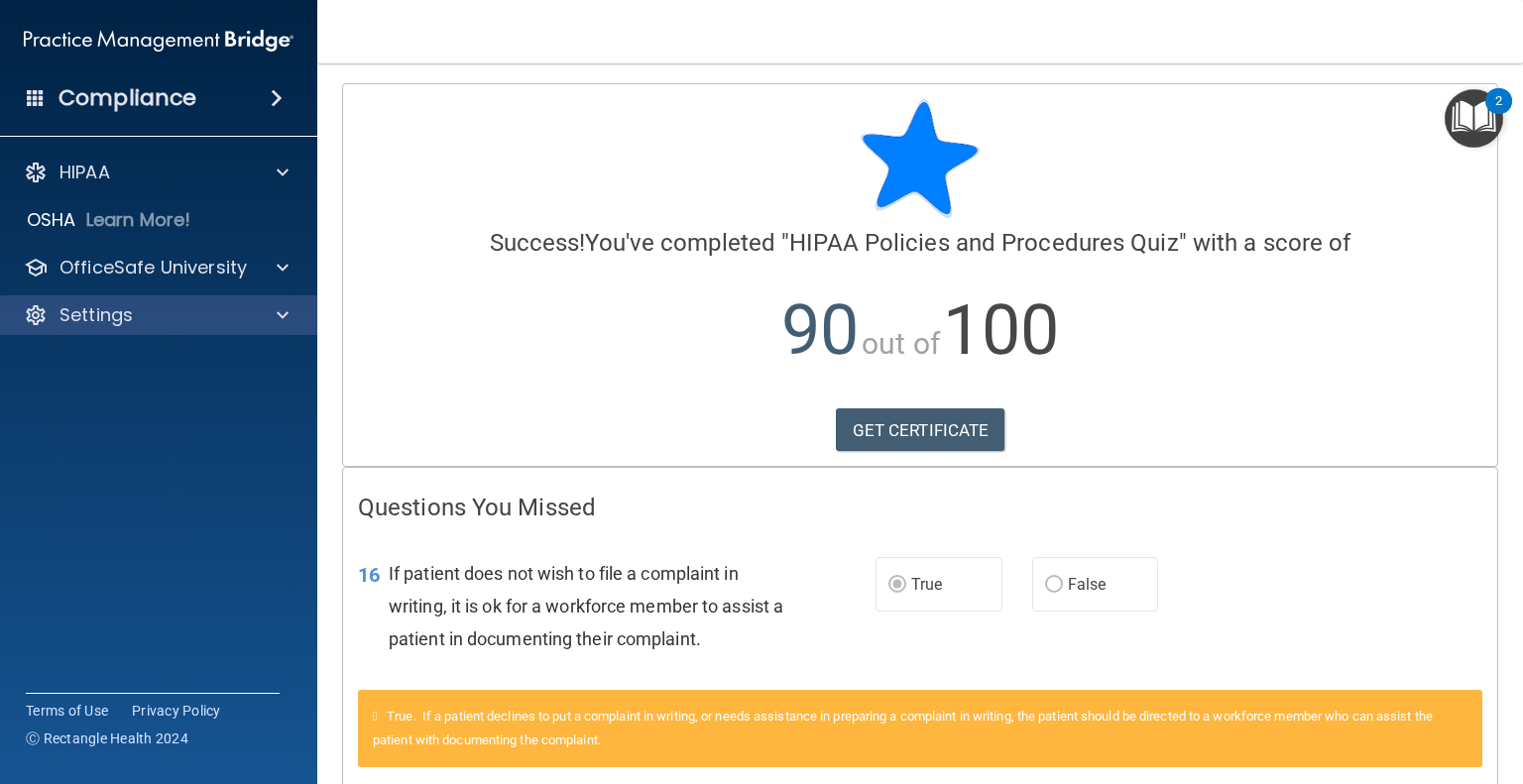 click on "Settings" at bounding box center [159, 315] 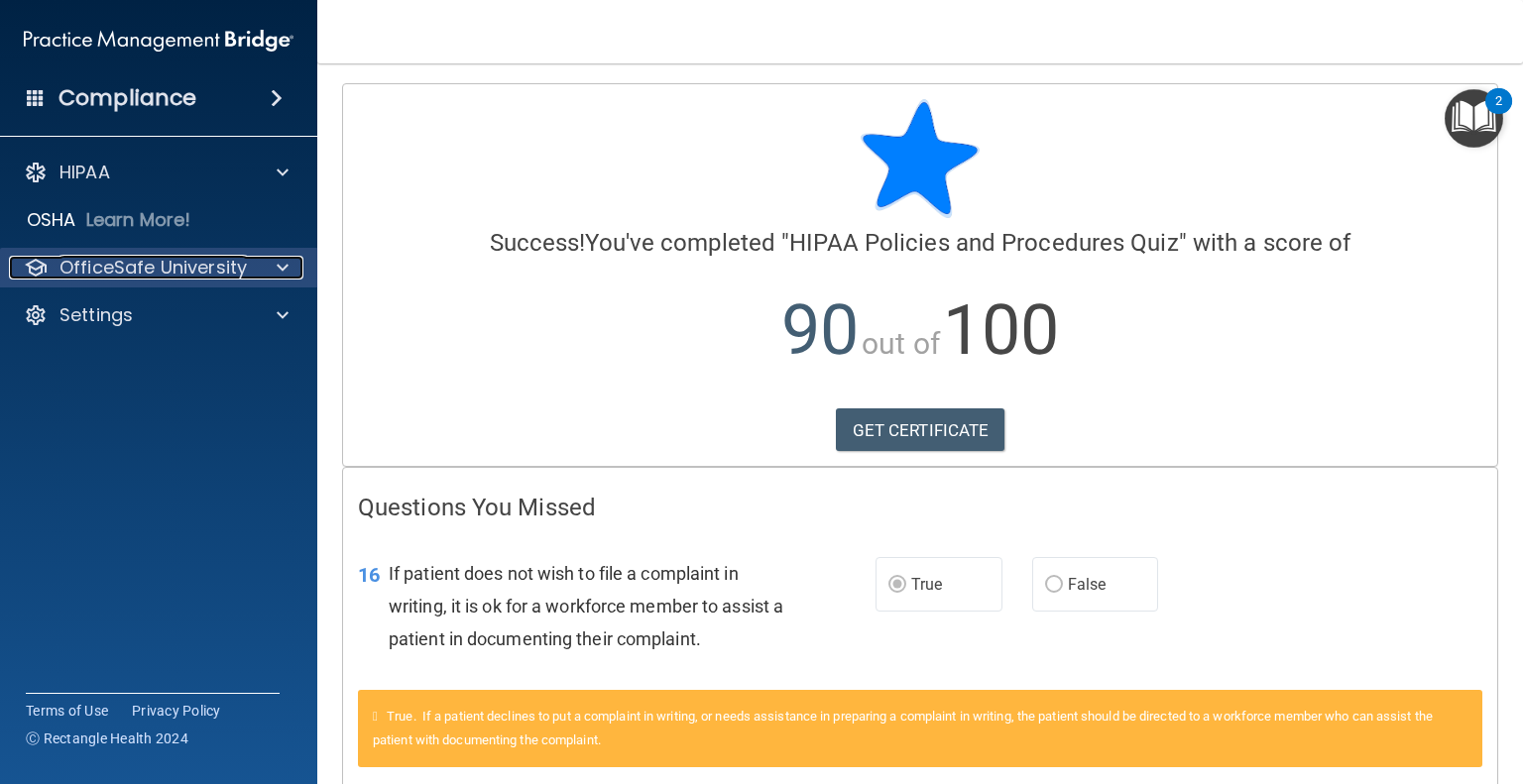 click on "OfficeSafe University" at bounding box center [153, 268] 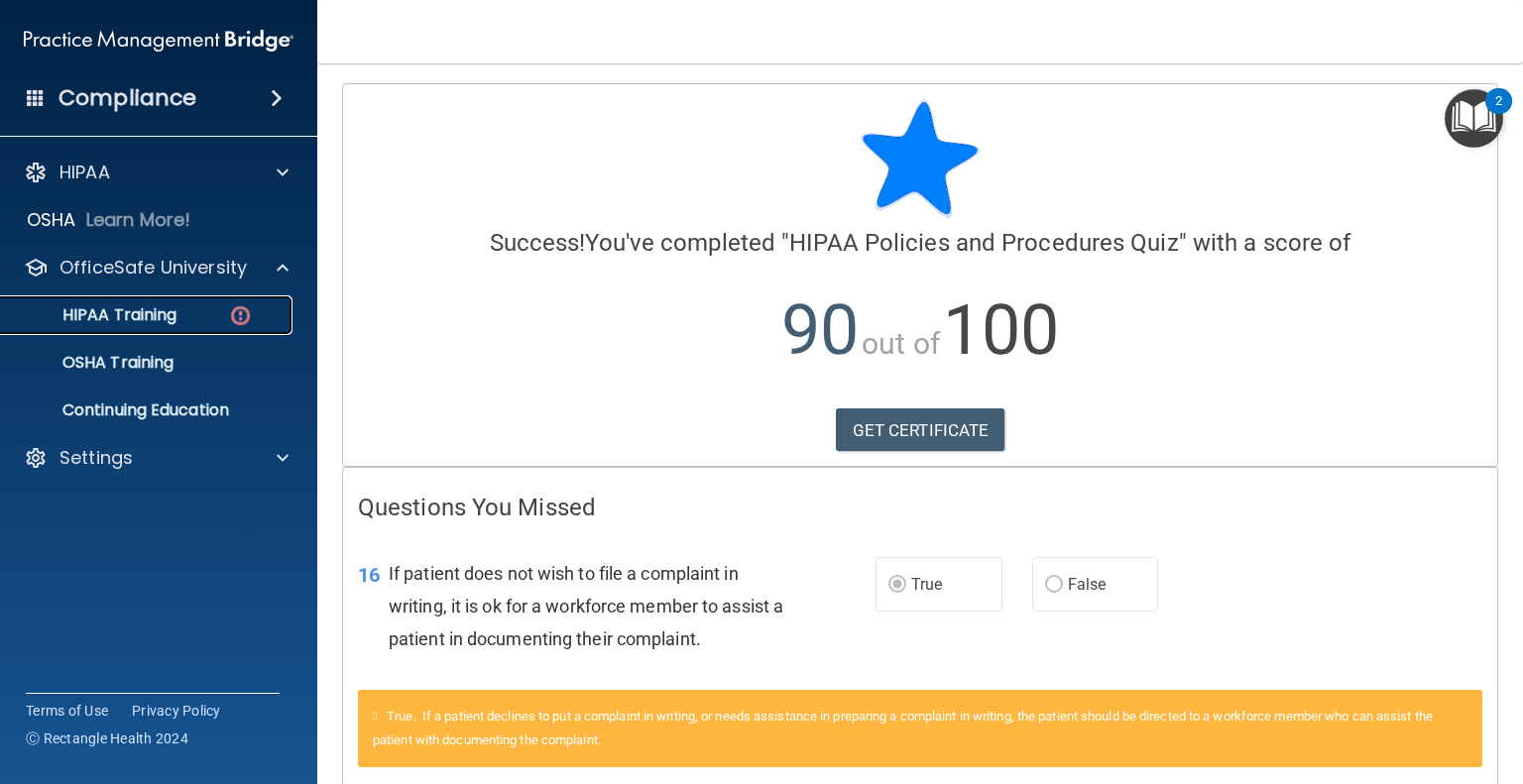 click on "HIPAA Training" at bounding box center (148, 315) 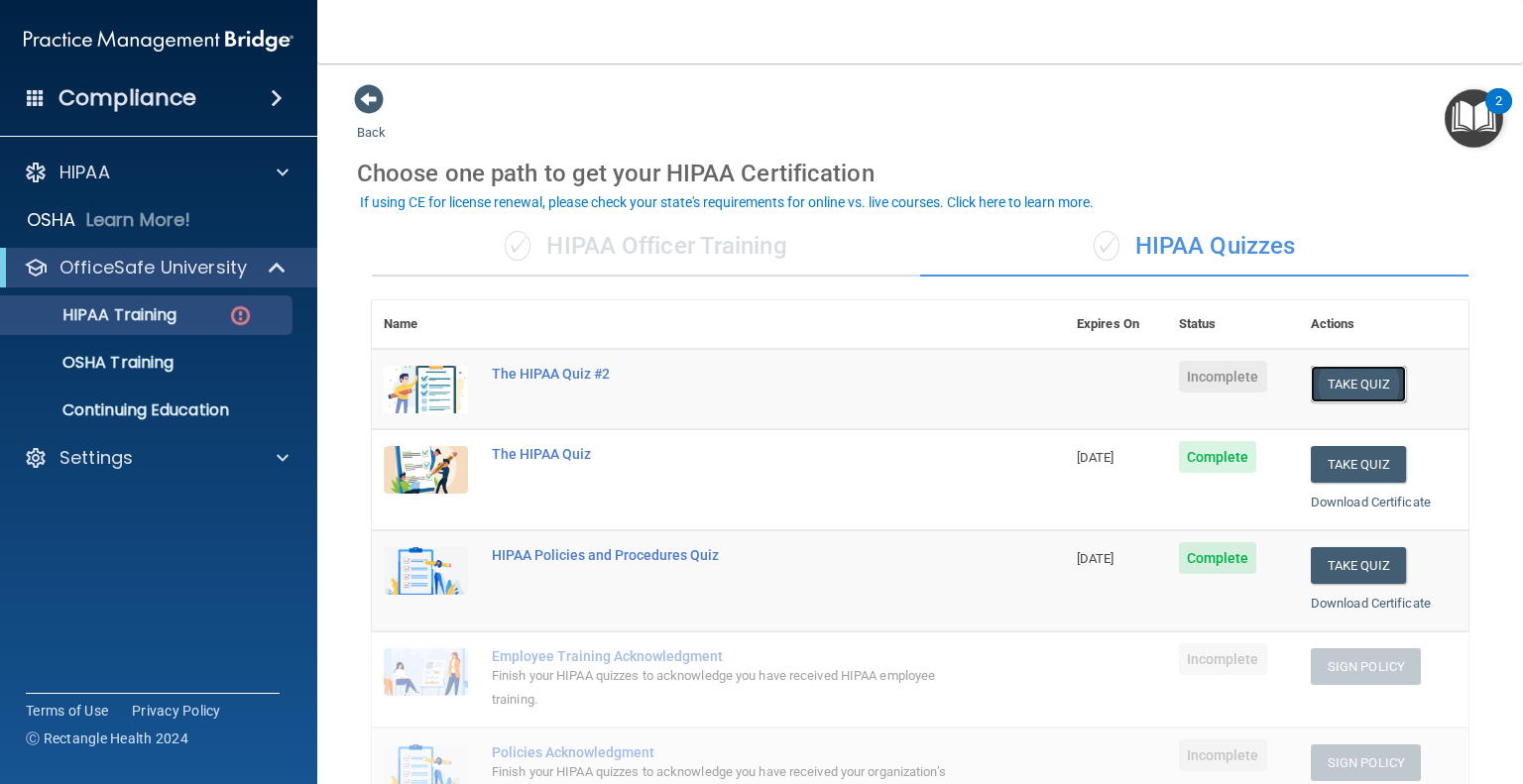 click on "Take Quiz" at bounding box center (1358, 384) 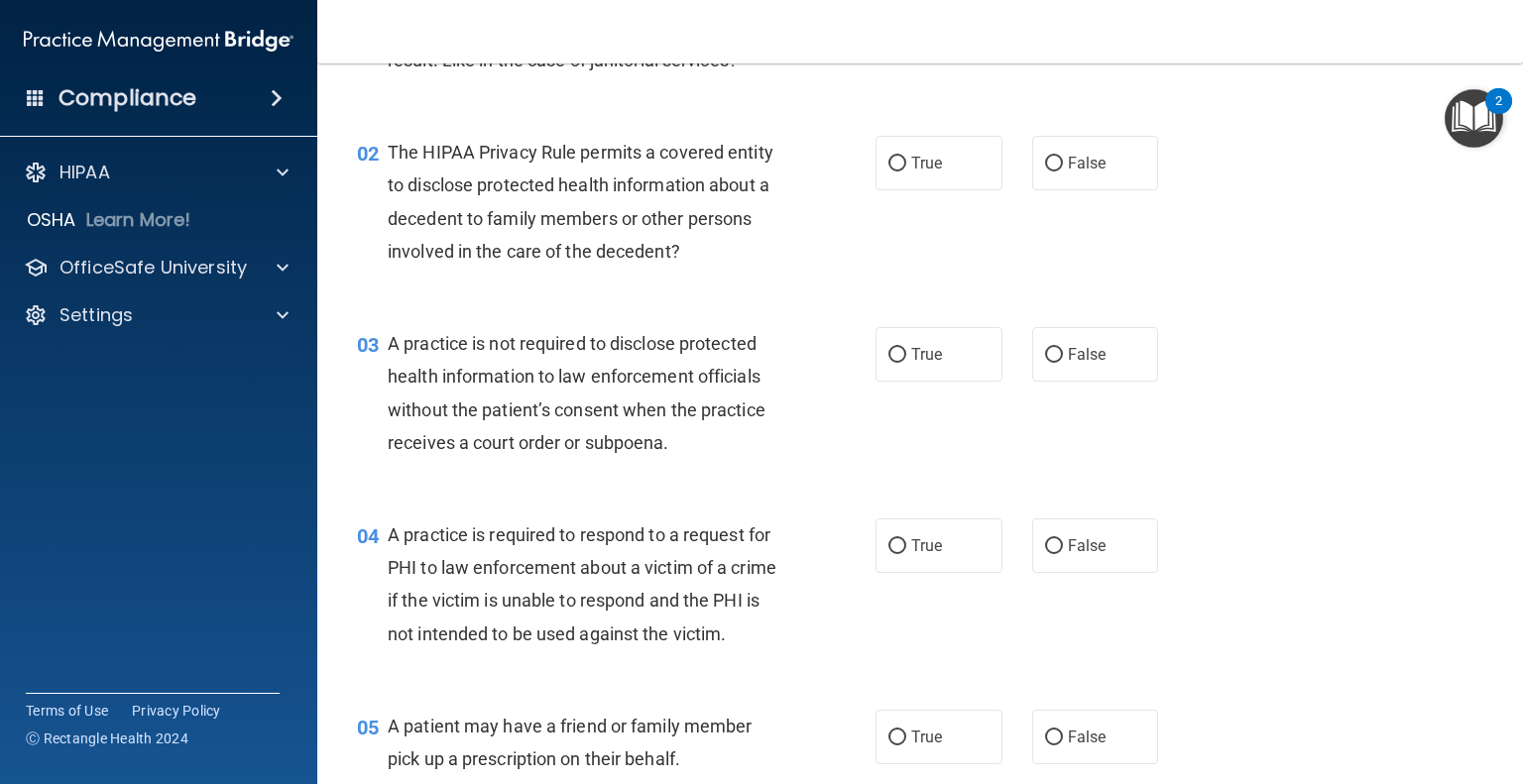 scroll, scrollTop: 0, scrollLeft: 0, axis: both 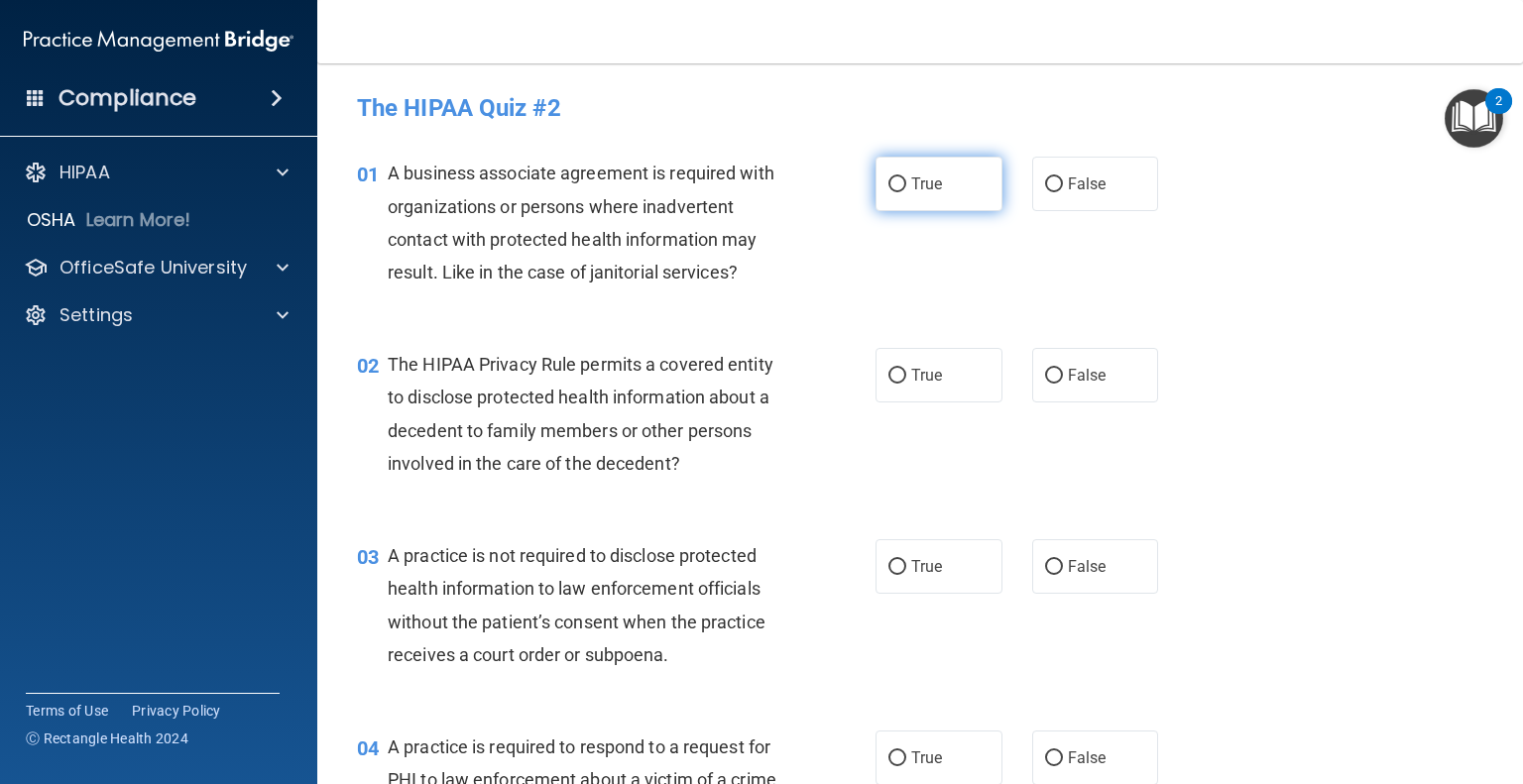 click on "True" at bounding box center [939, 183] 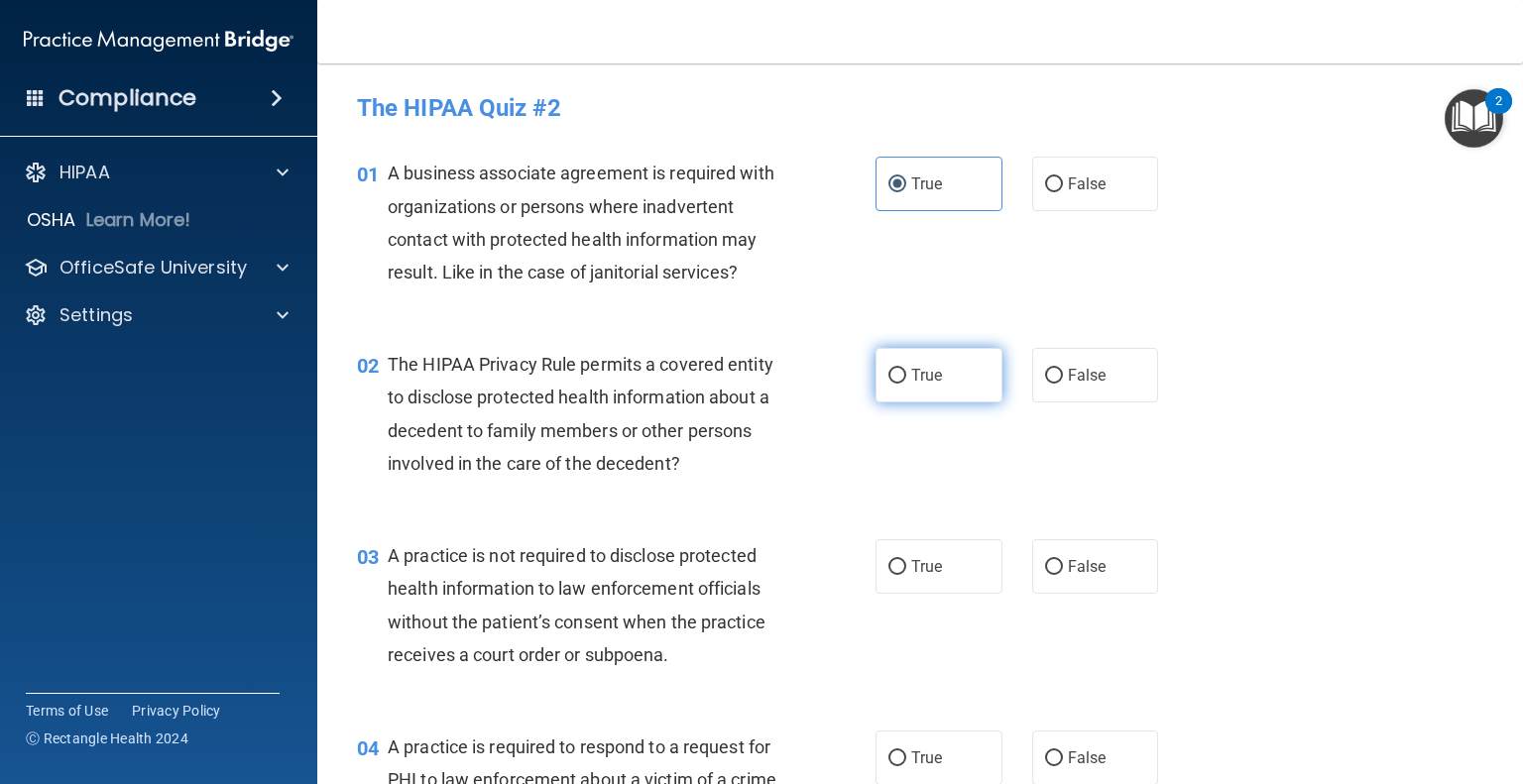 click on "True" at bounding box center (939, 375) 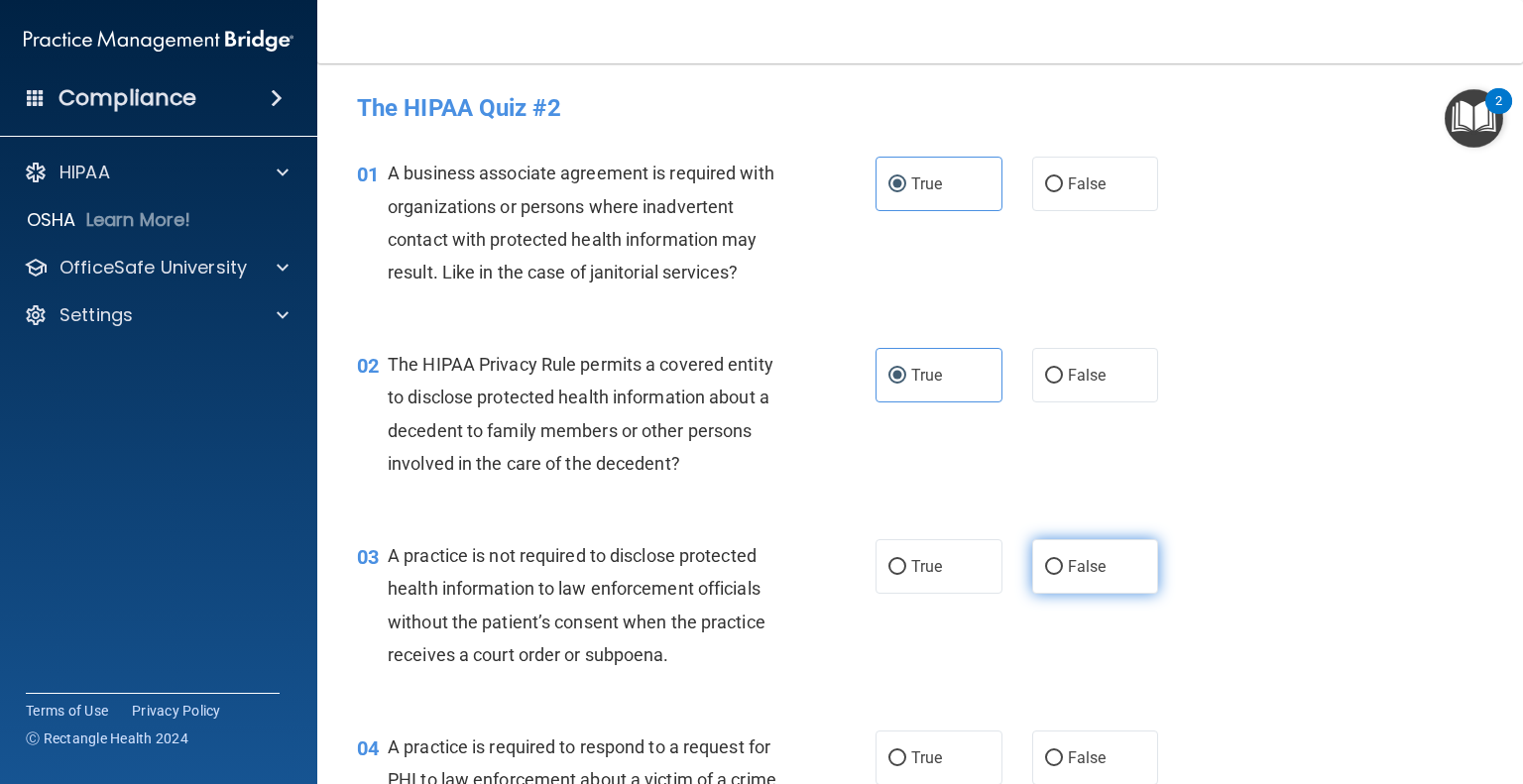 click on "False" at bounding box center (1087, 566) 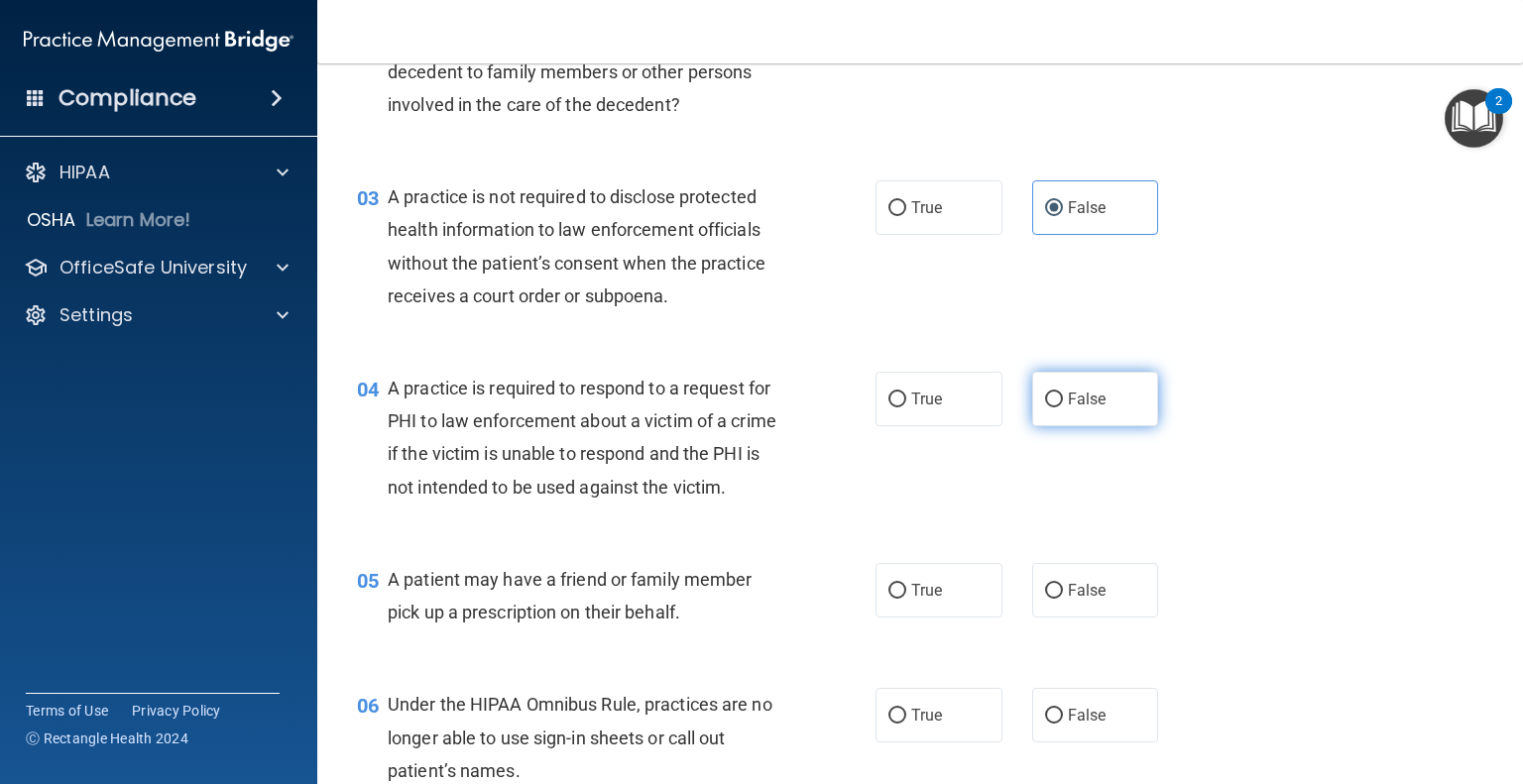 scroll, scrollTop: 297, scrollLeft: 0, axis: vertical 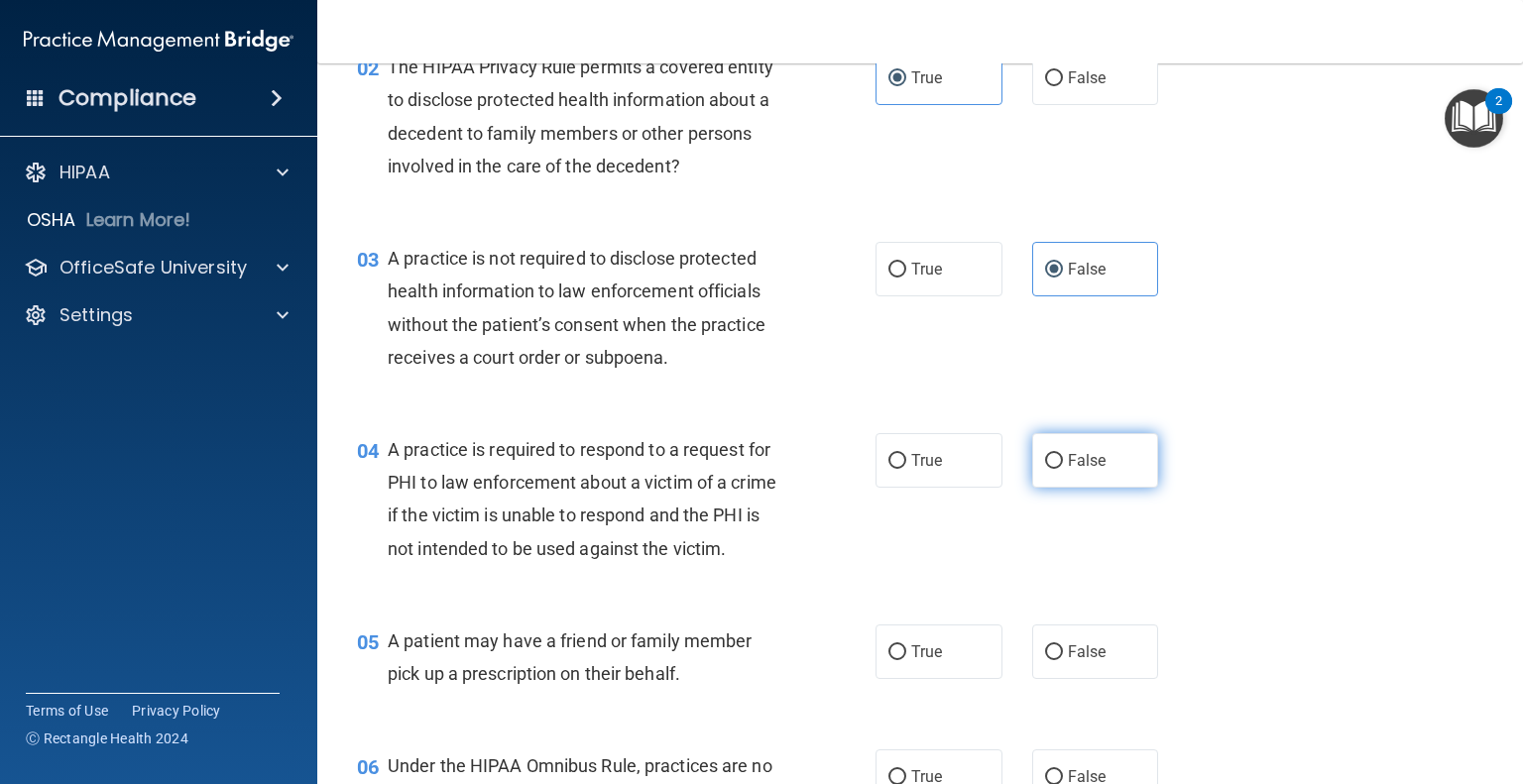 click on "False" at bounding box center (1096, 460) 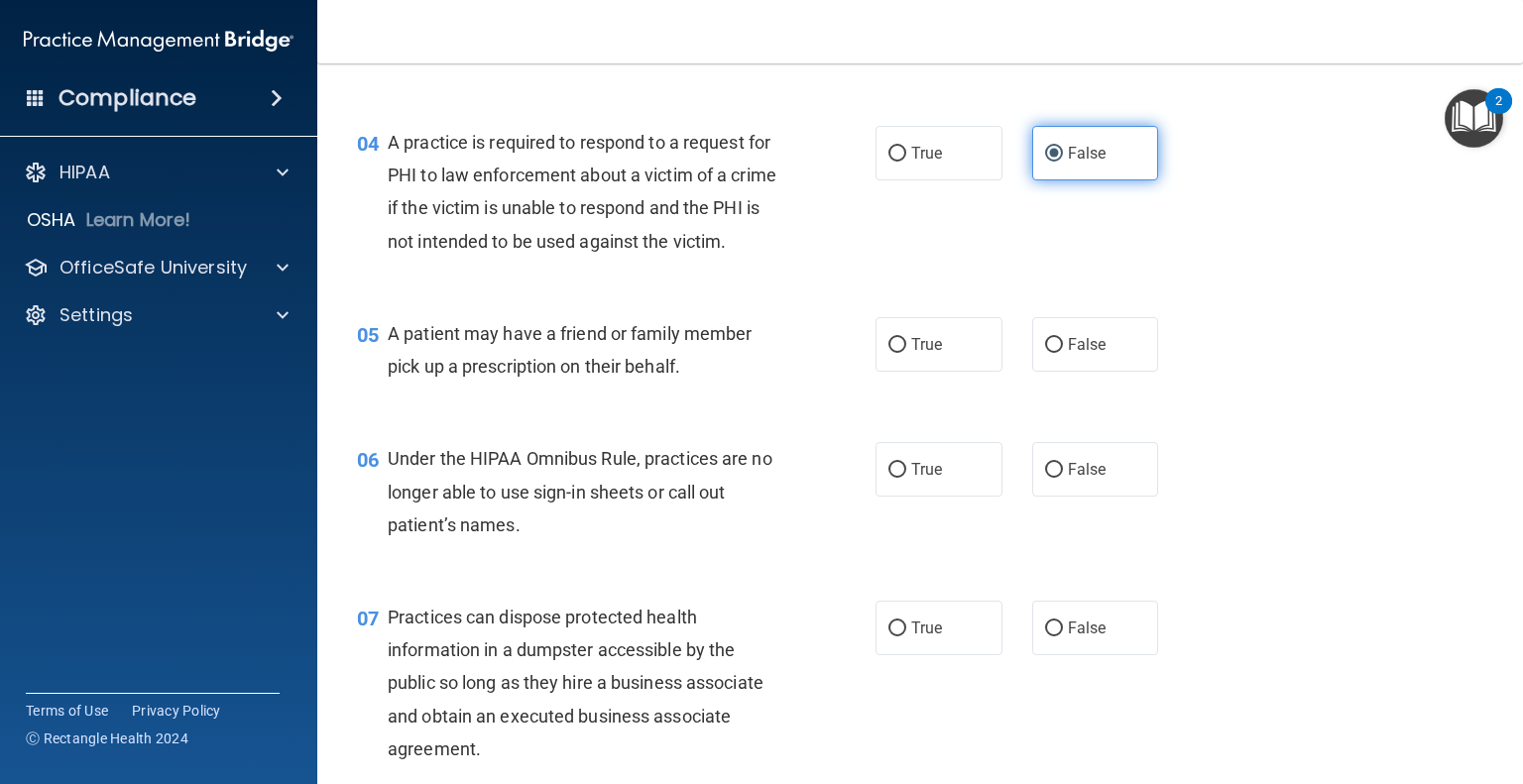 scroll, scrollTop: 606, scrollLeft: 0, axis: vertical 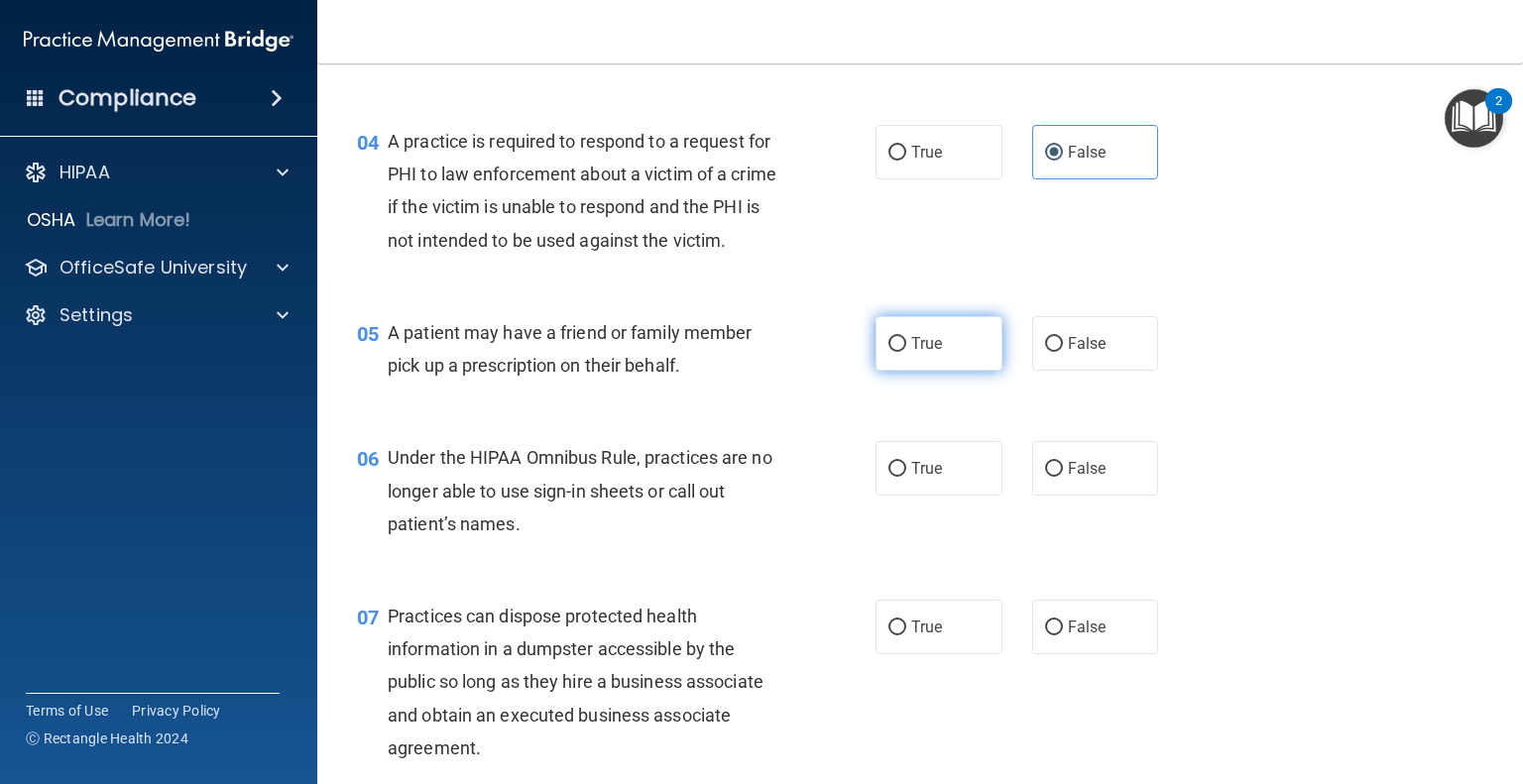 click on "True" at bounding box center (939, 343) 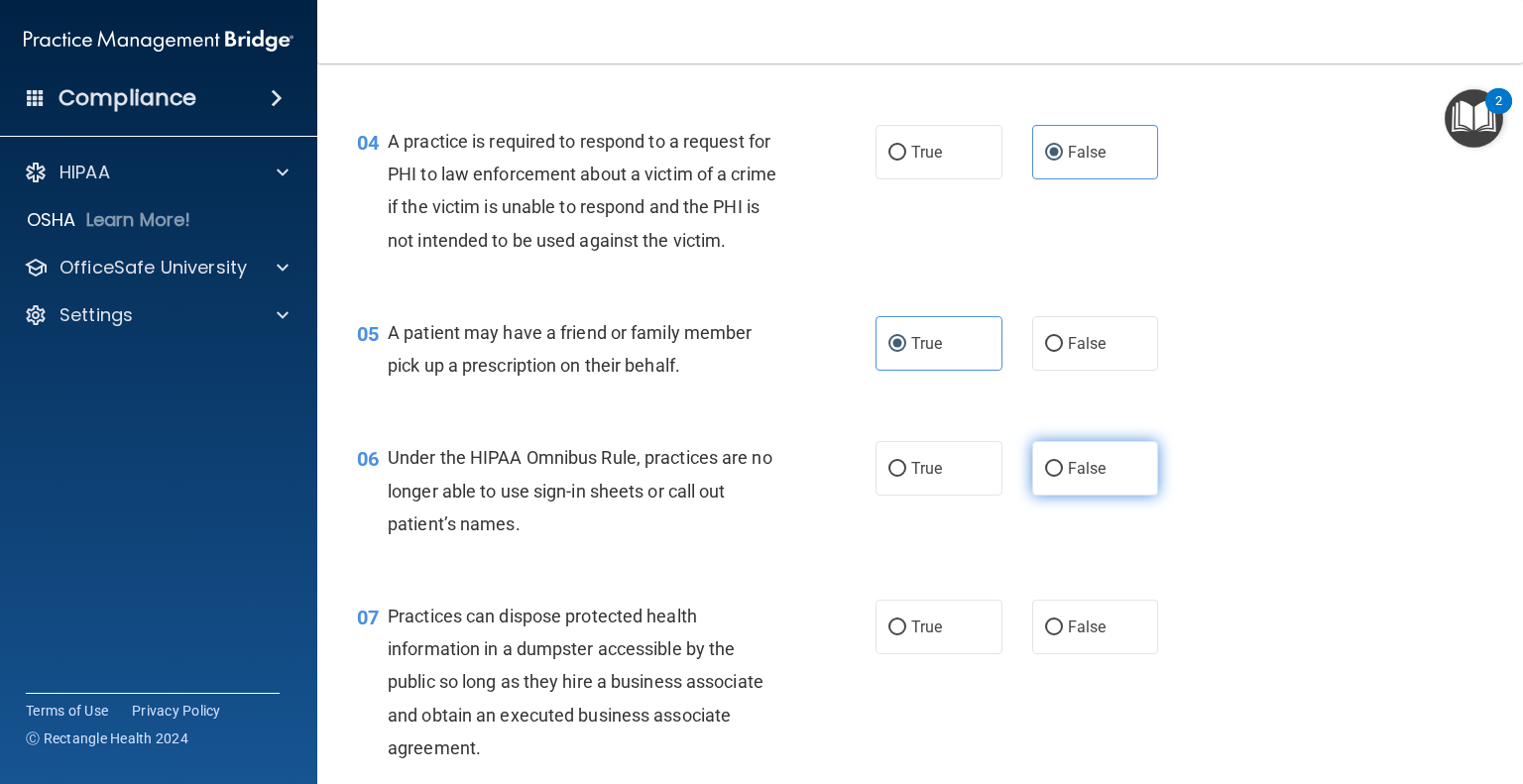 click on "False" at bounding box center [1096, 468] 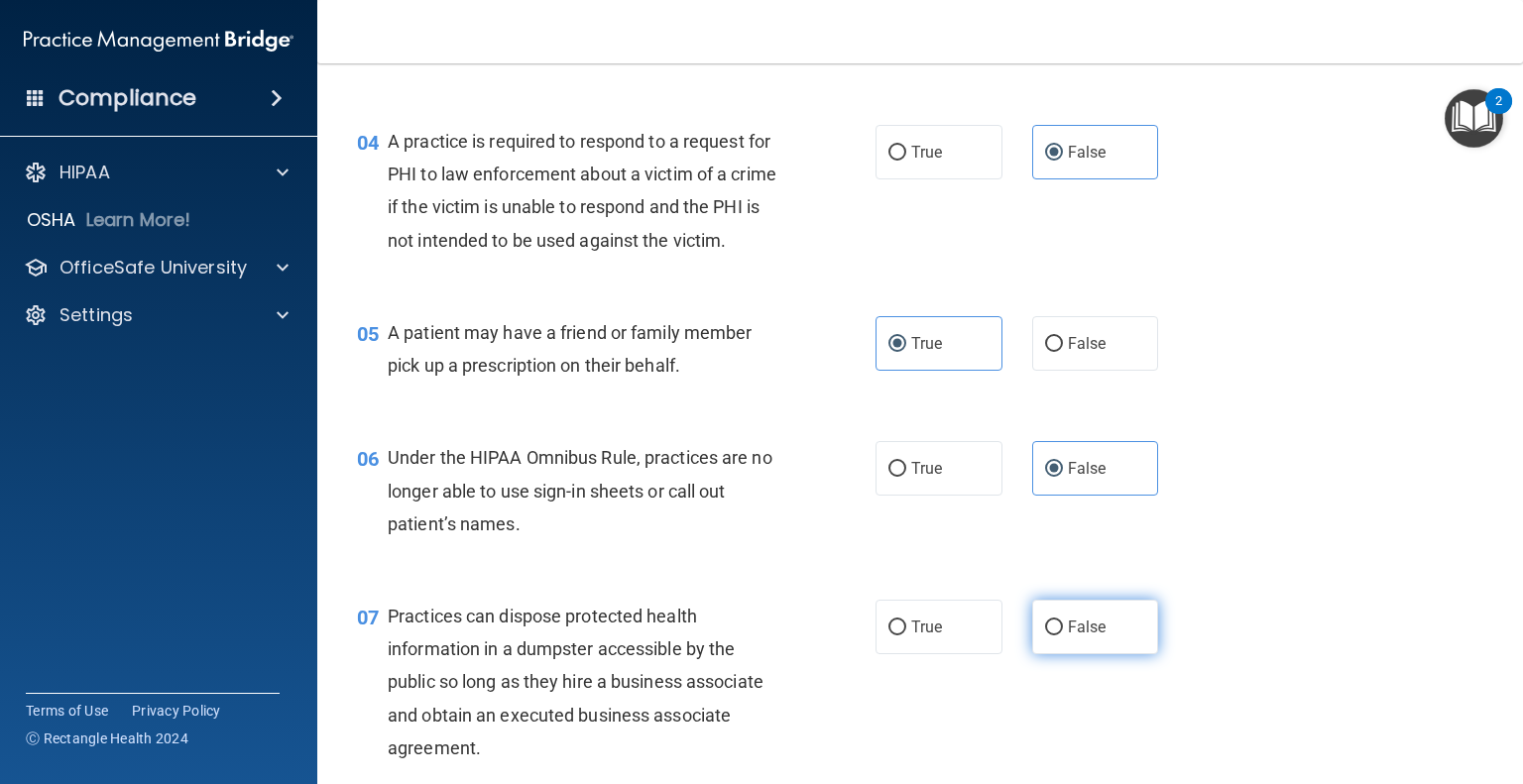 click on "False" at bounding box center (1096, 626) 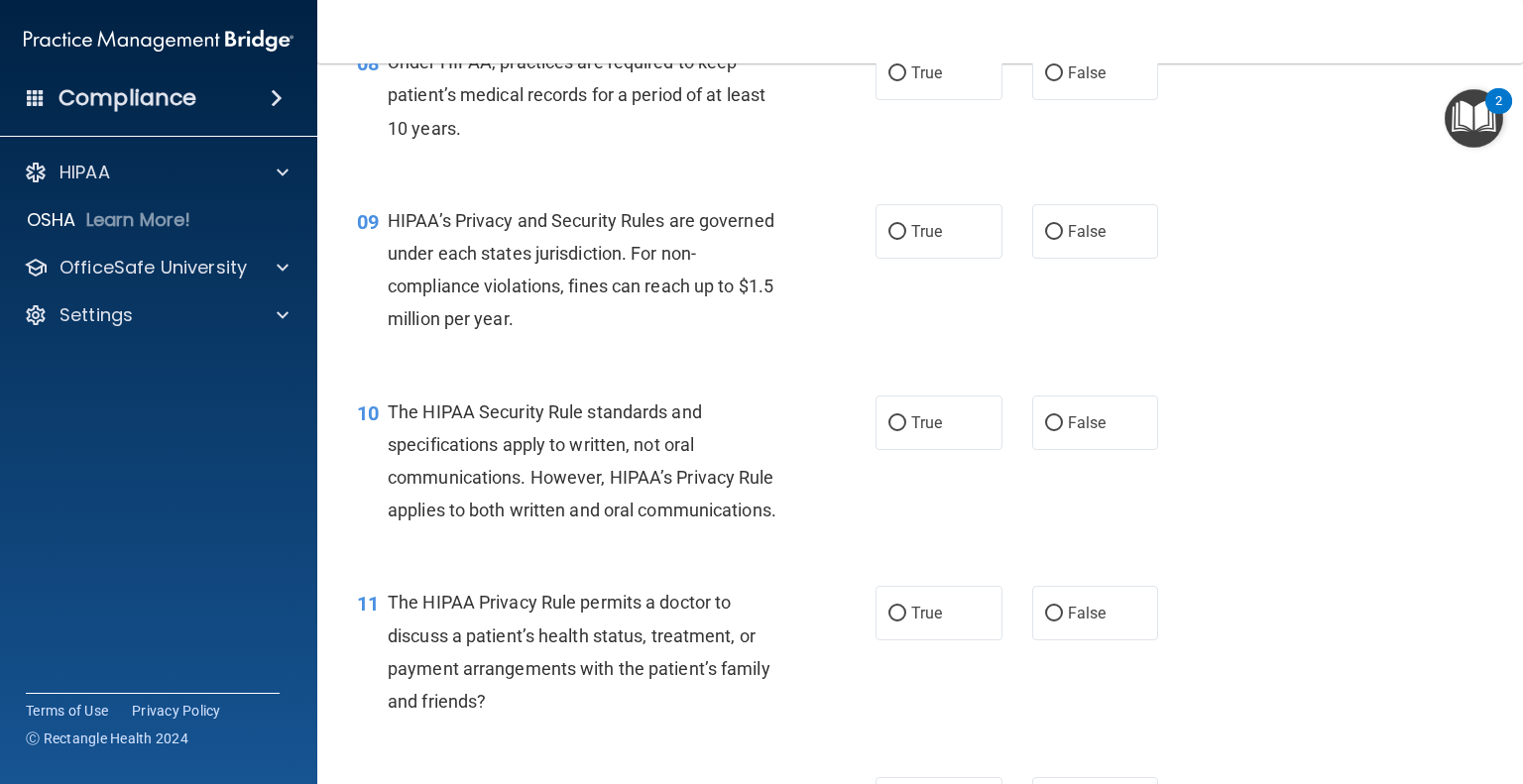 scroll, scrollTop: 1384, scrollLeft: 0, axis: vertical 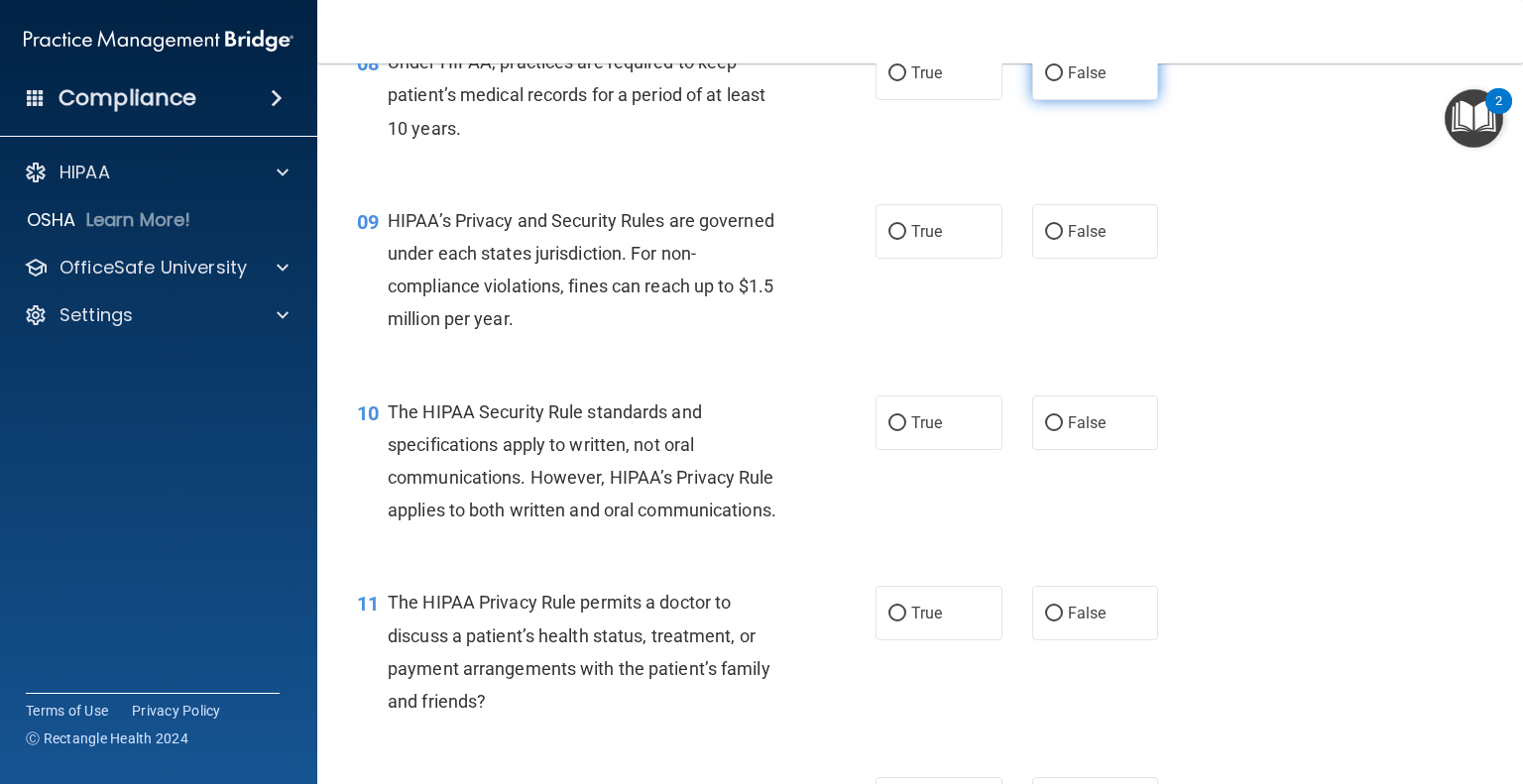 click on "False" at bounding box center (1096, 72) 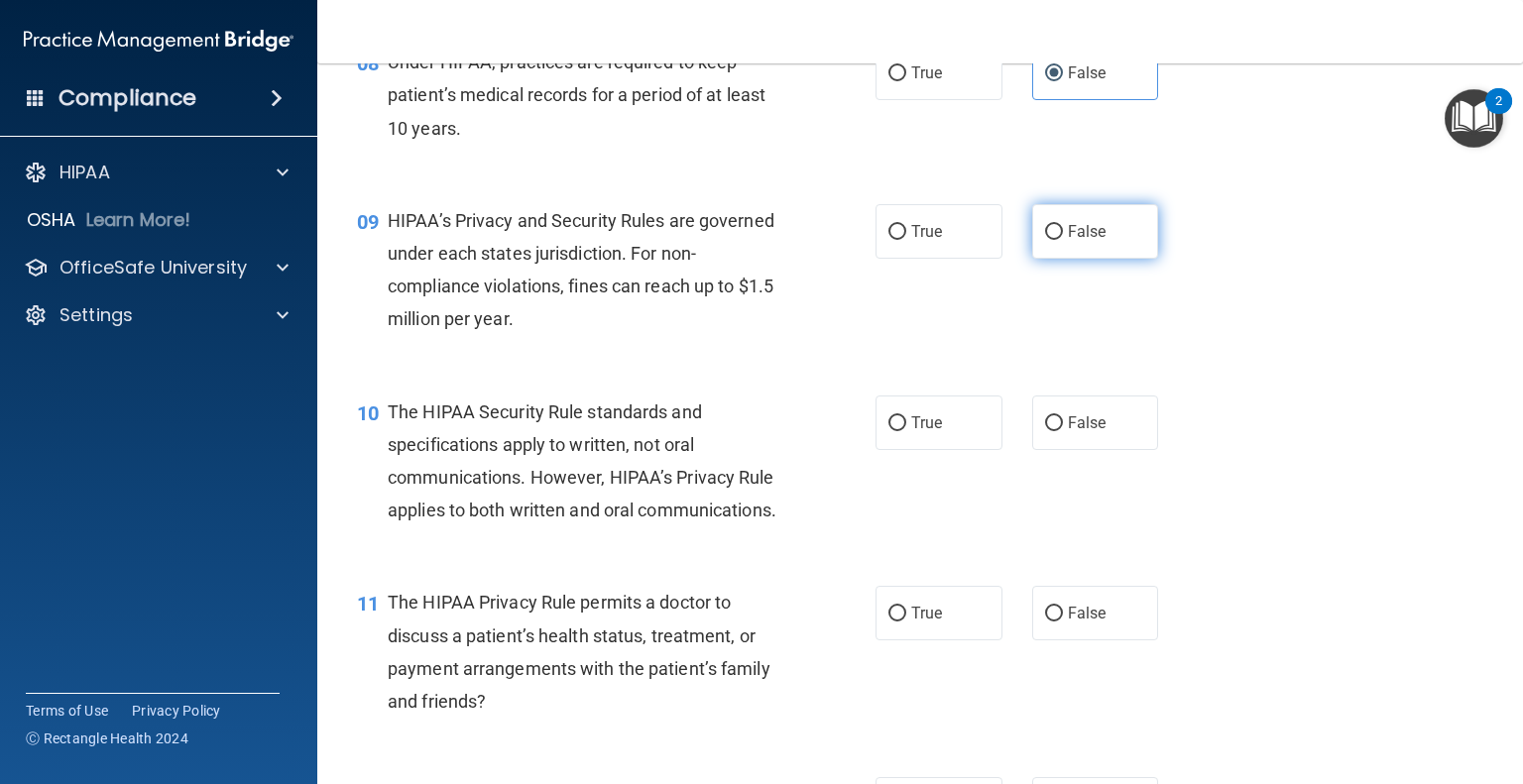 click on "False" at bounding box center (1096, 231) 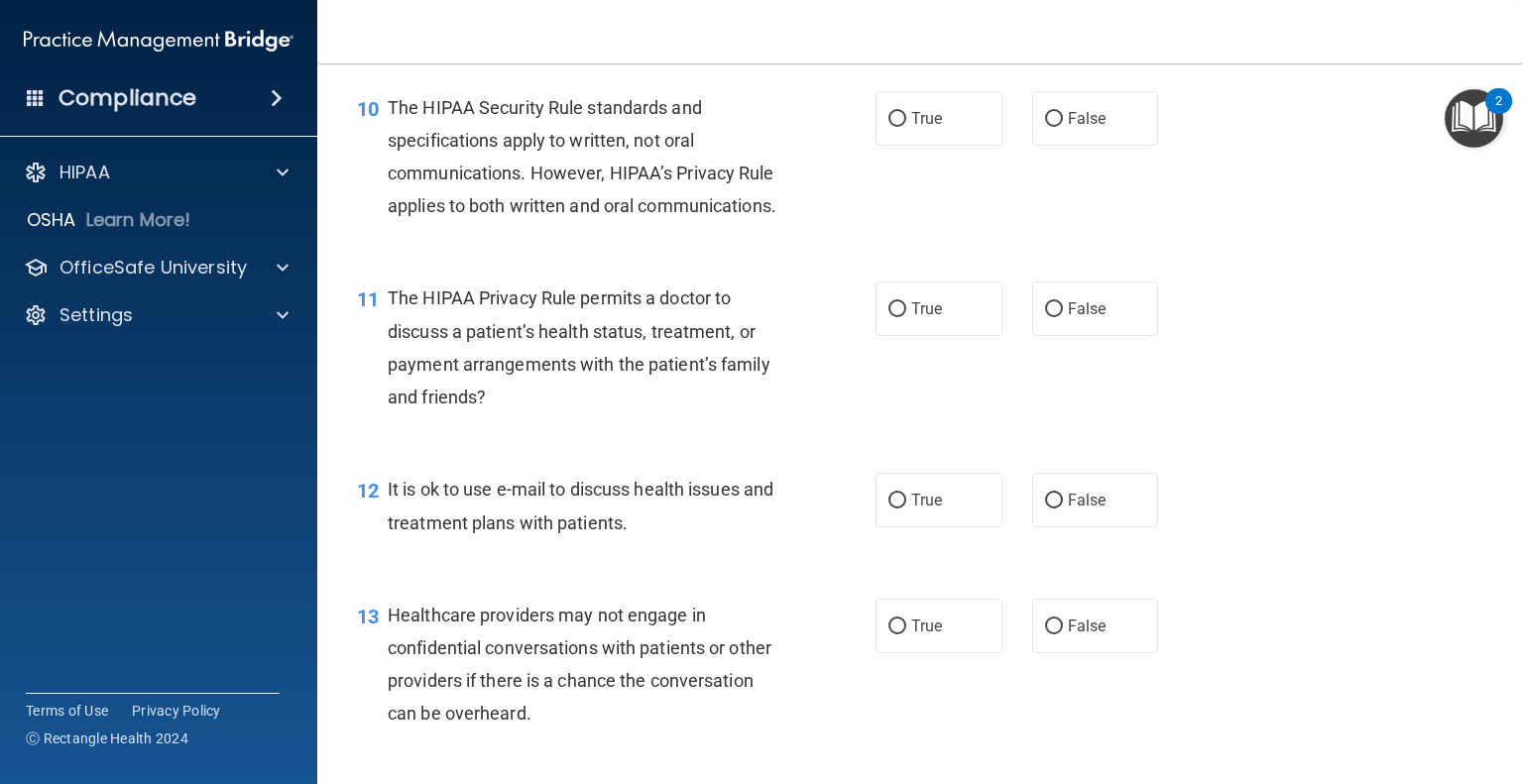scroll, scrollTop: 1695, scrollLeft: 0, axis: vertical 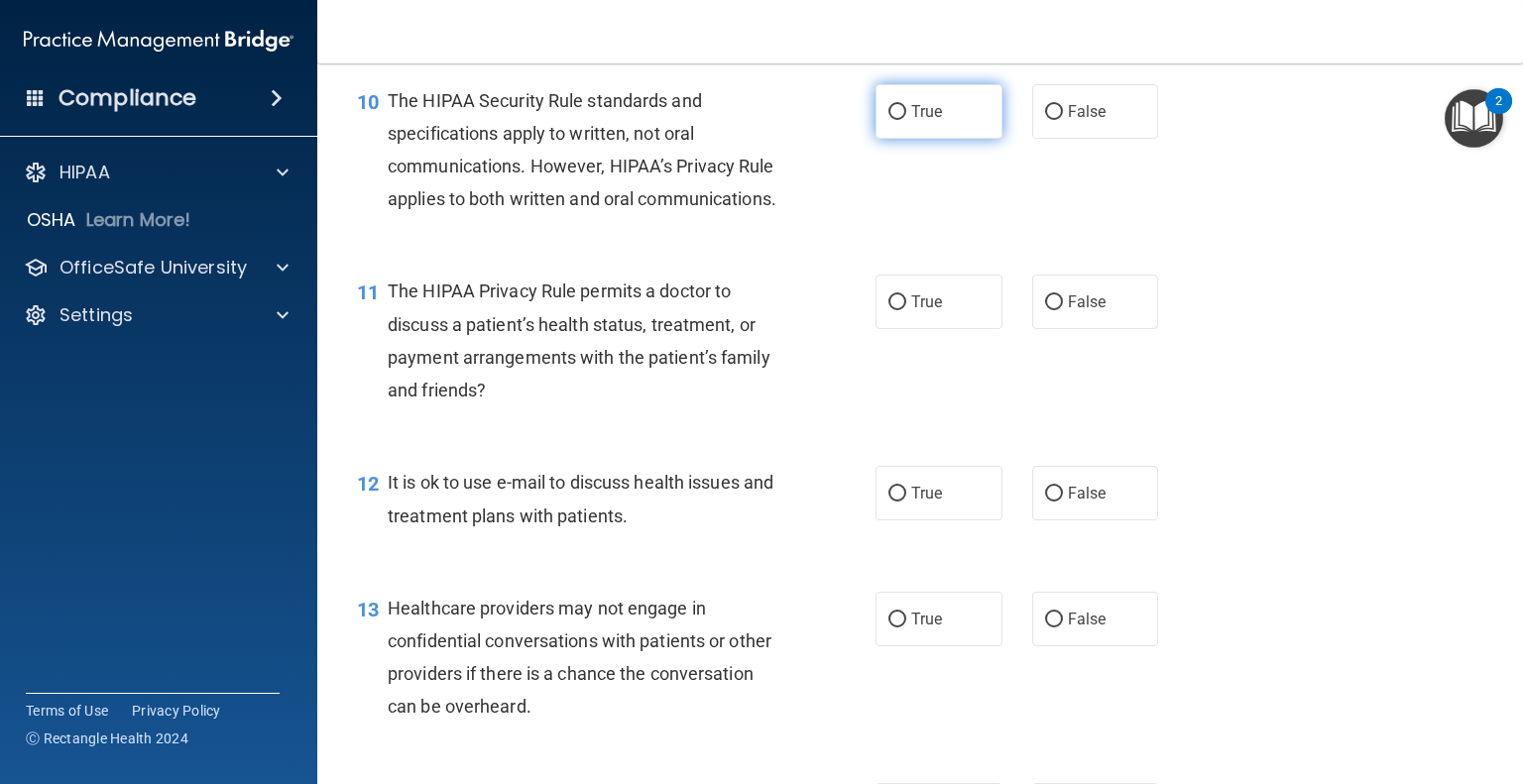 click on "True" at bounding box center (926, 111) 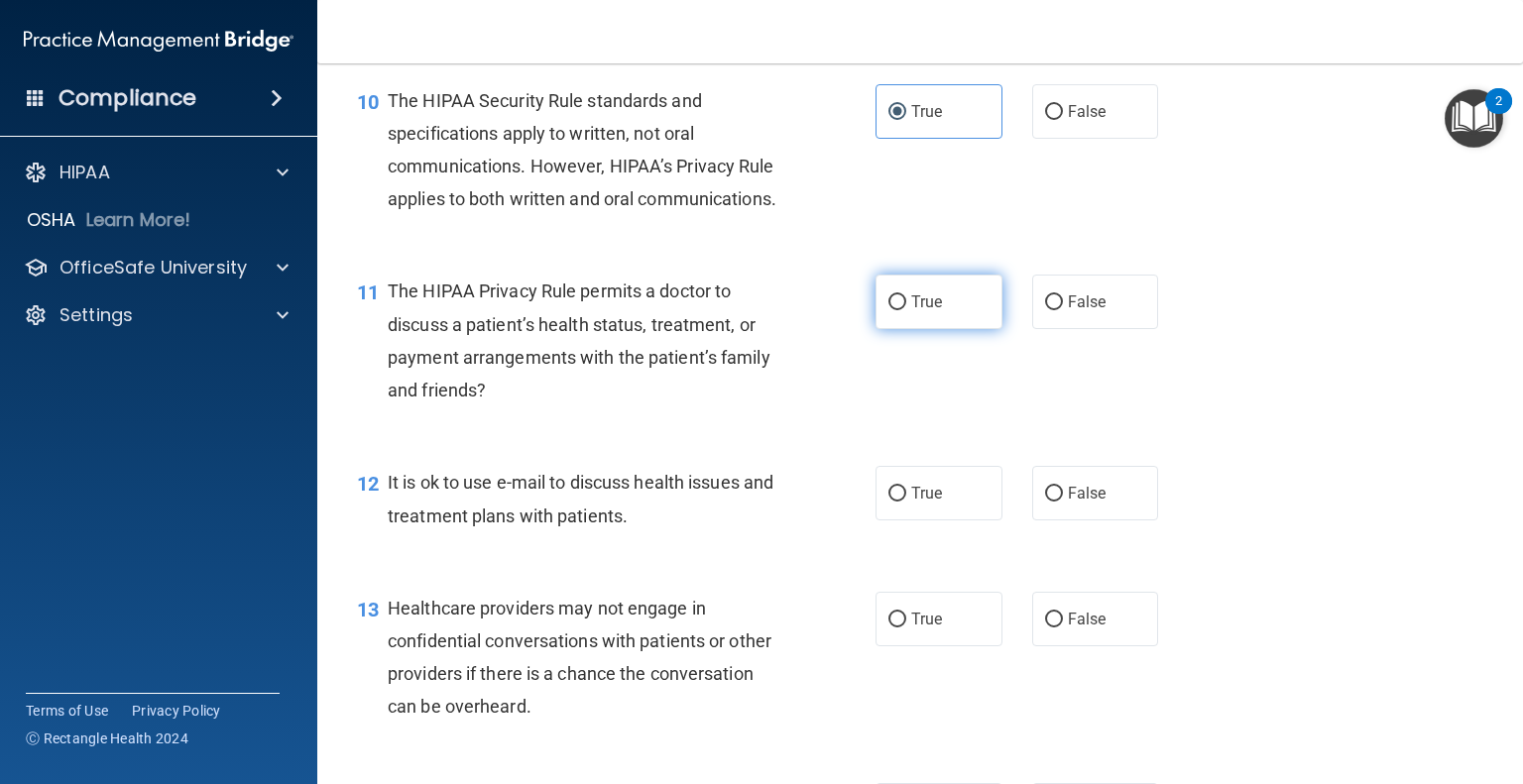 click on "True" at bounding box center (926, 301) 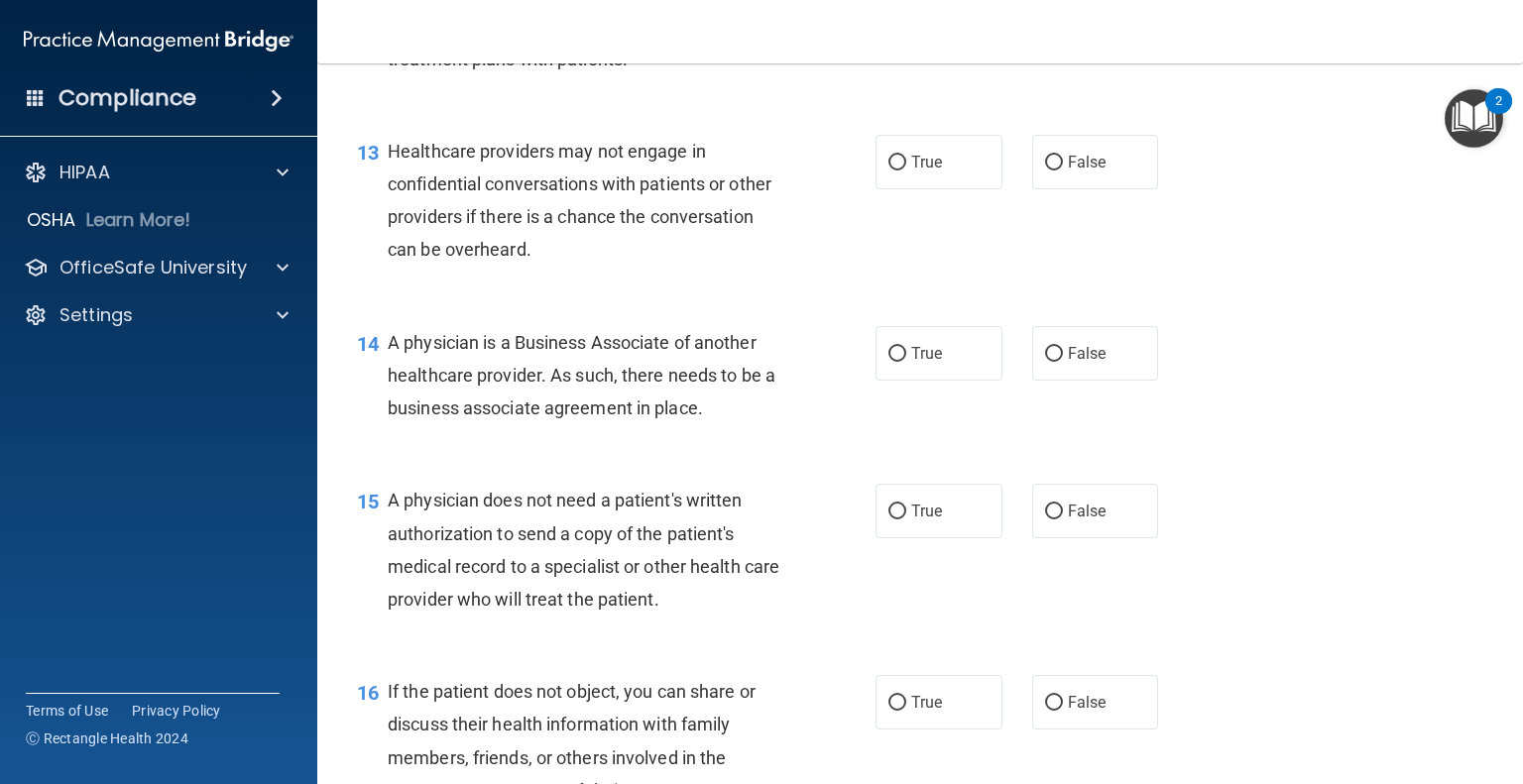 scroll, scrollTop: 2155, scrollLeft: 0, axis: vertical 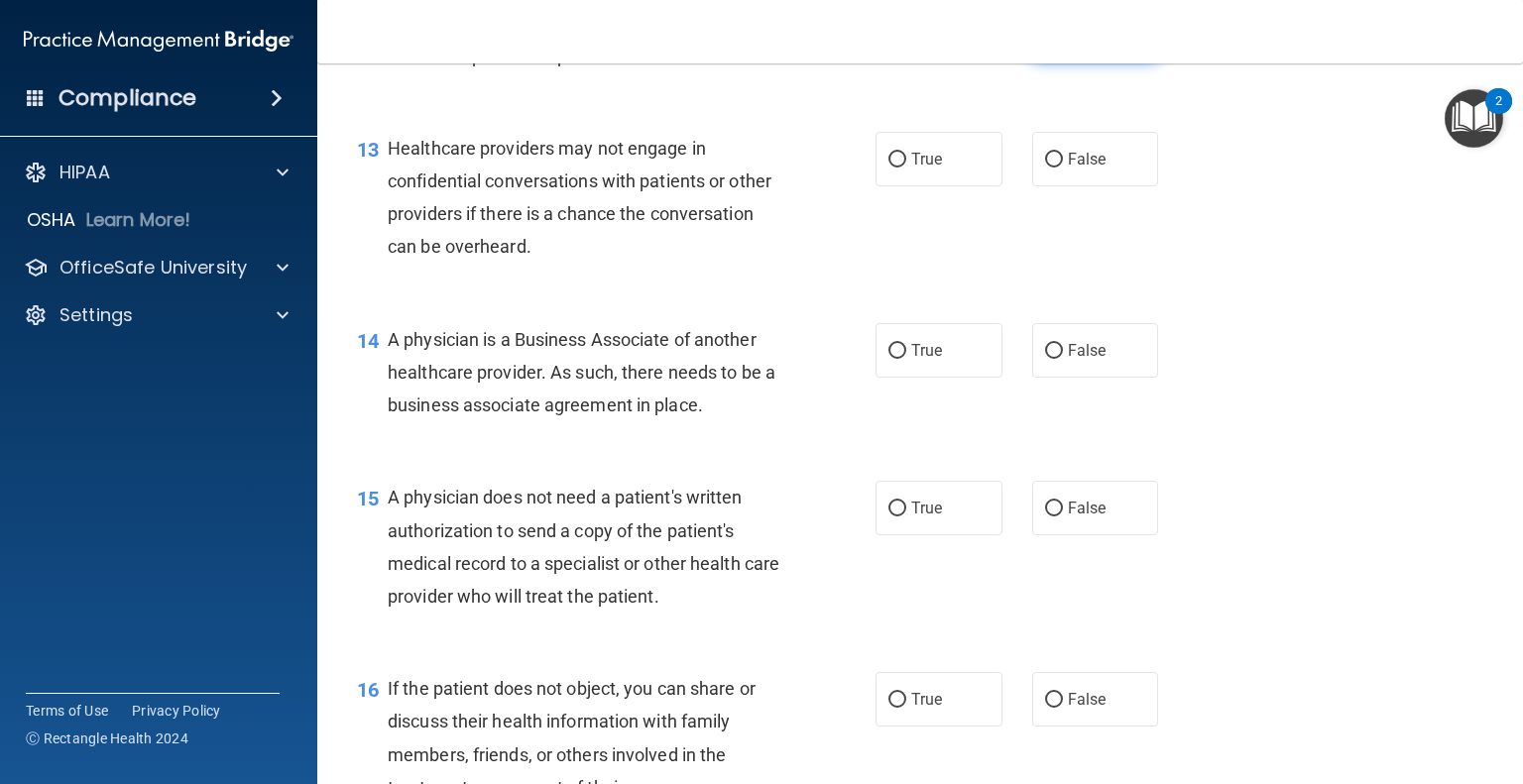 click on "False" at bounding box center [1096, 33] 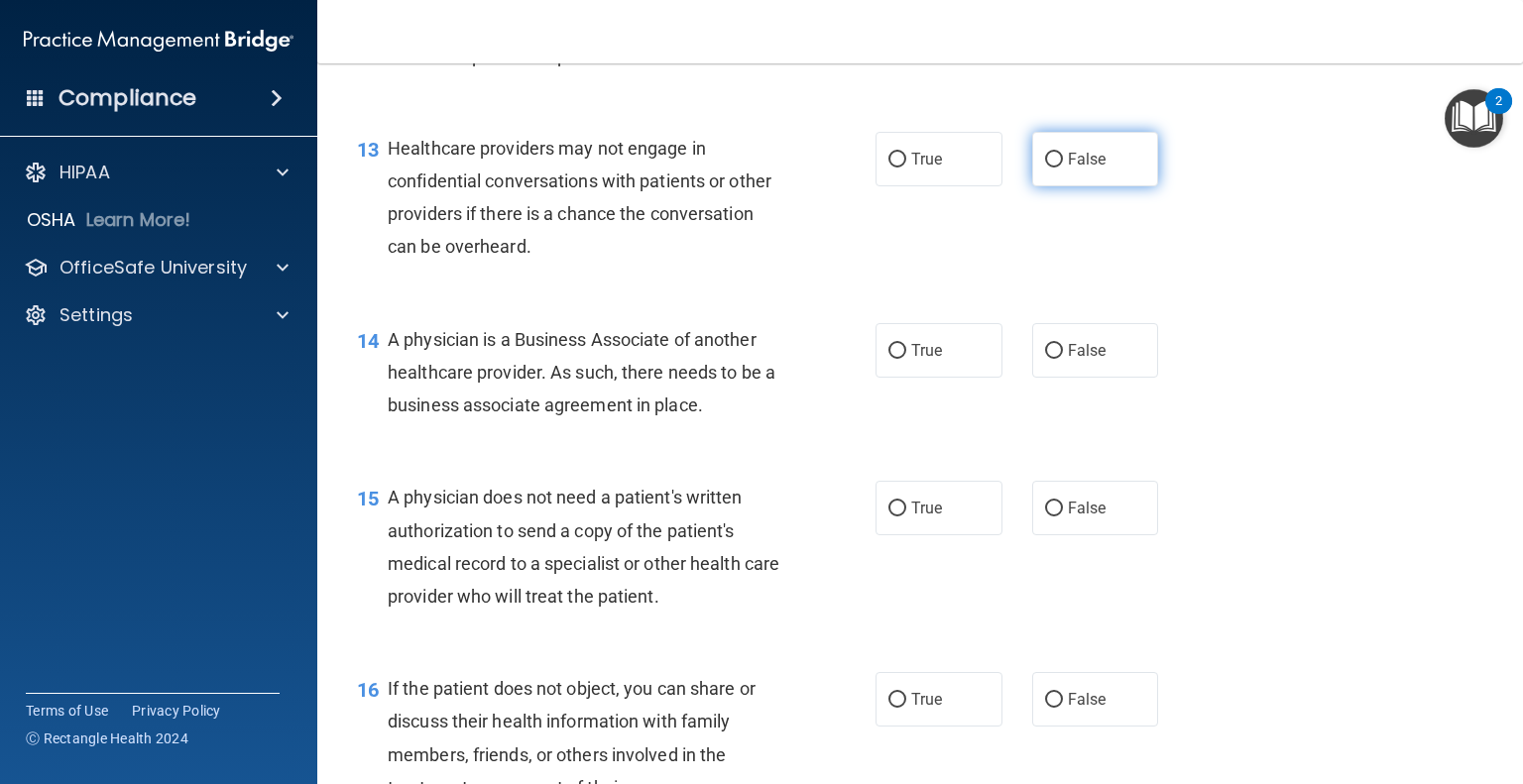 click on "False" at bounding box center [1087, 159] 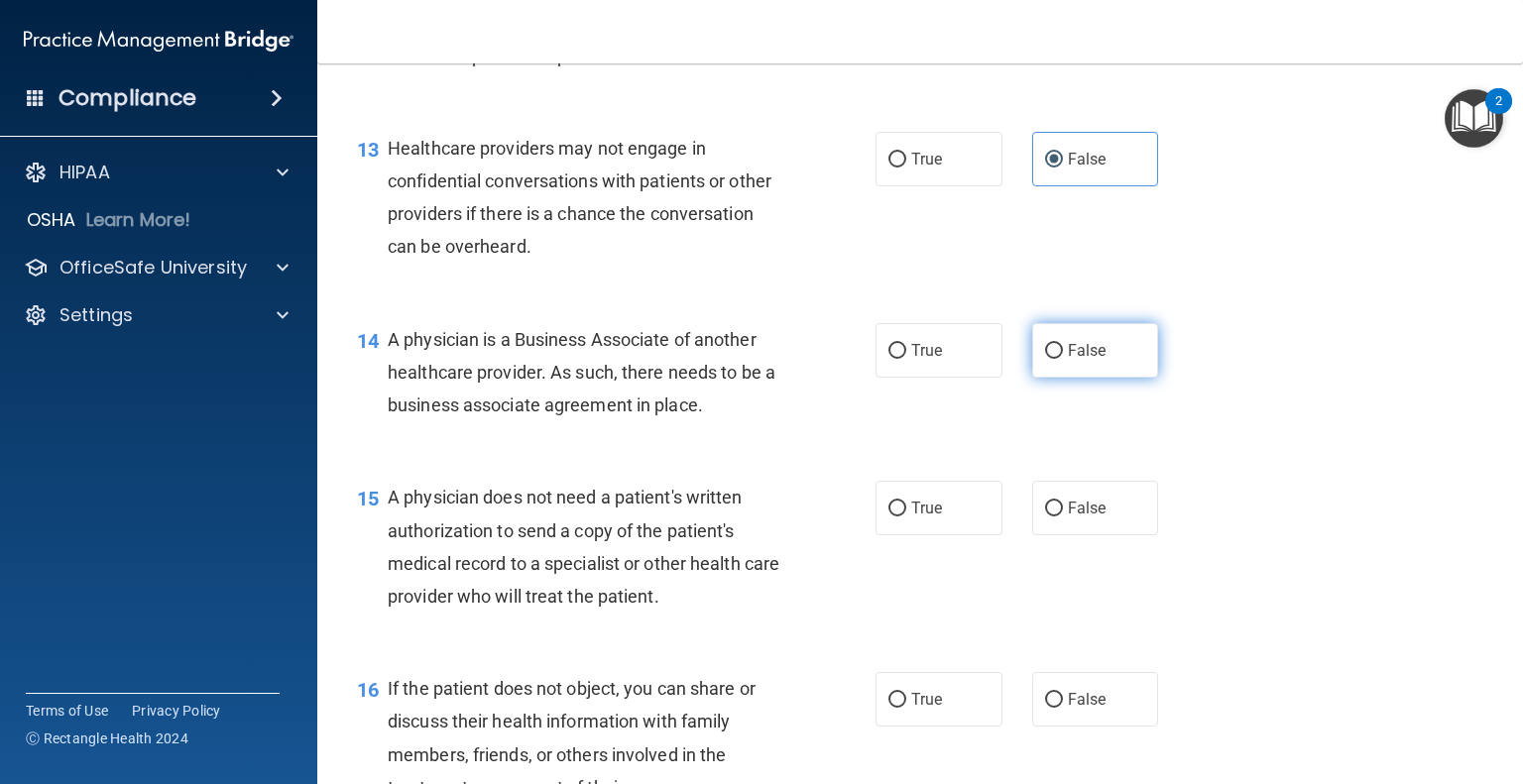 click on "False" at bounding box center [1054, 351] 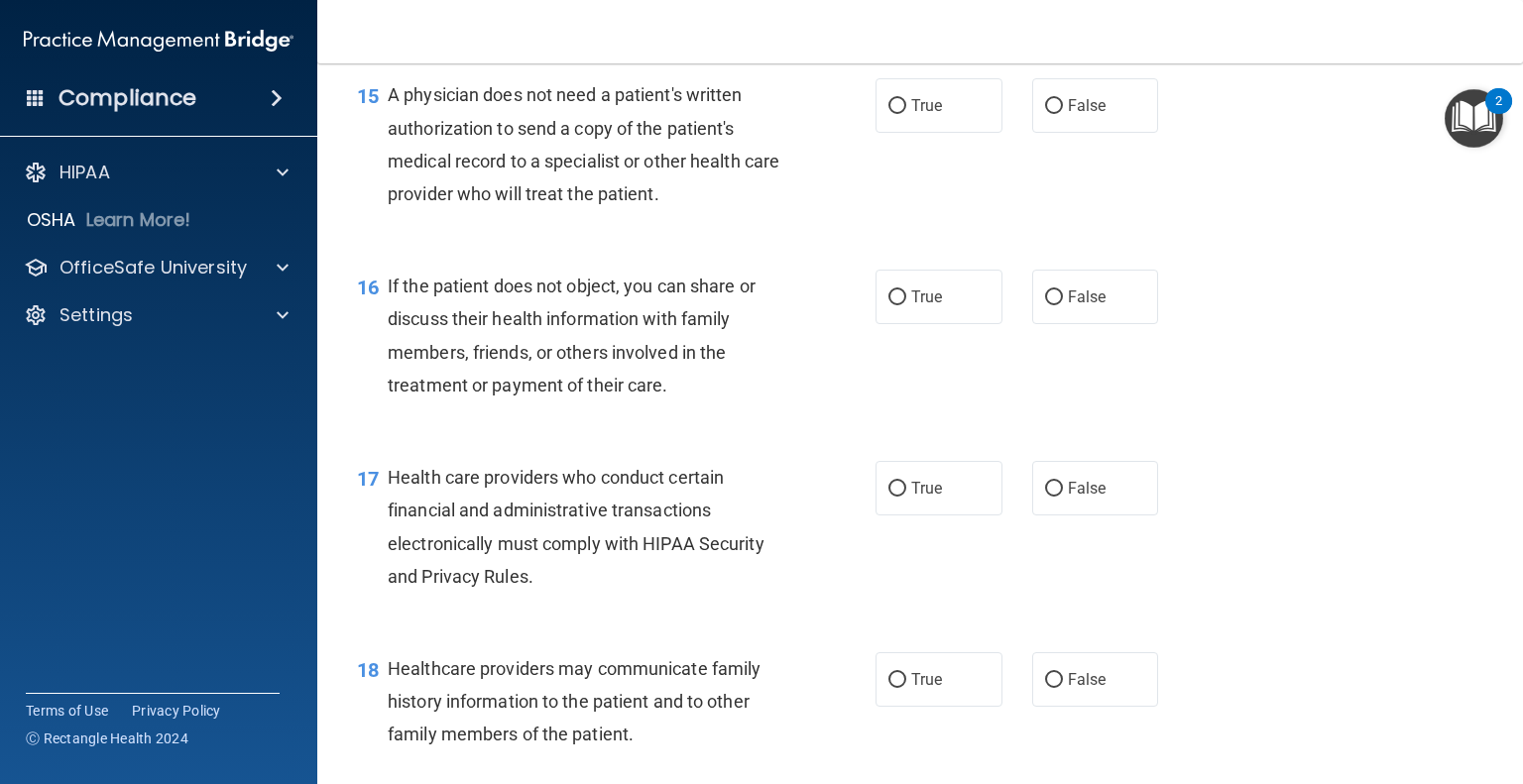 scroll, scrollTop: 2571, scrollLeft: 0, axis: vertical 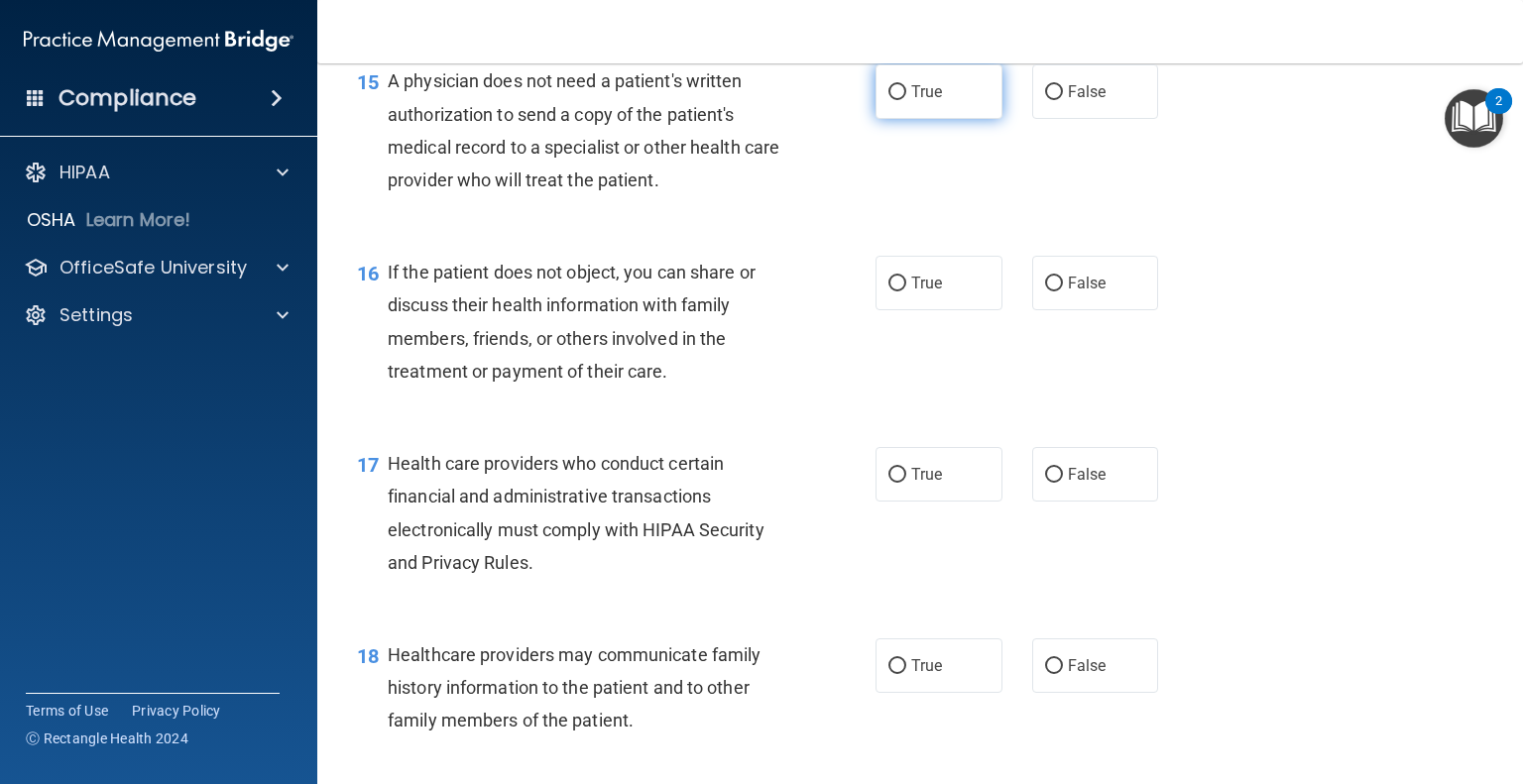 click on "True" at bounding box center [939, 91] 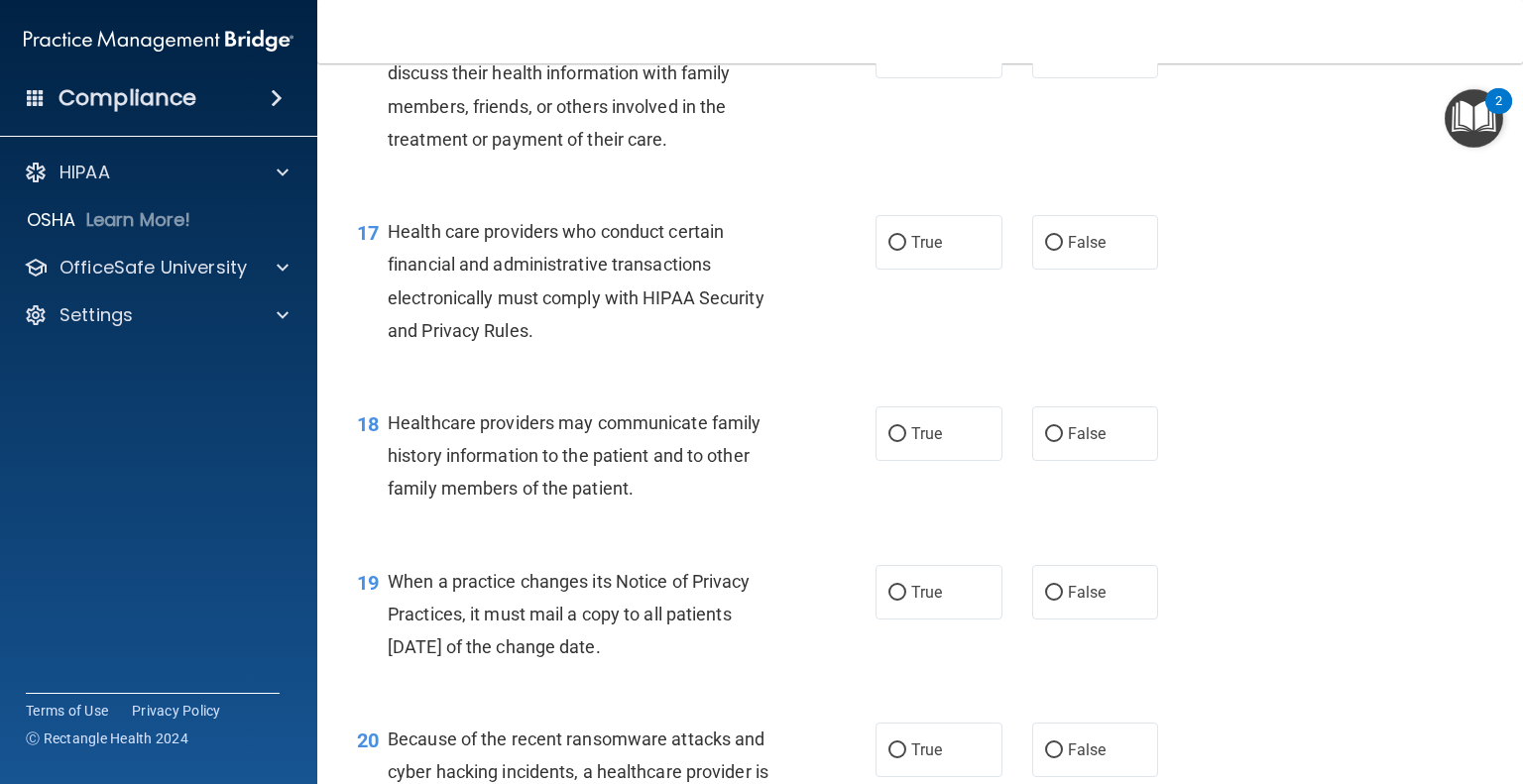 scroll, scrollTop: 2806, scrollLeft: 0, axis: vertical 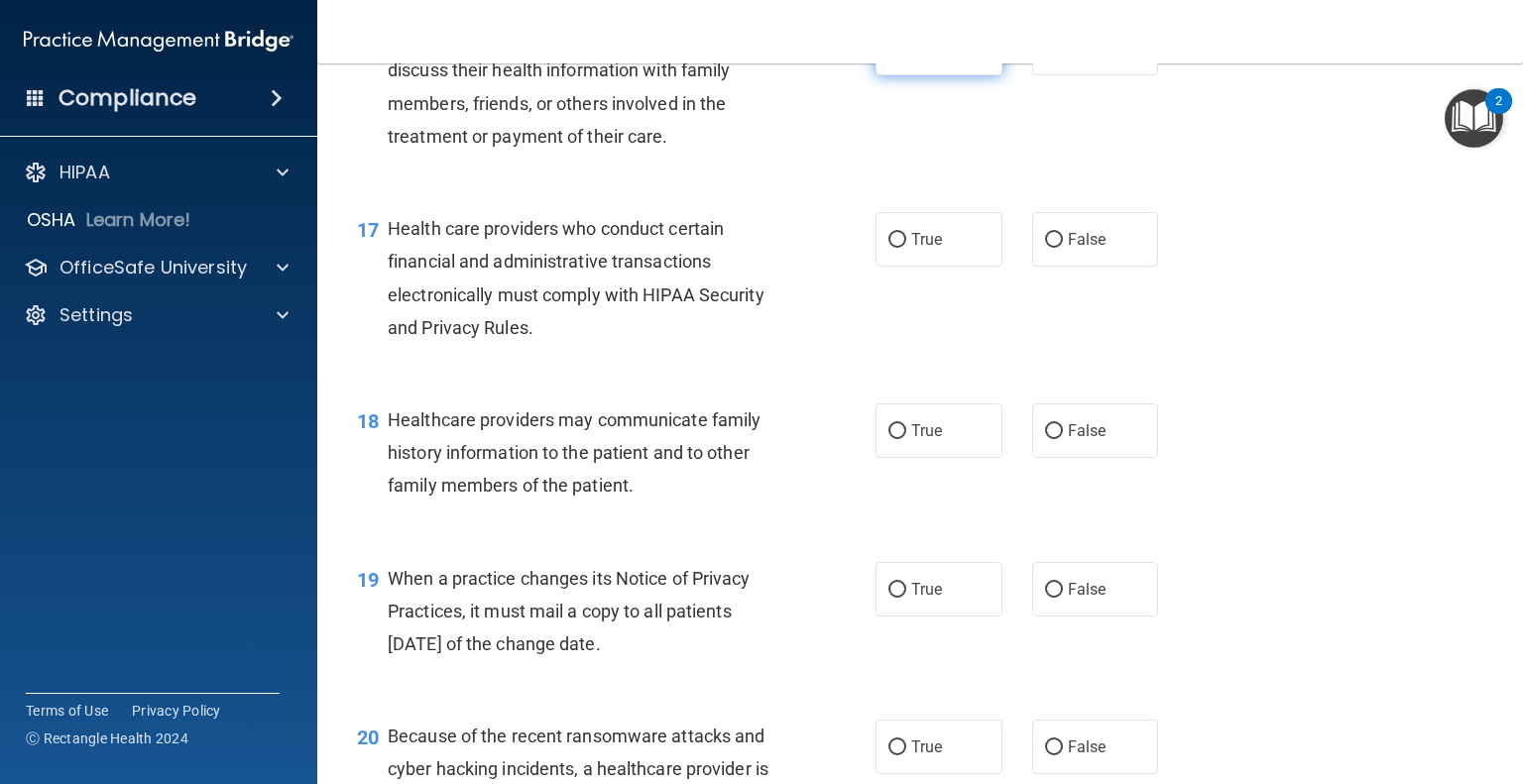 click on "True" at bounding box center (926, 48) 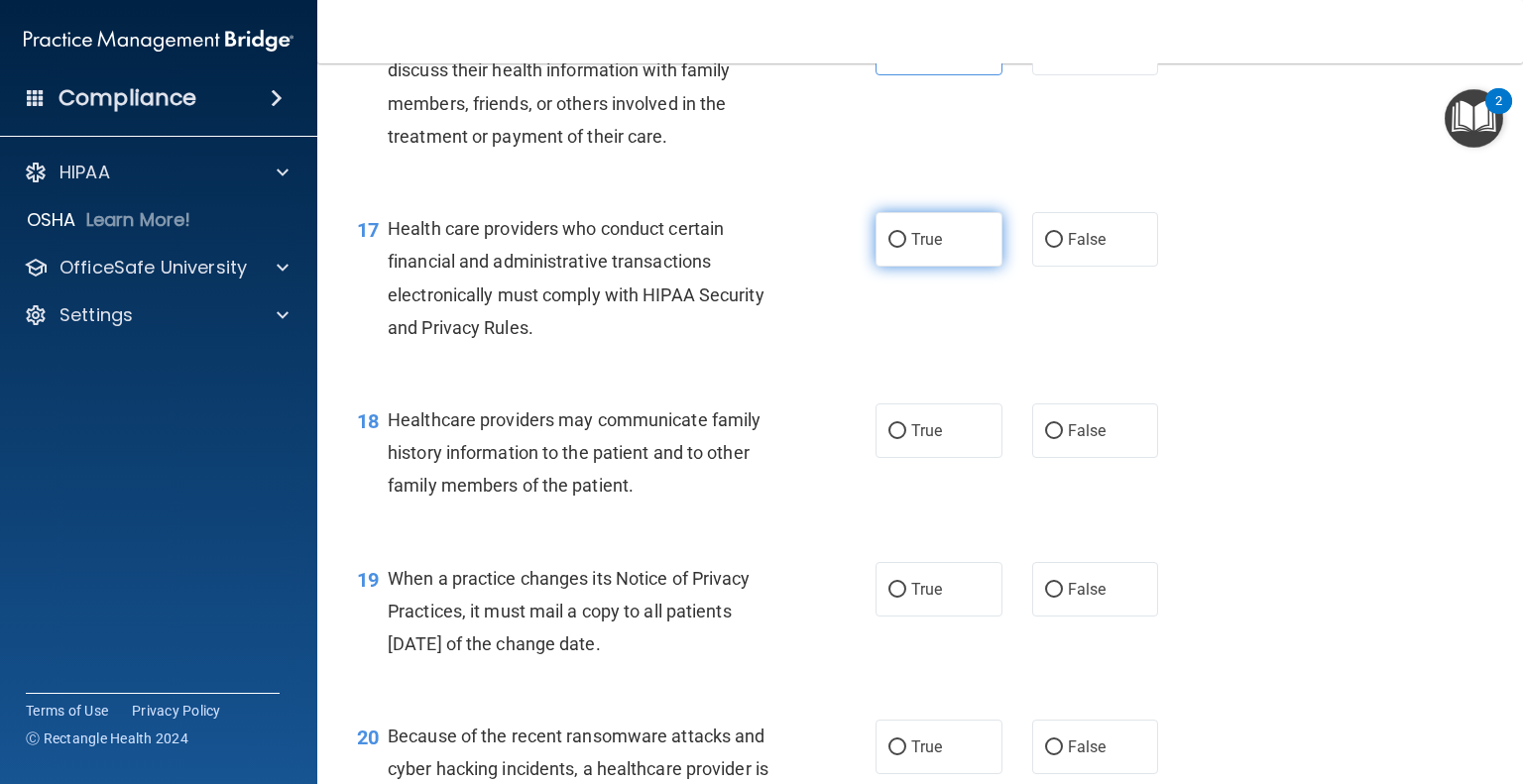 click on "True" at bounding box center [939, 239] 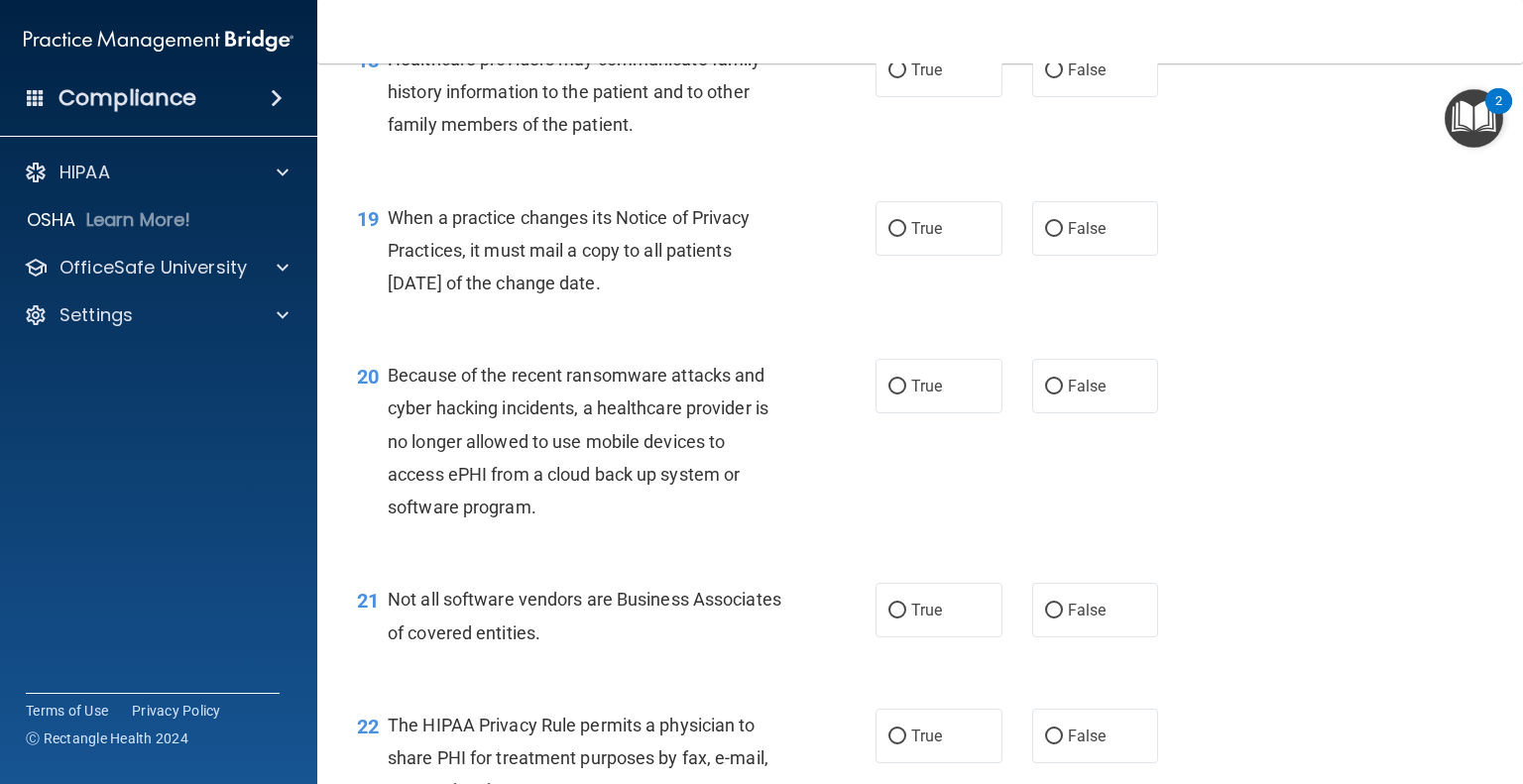 scroll, scrollTop: 3171, scrollLeft: 0, axis: vertical 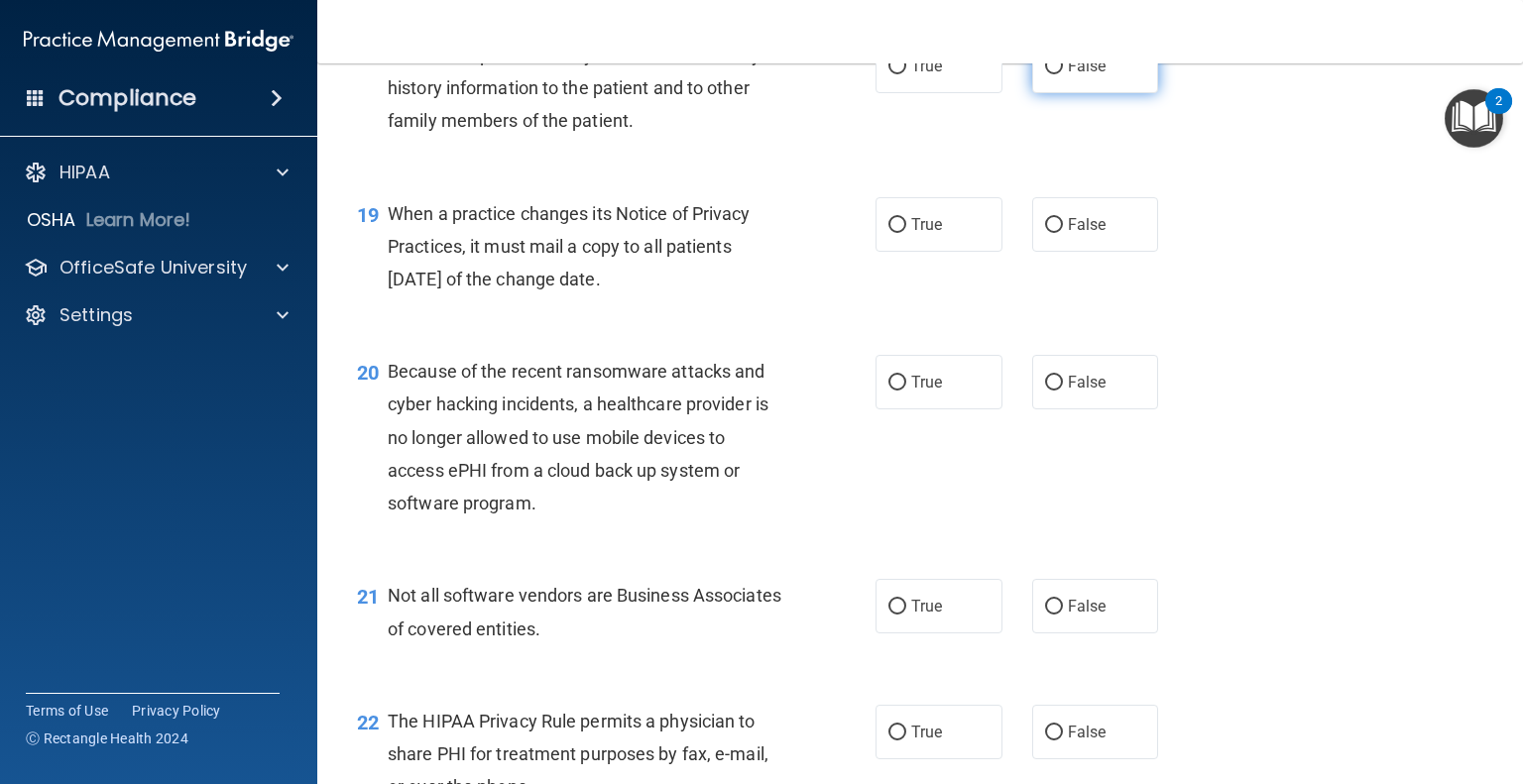 click on "False" at bounding box center (1096, 65) 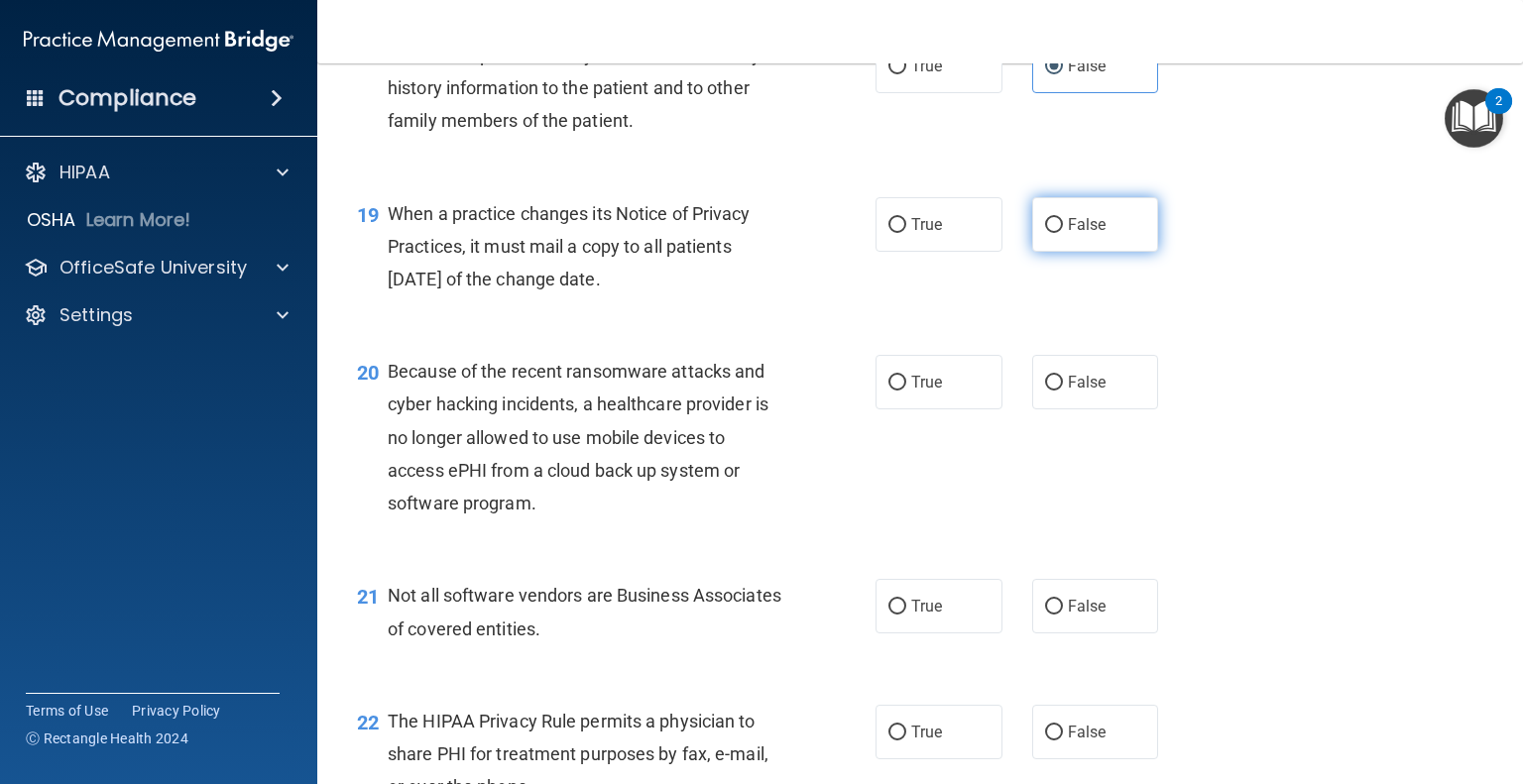click on "False" at bounding box center (1096, 224) 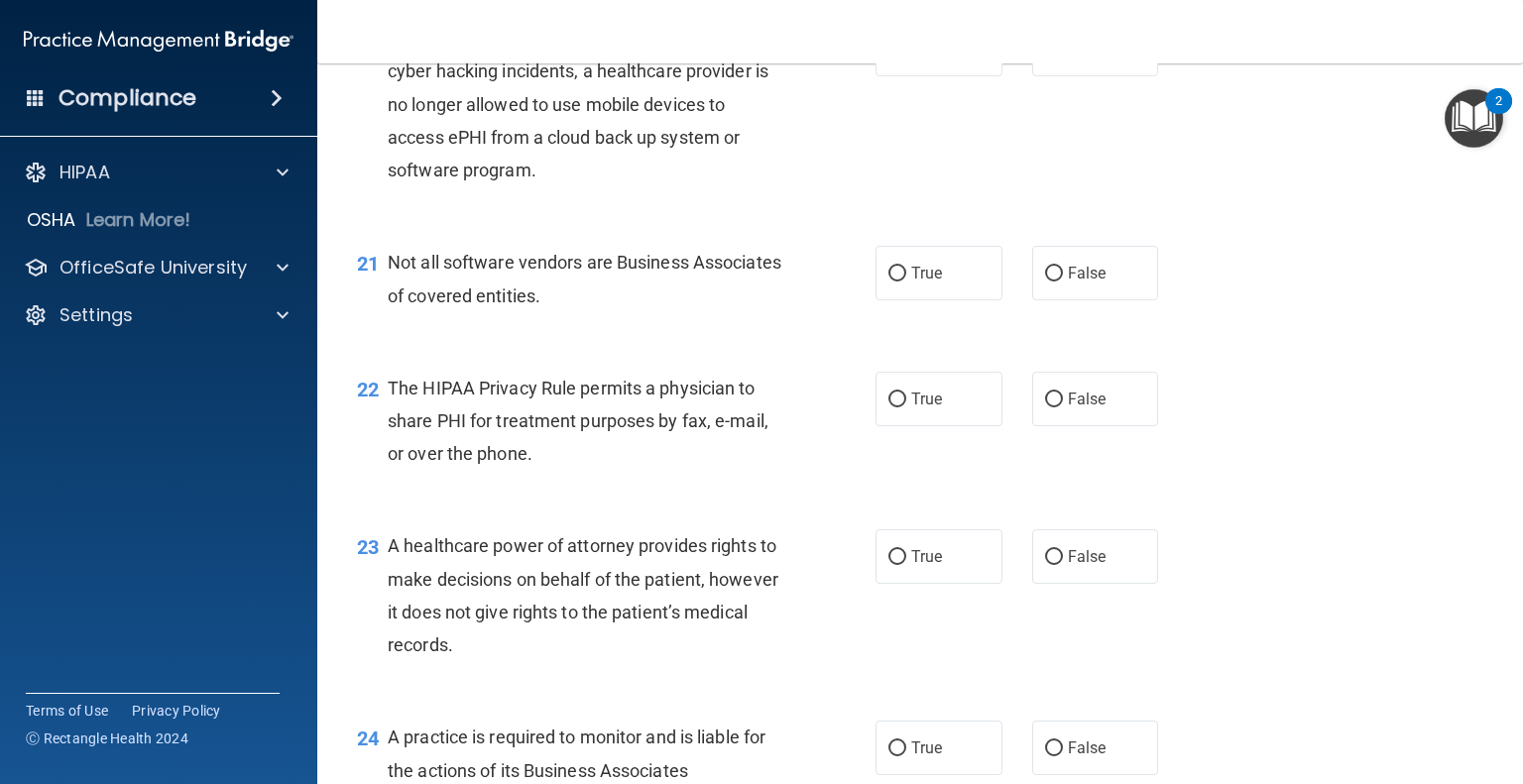scroll, scrollTop: 3503, scrollLeft: 0, axis: vertical 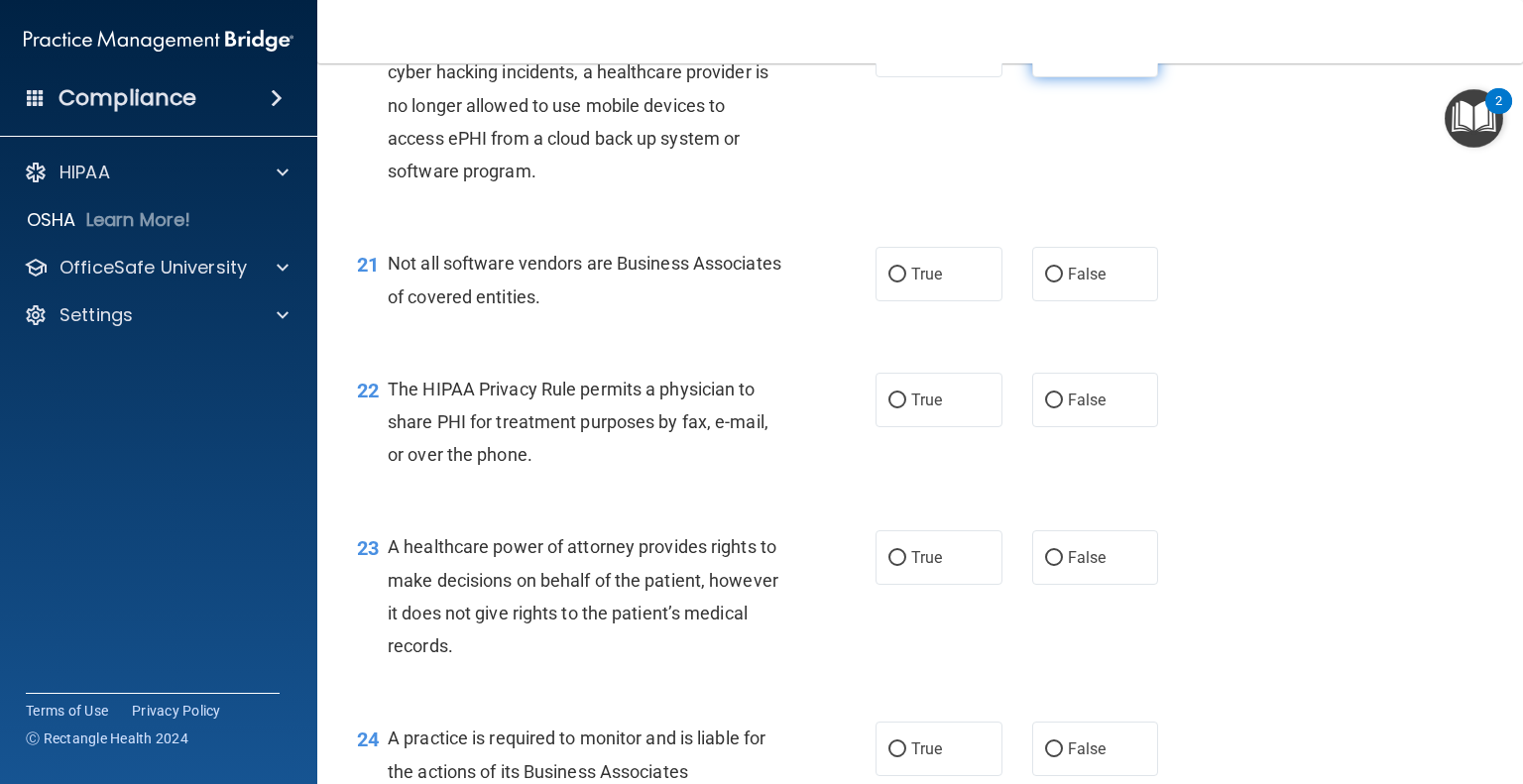 click on "False" at bounding box center (1087, 50) 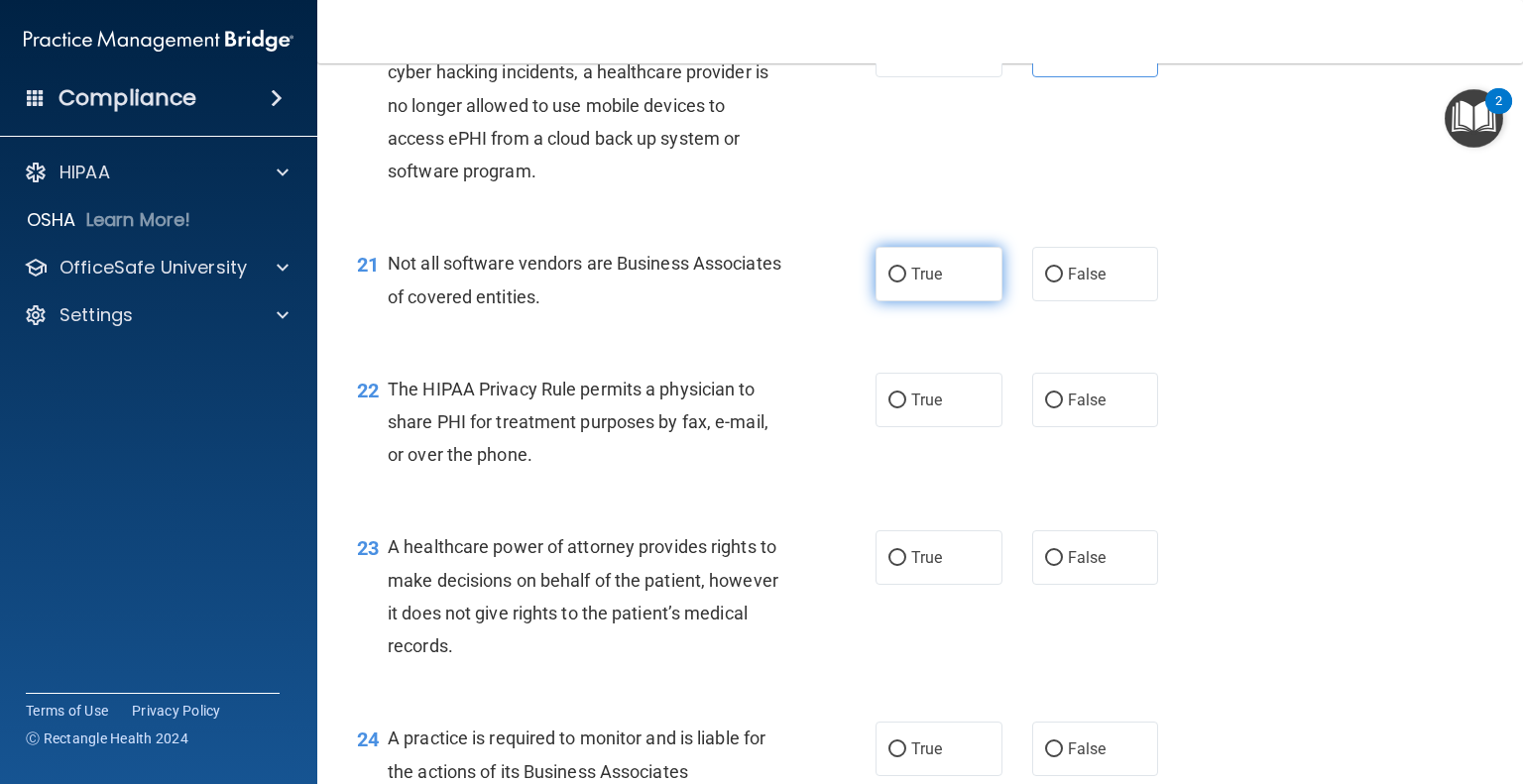 click on "True" at bounding box center (939, 274) 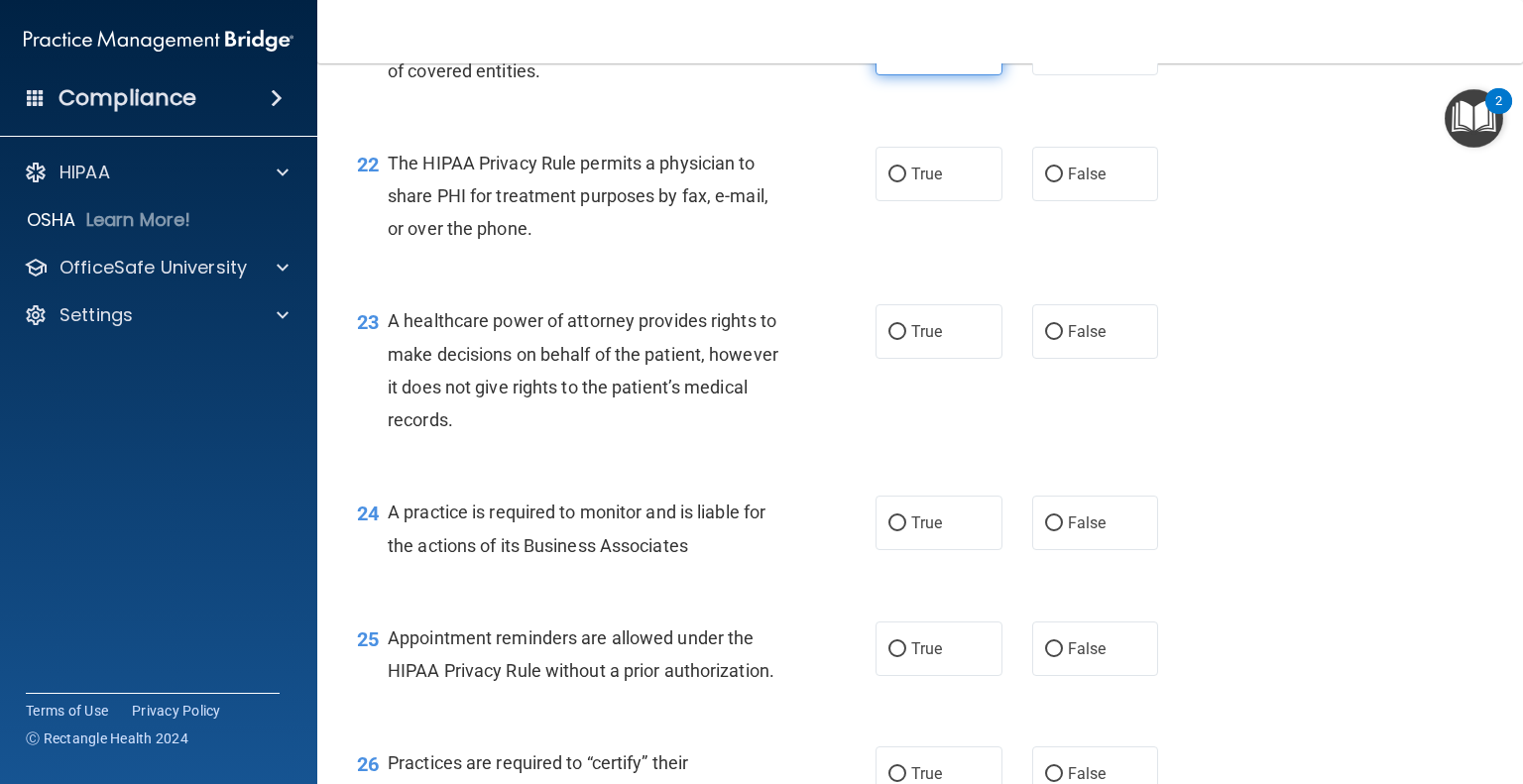 scroll, scrollTop: 3753, scrollLeft: 0, axis: vertical 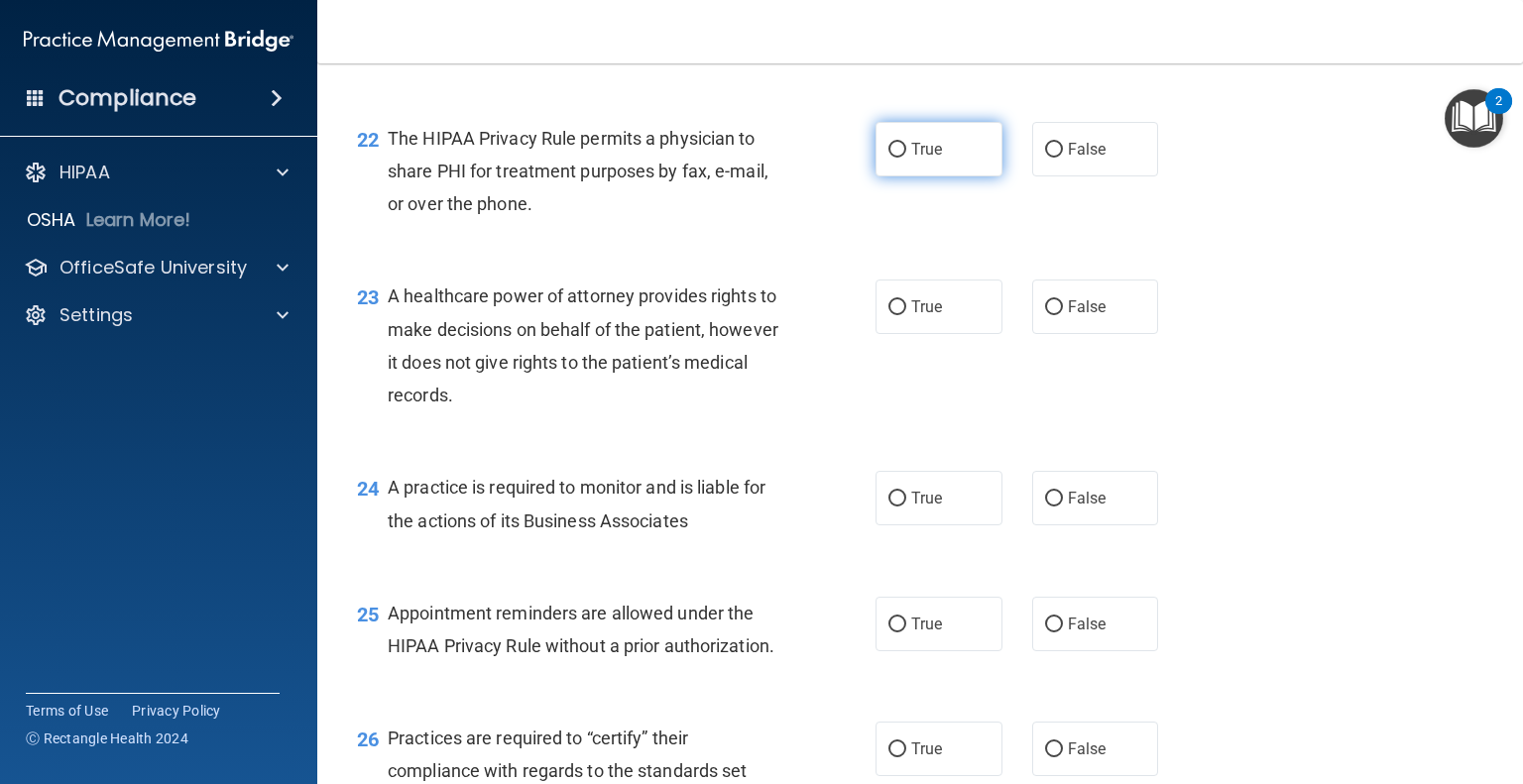 click on "True" at bounding box center (939, 149) 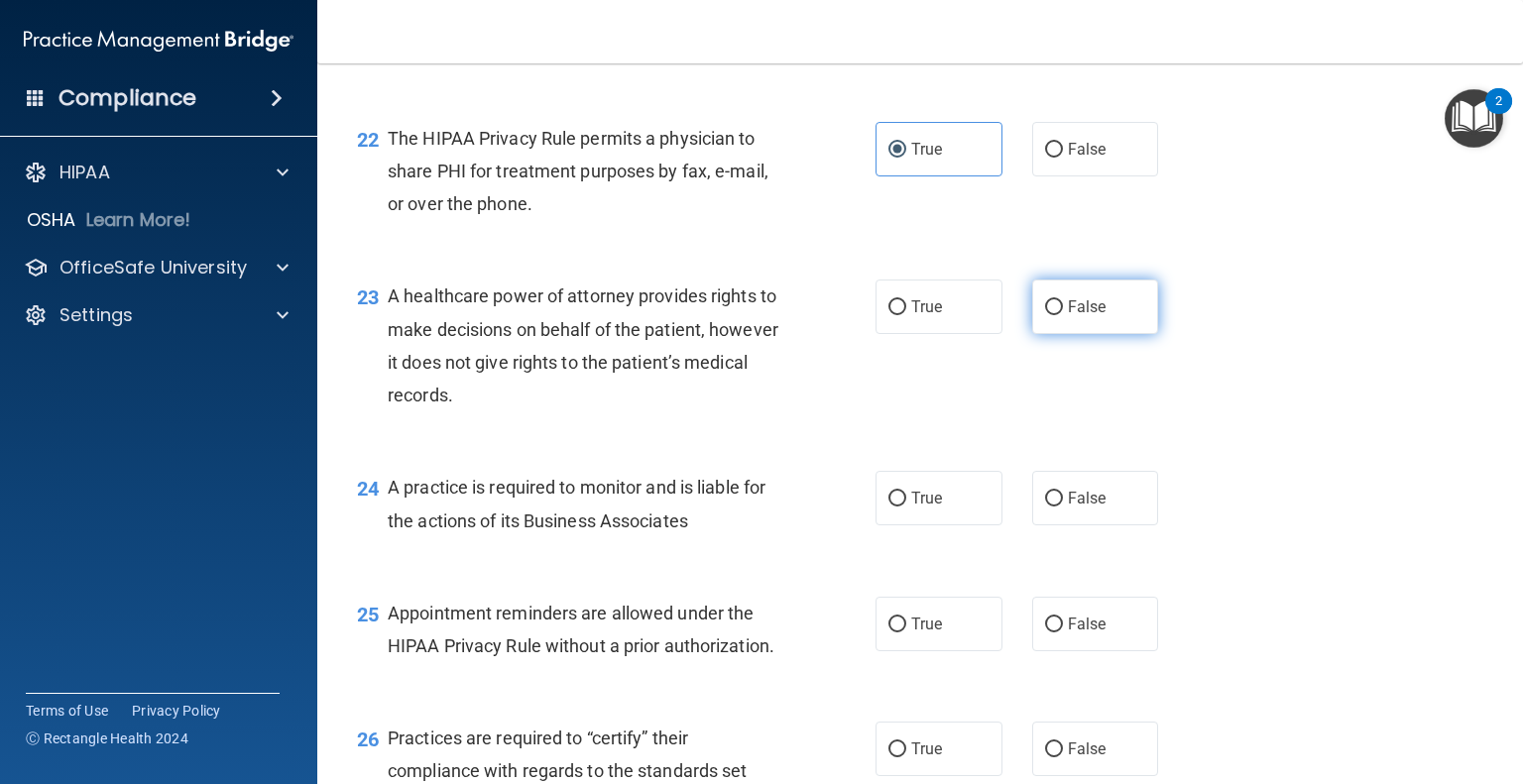 click on "False" at bounding box center [1096, 306] 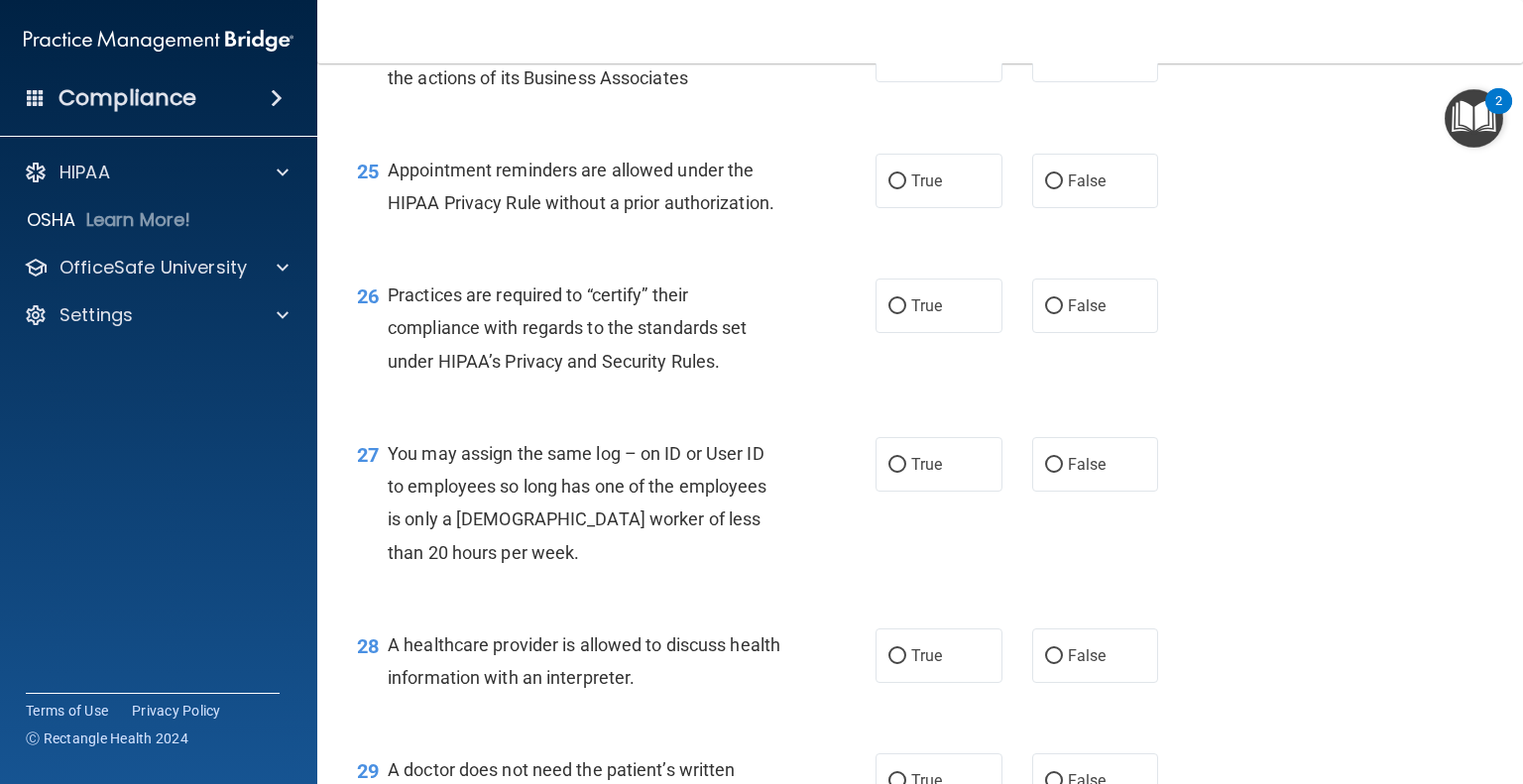 scroll, scrollTop: 4198, scrollLeft: 0, axis: vertical 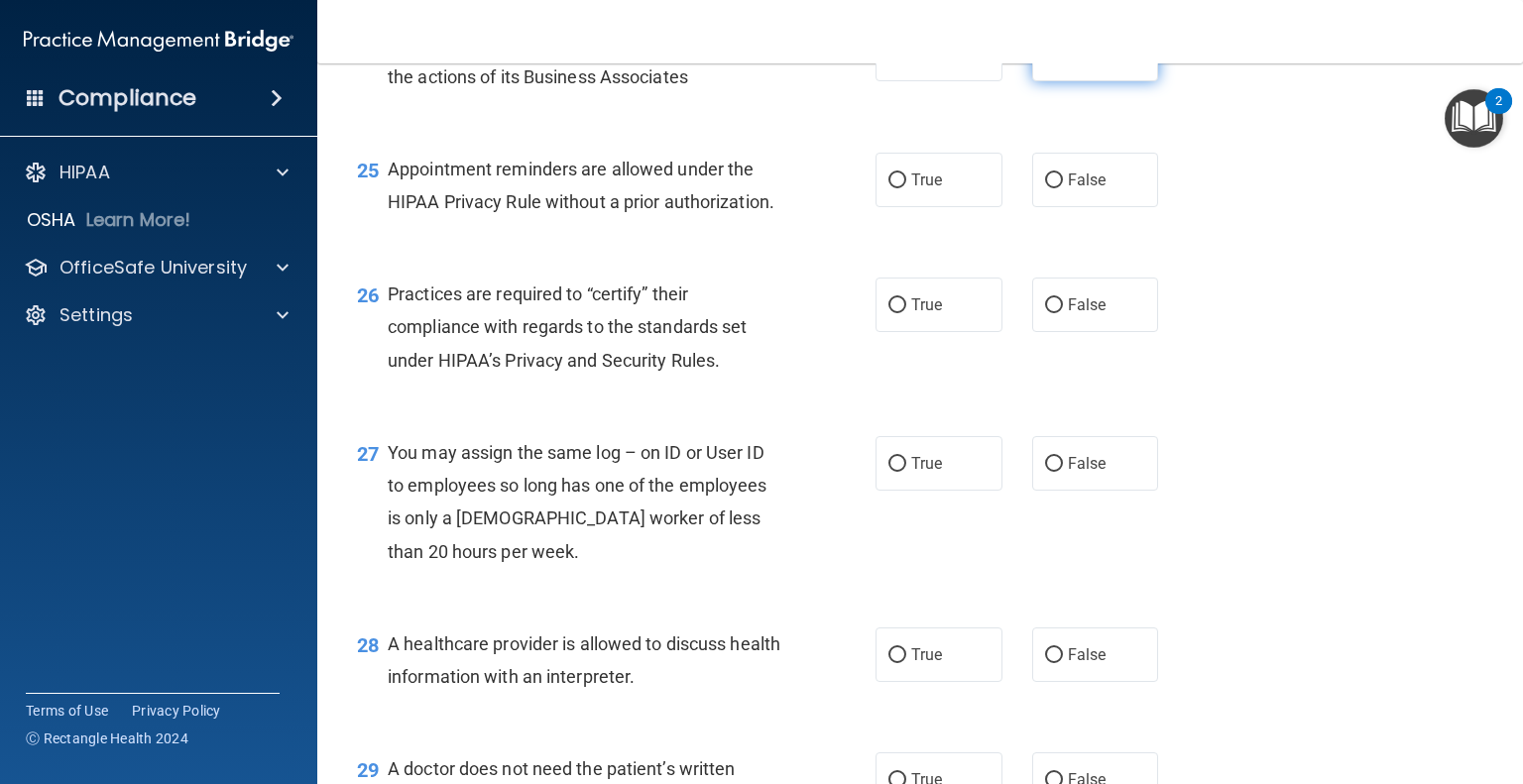 click on "False" at bounding box center [1087, 54] 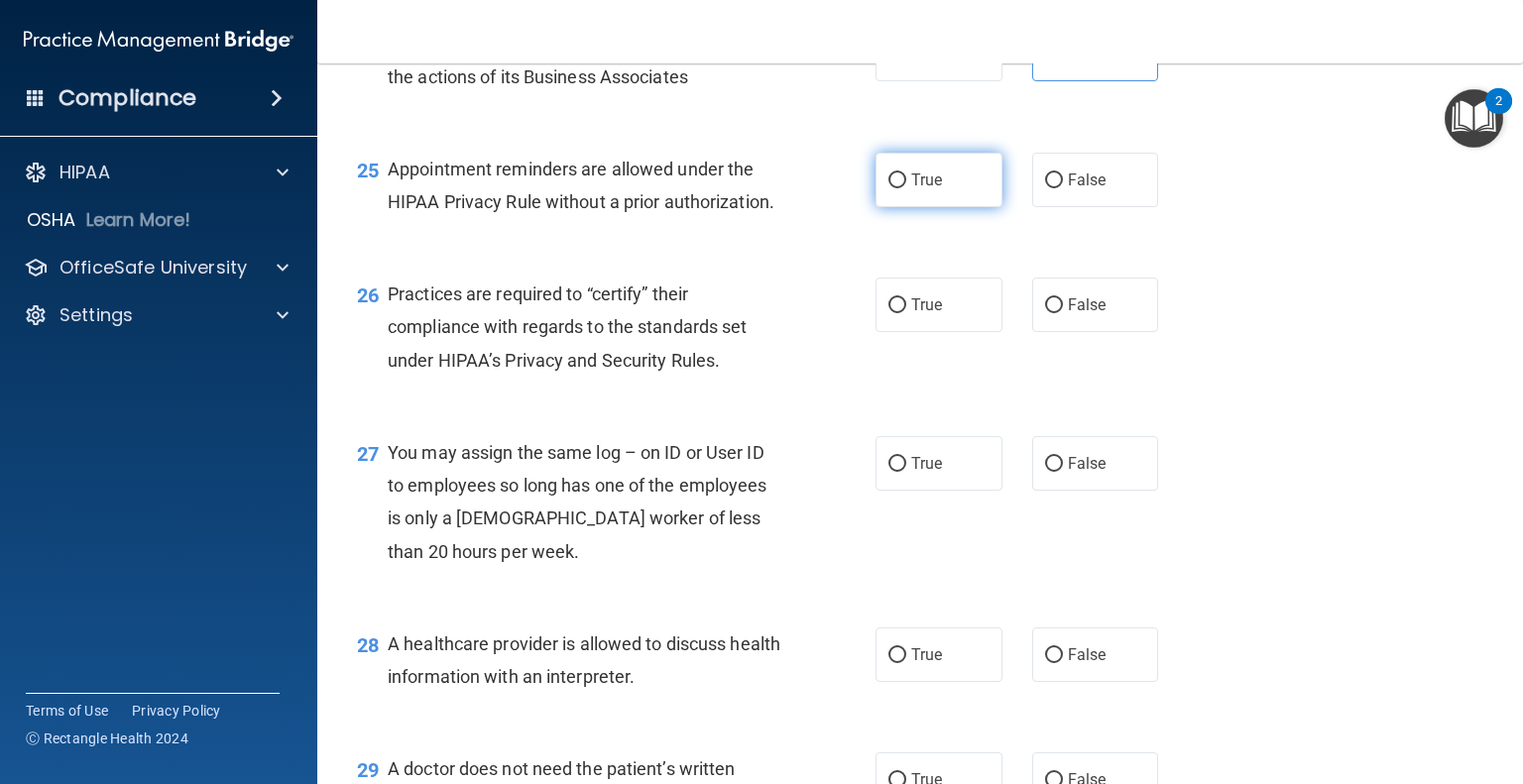 click on "True" at bounding box center [939, 179] 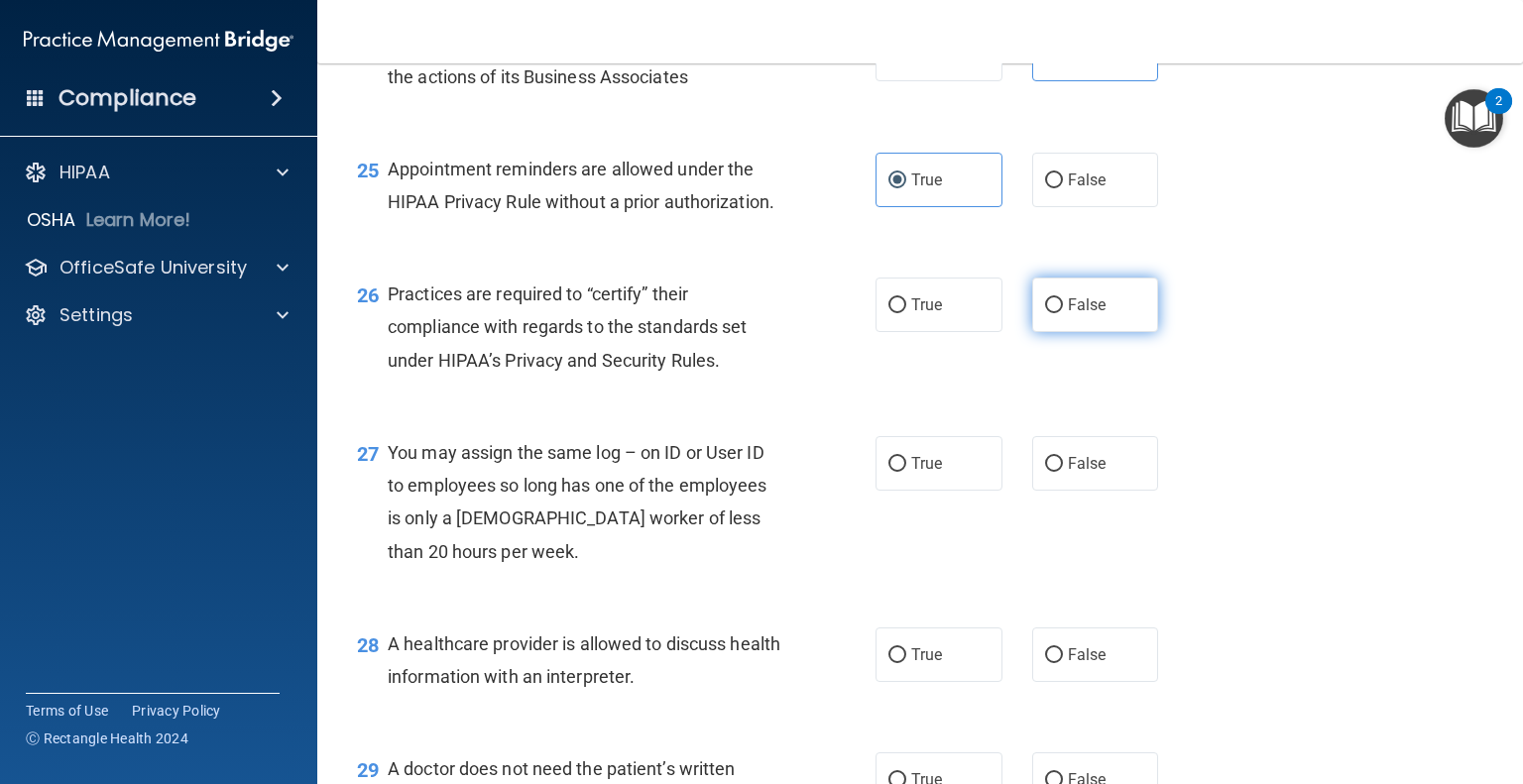 click on "False" at bounding box center (1096, 304) 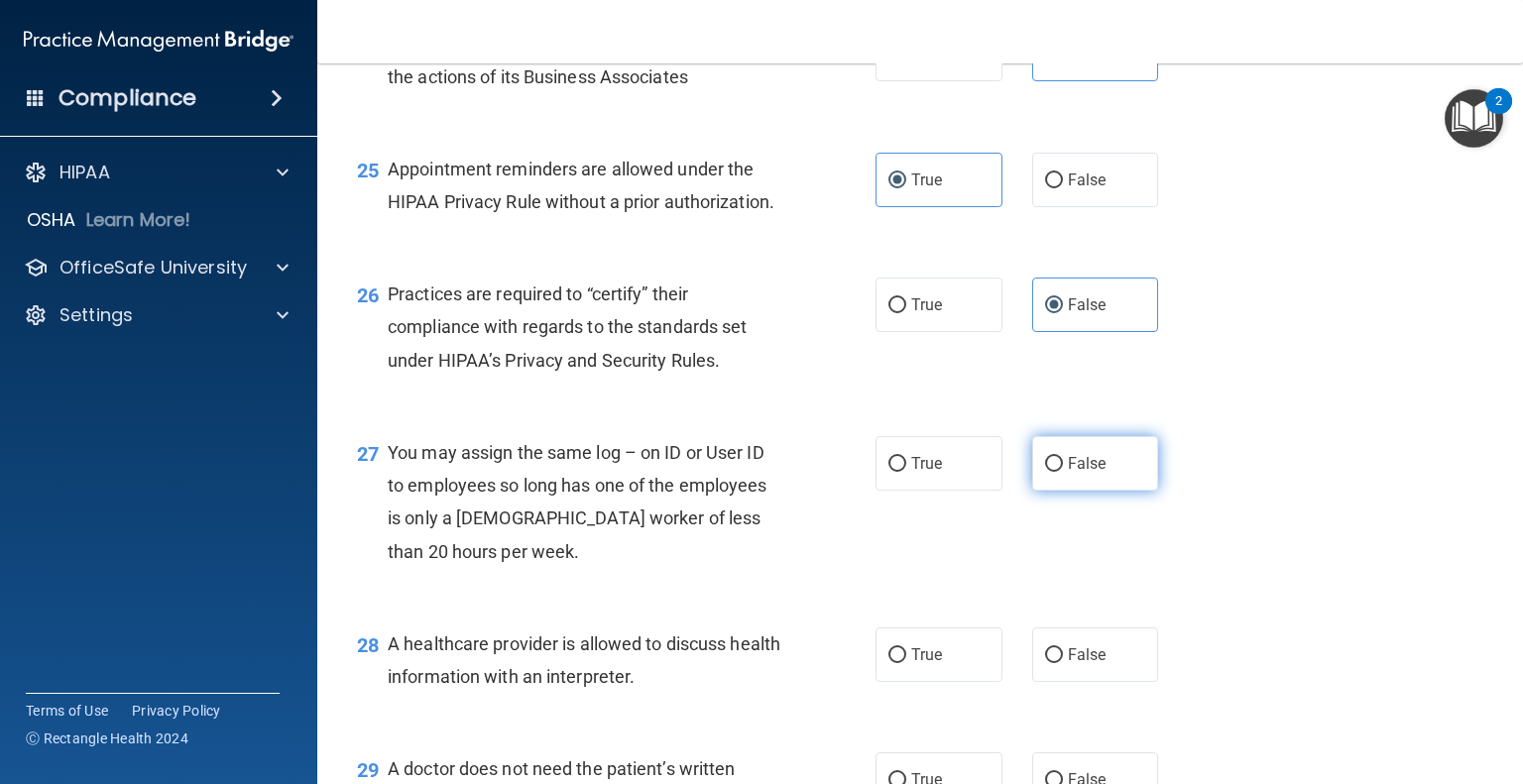click on "False" at bounding box center [1087, 463] 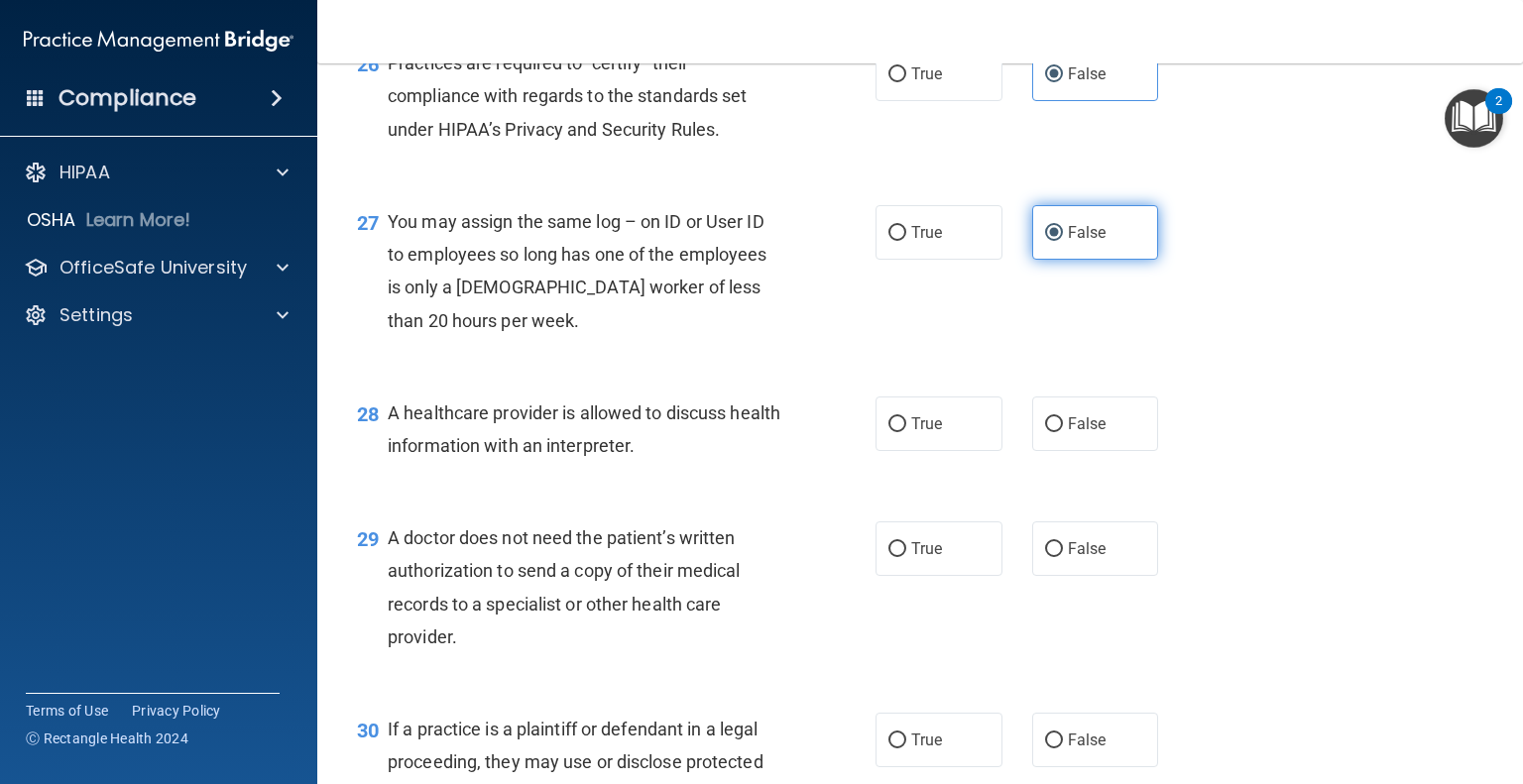 scroll, scrollTop: 4686, scrollLeft: 0, axis: vertical 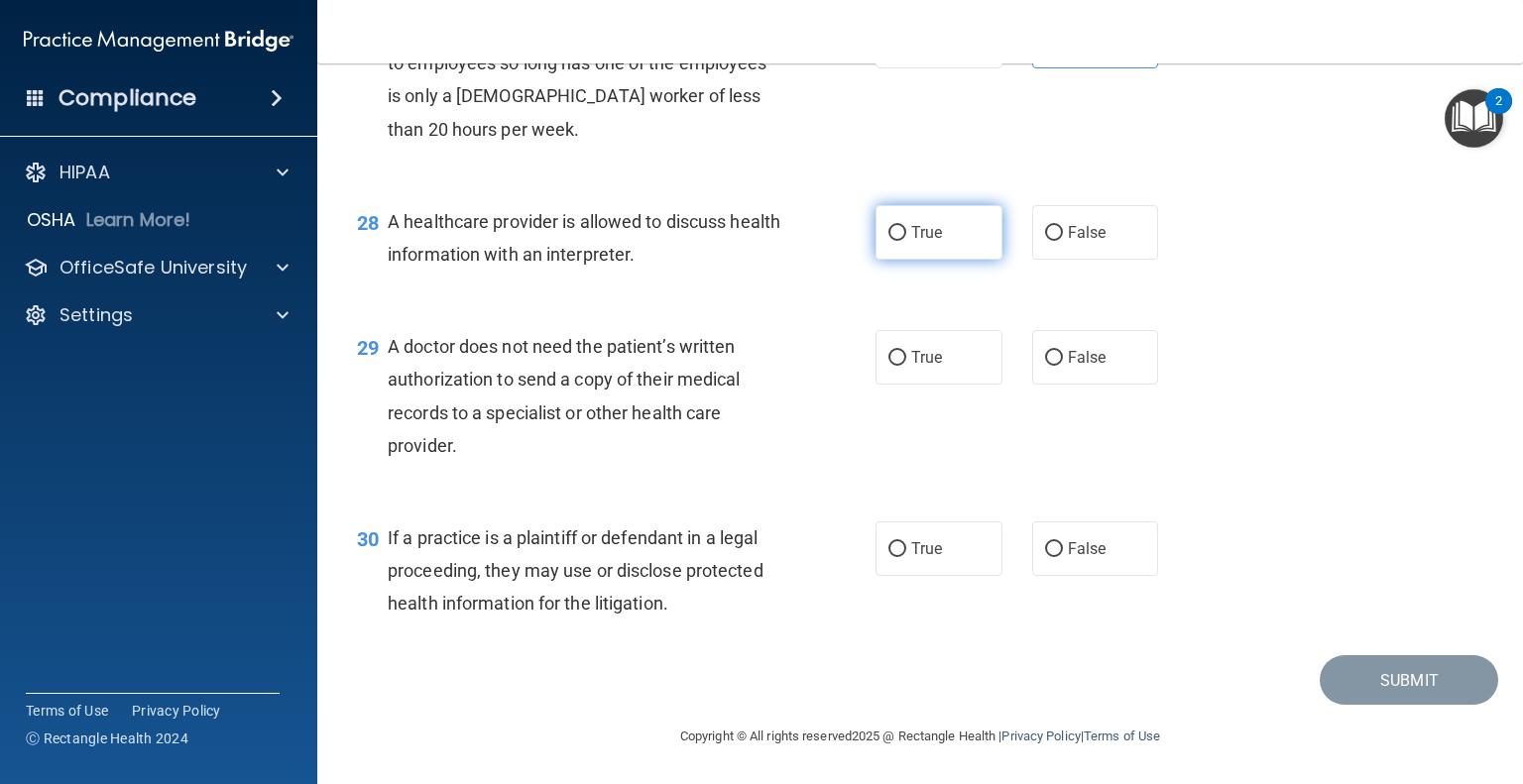 click on "True" at bounding box center (939, 232) 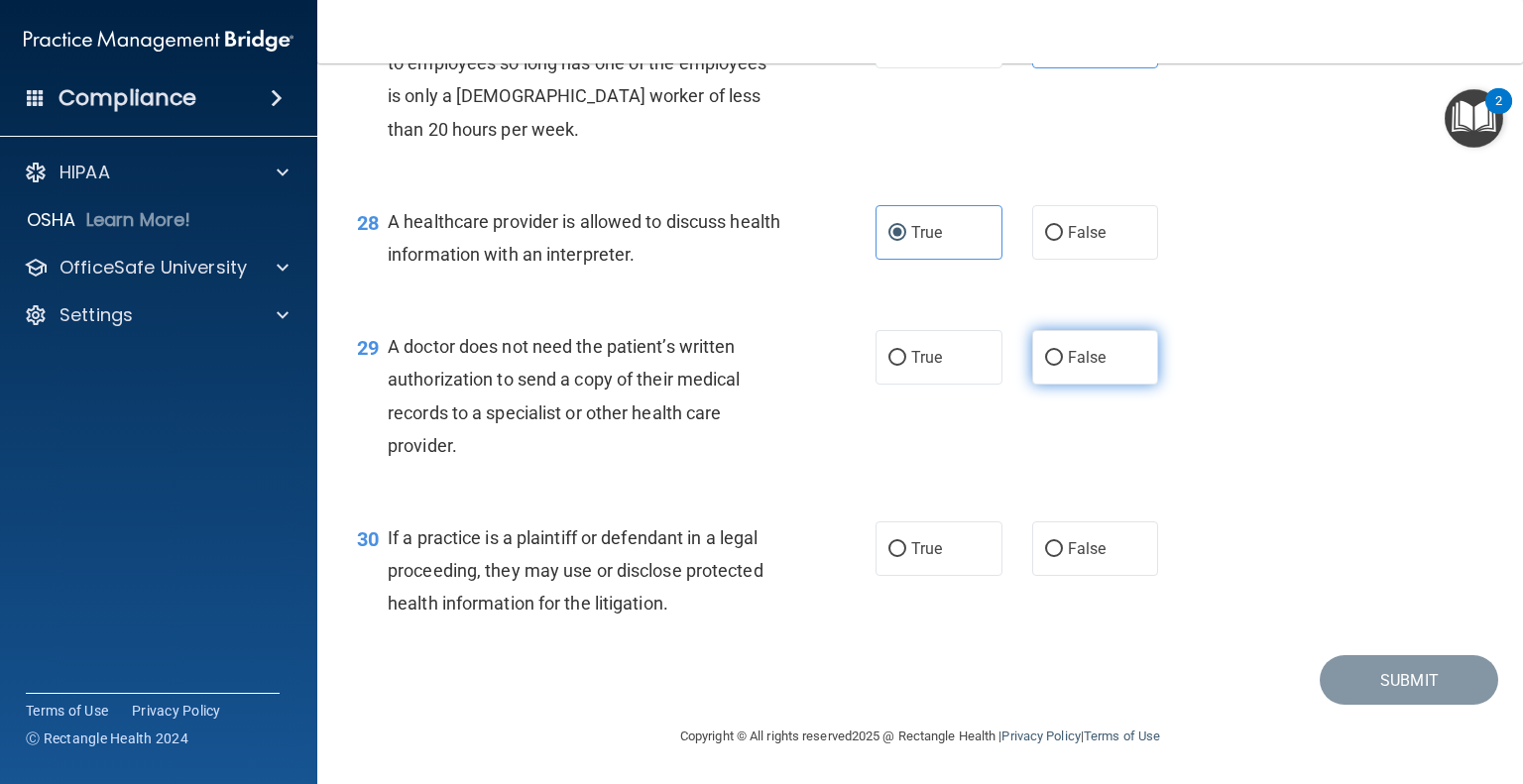 click on "False" at bounding box center (1087, 357) 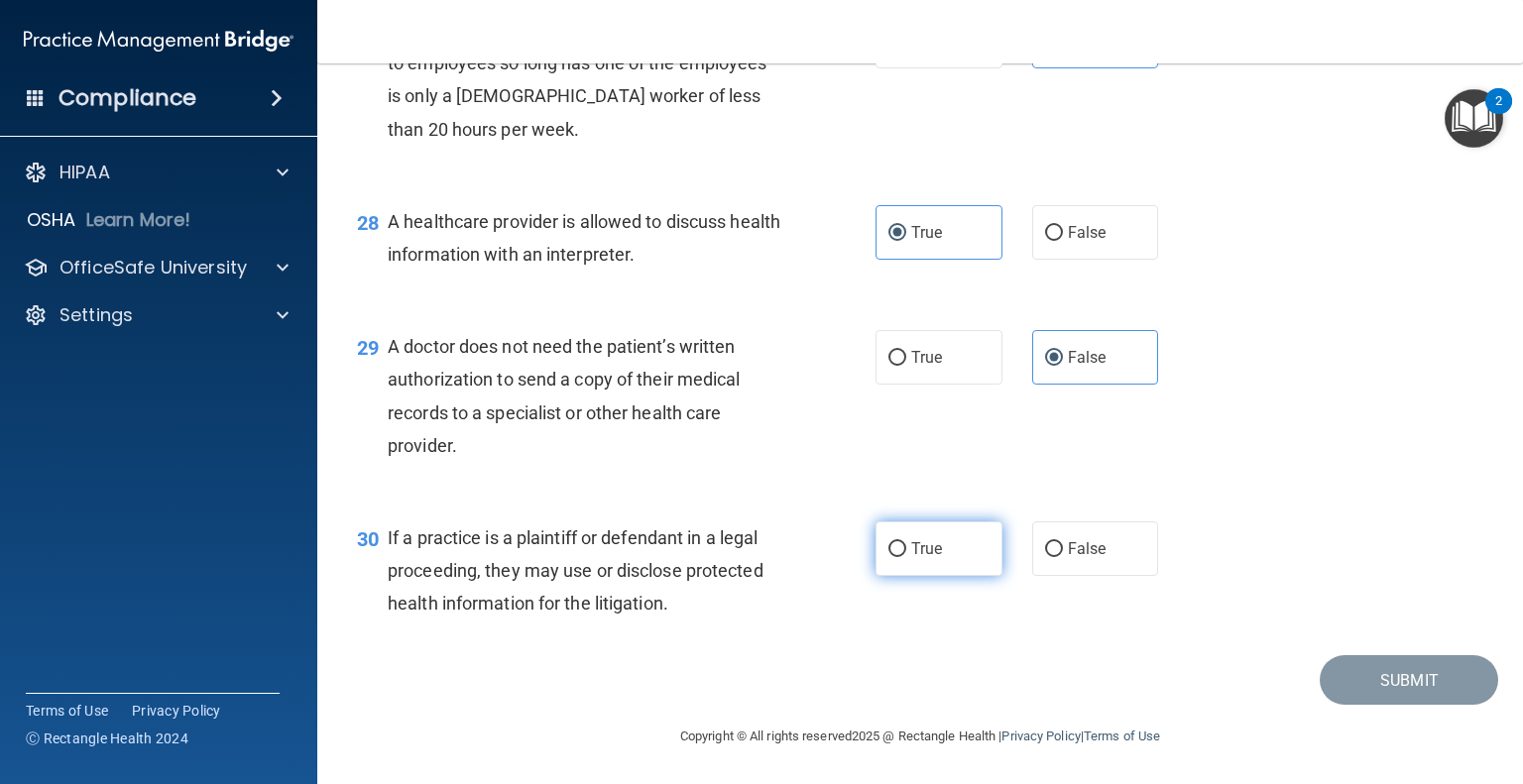 click on "True" at bounding box center [939, 548] 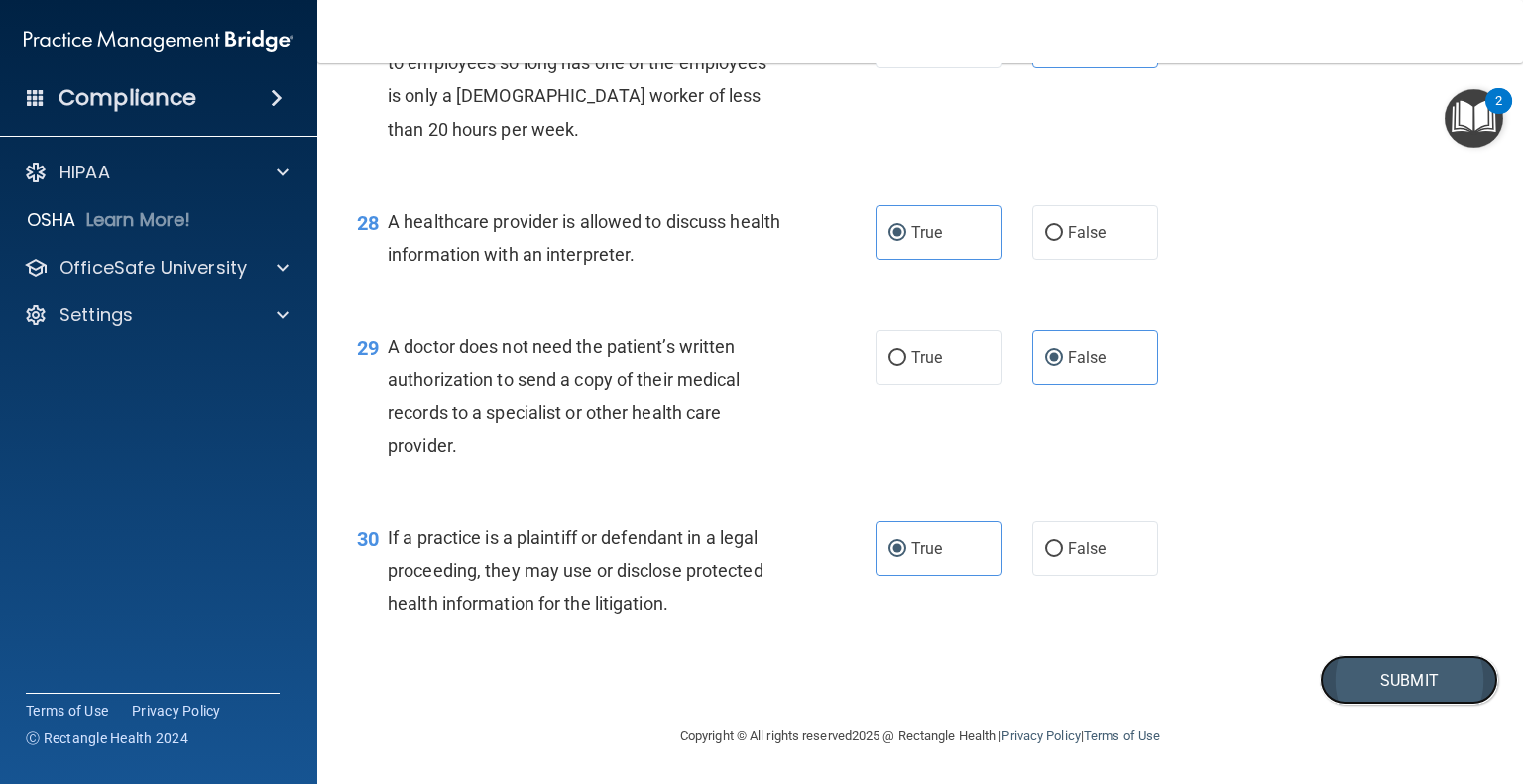 click on "Submit" at bounding box center [1409, 680] 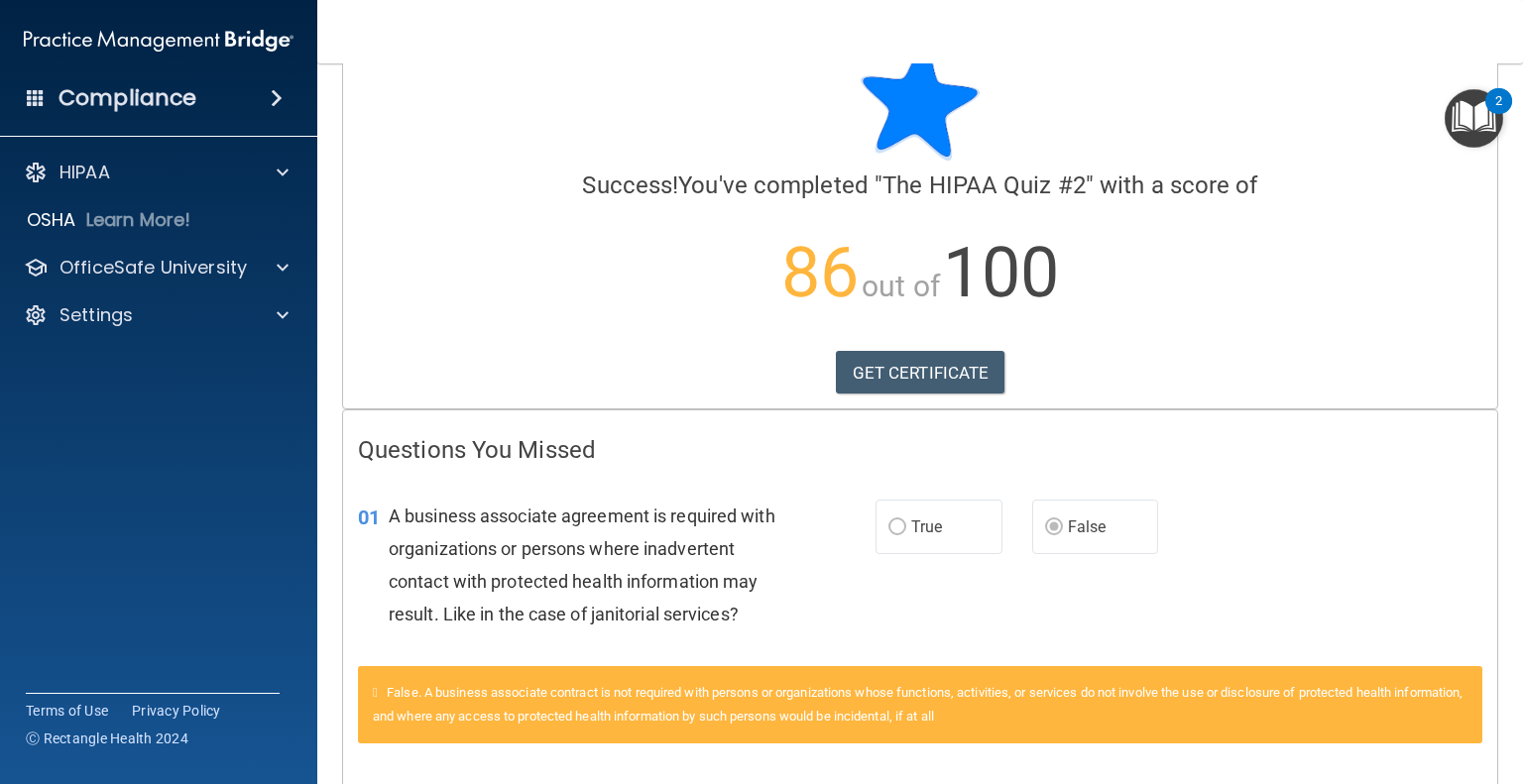 scroll, scrollTop: 0, scrollLeft: 0, axis: both 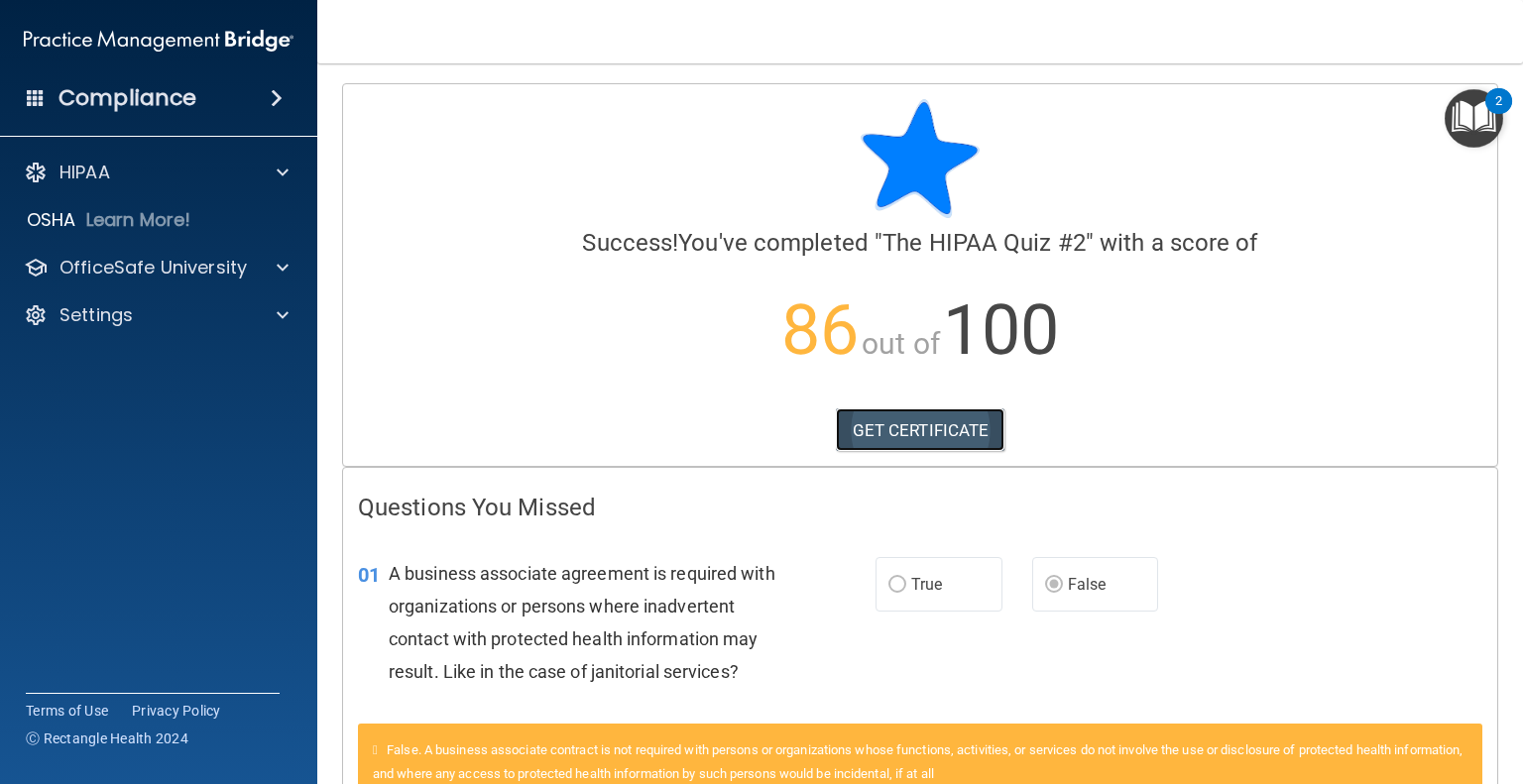 click on "GET CERTIFICATE" at bounding box center (920, 430) 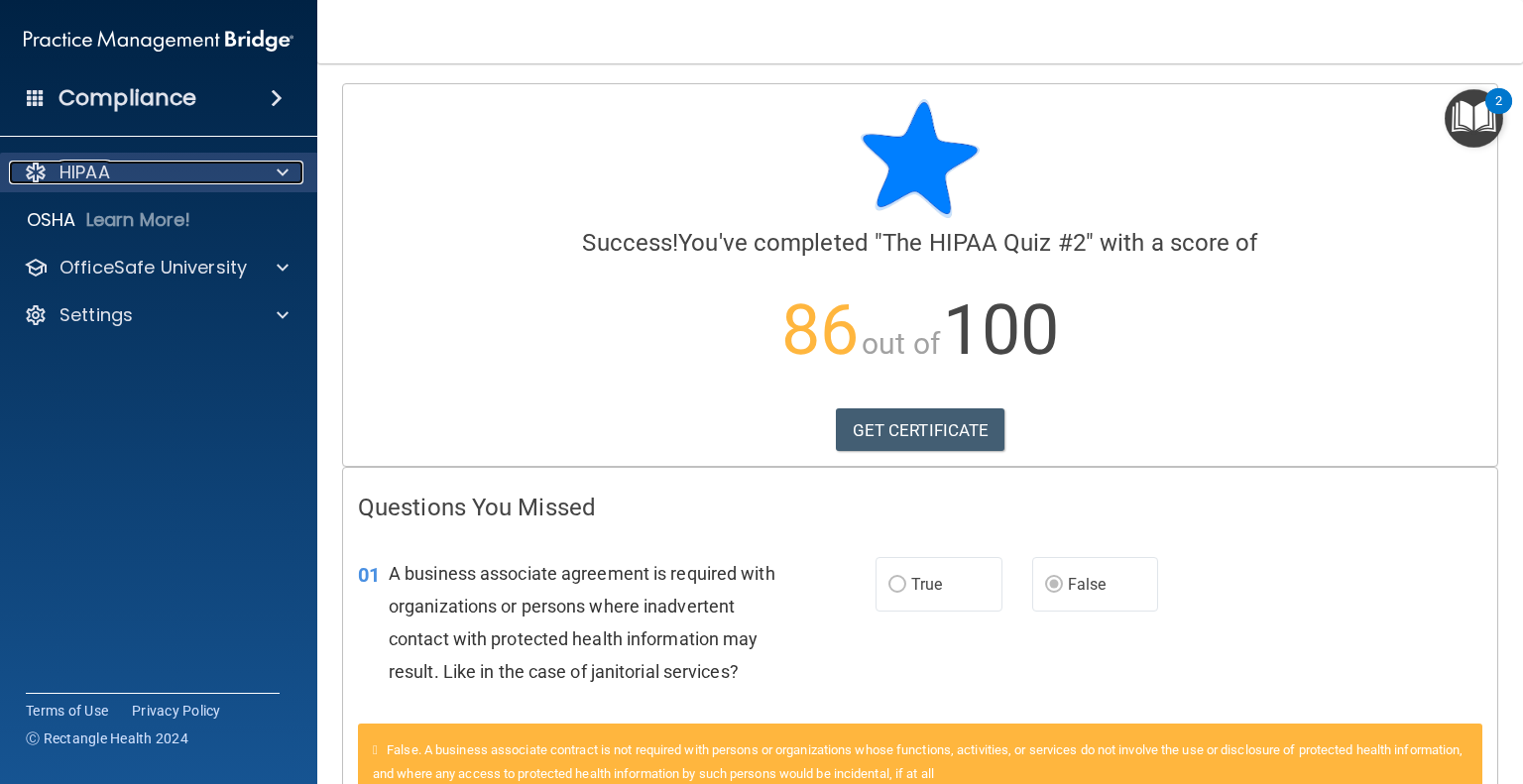click on "HIPAA" at bounding box center [132, 172] 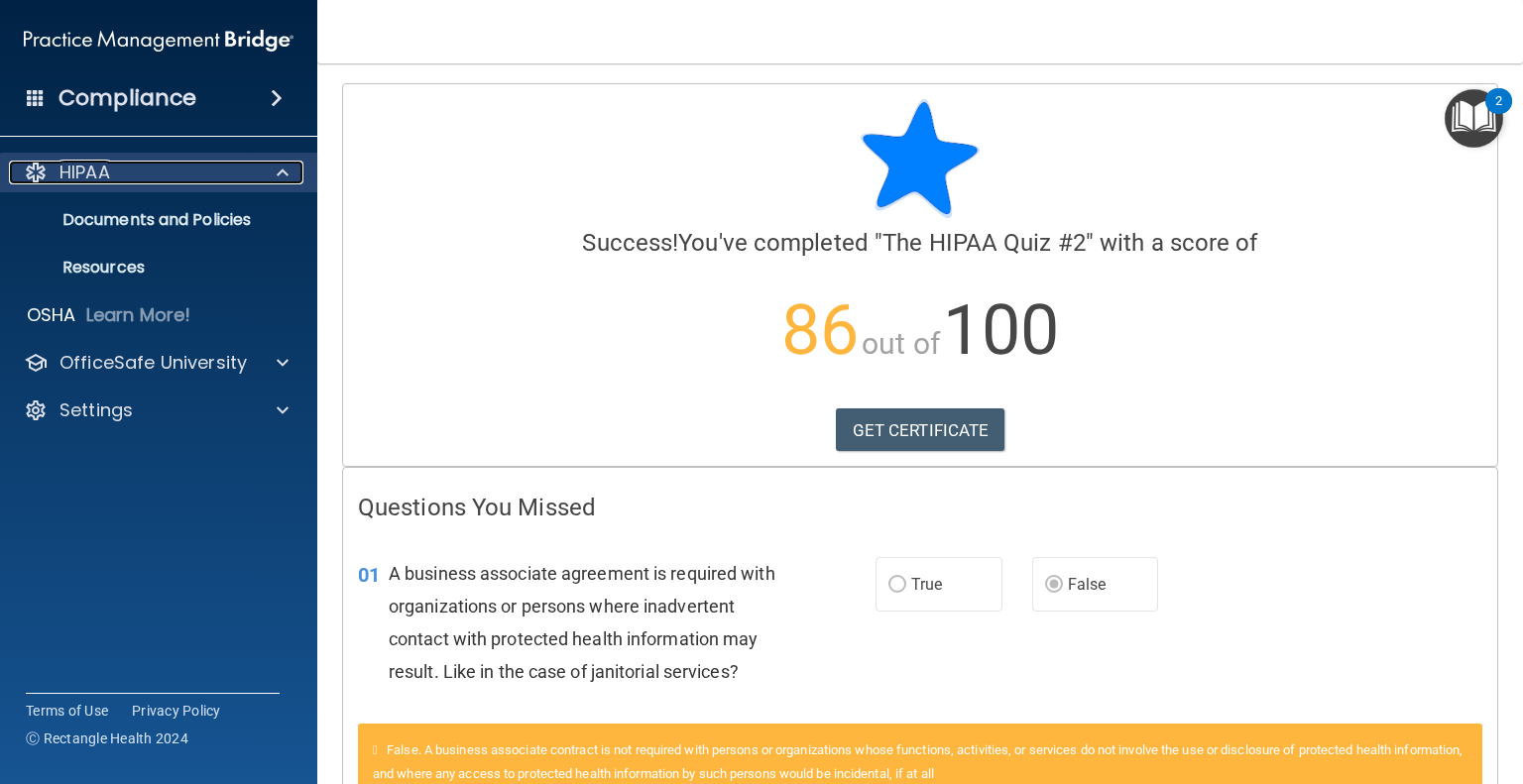 click on "HIPAA" at bounding box center [132, 172] 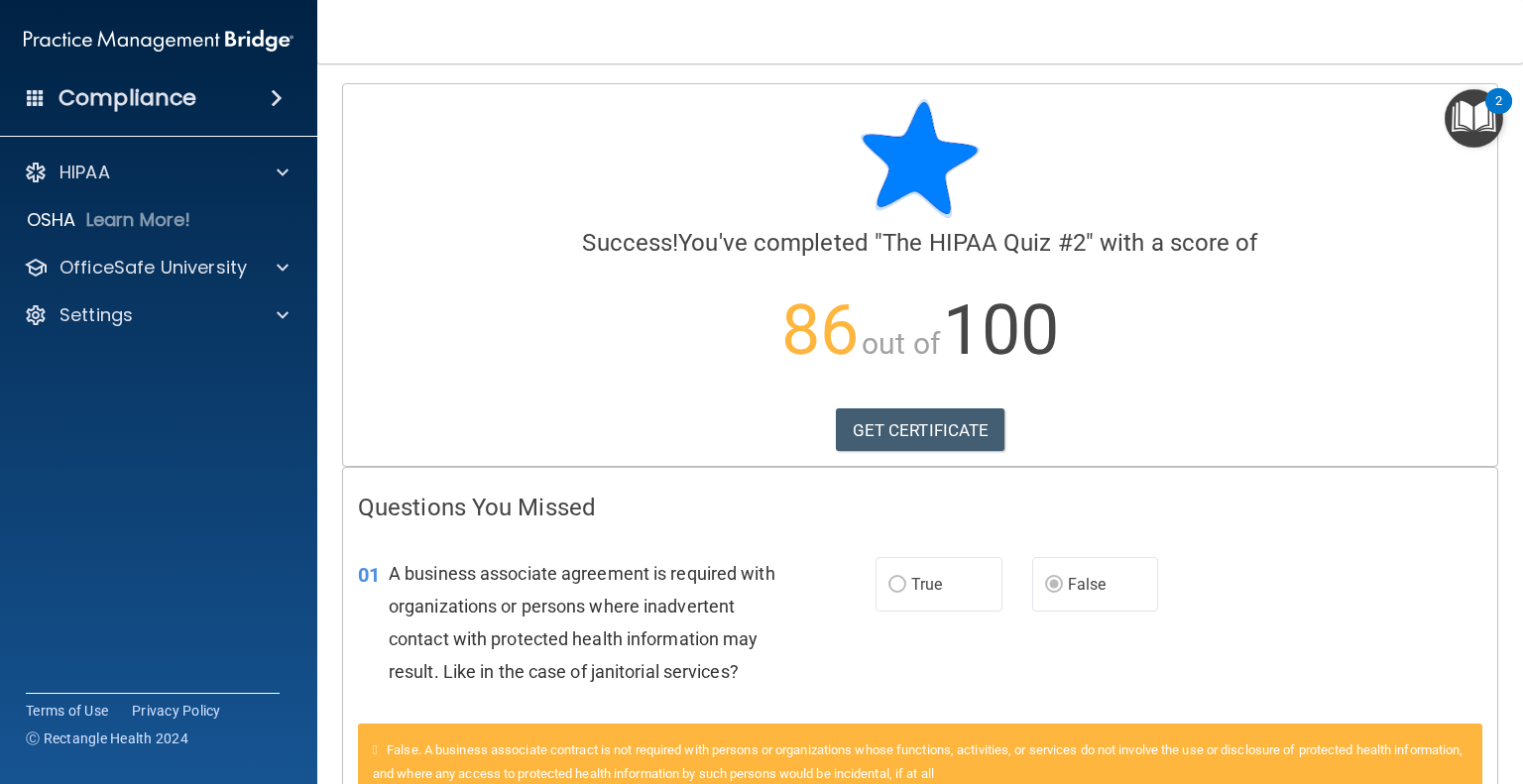 click at bounding box center [277, 98] 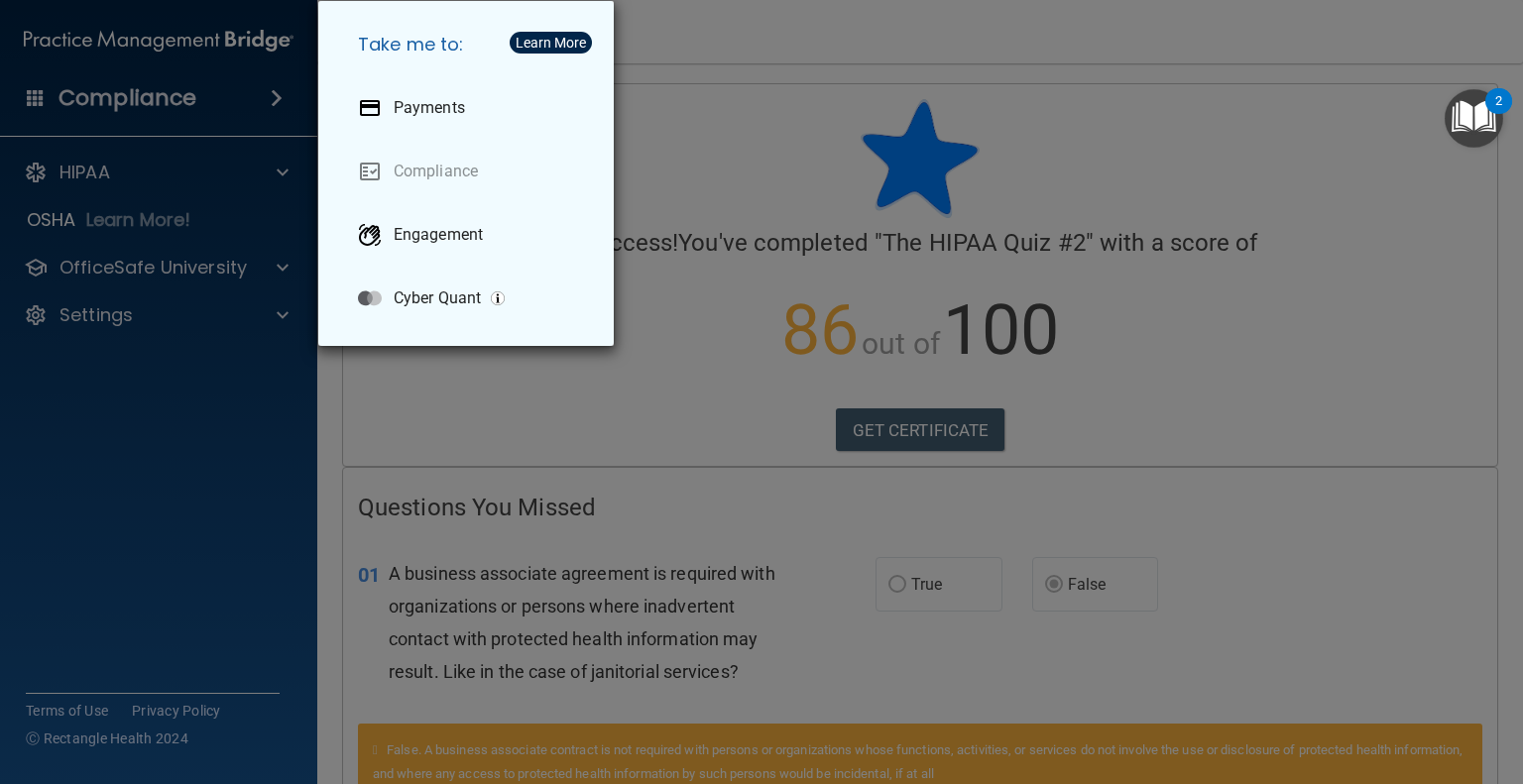 click on "Take me to:             Payments                   Compliance                     Engagement                     Cyber Quant" at bounding box center [762, 392] 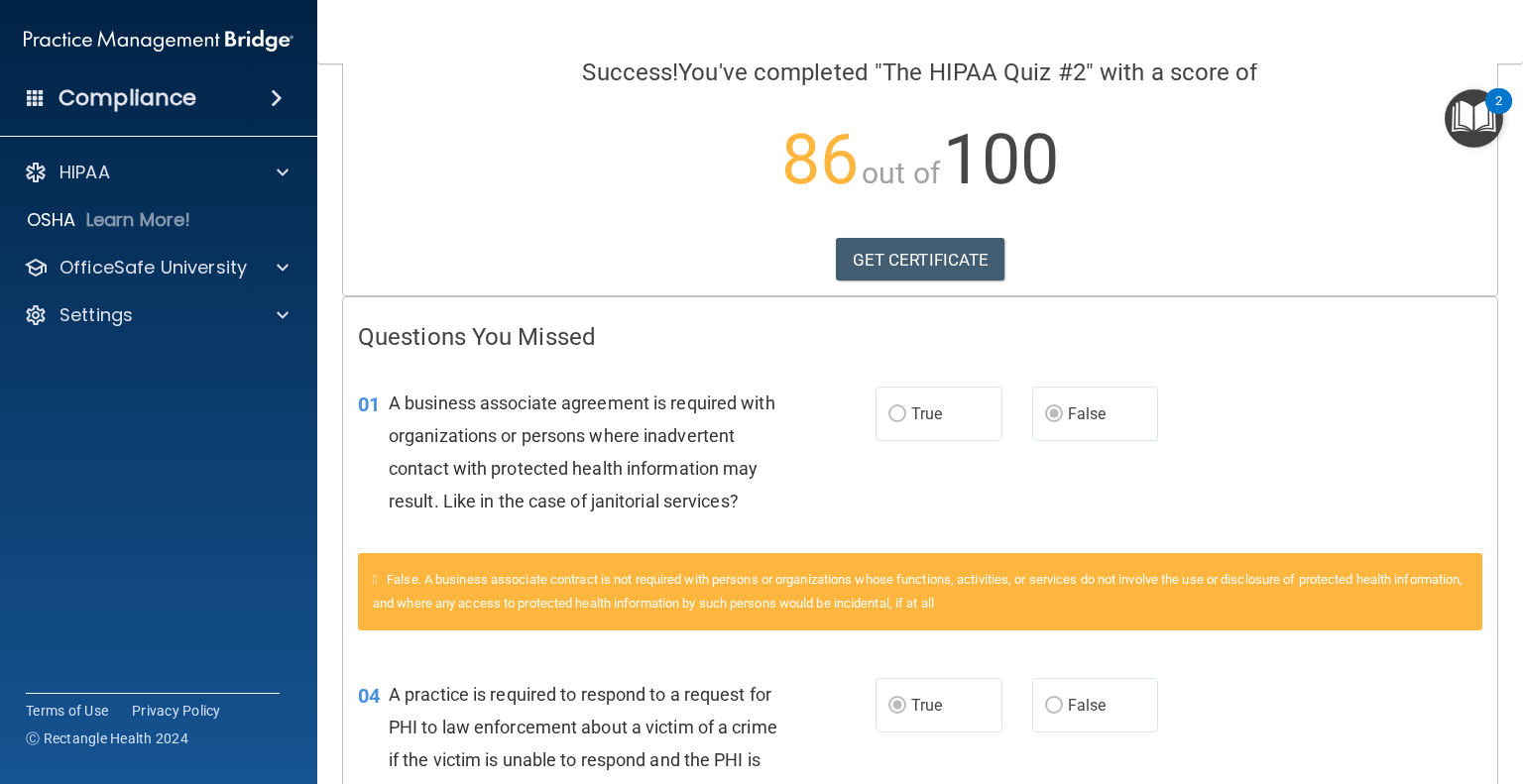 scroll, scrollTop: 0, scrollLeft: 0, axis: both 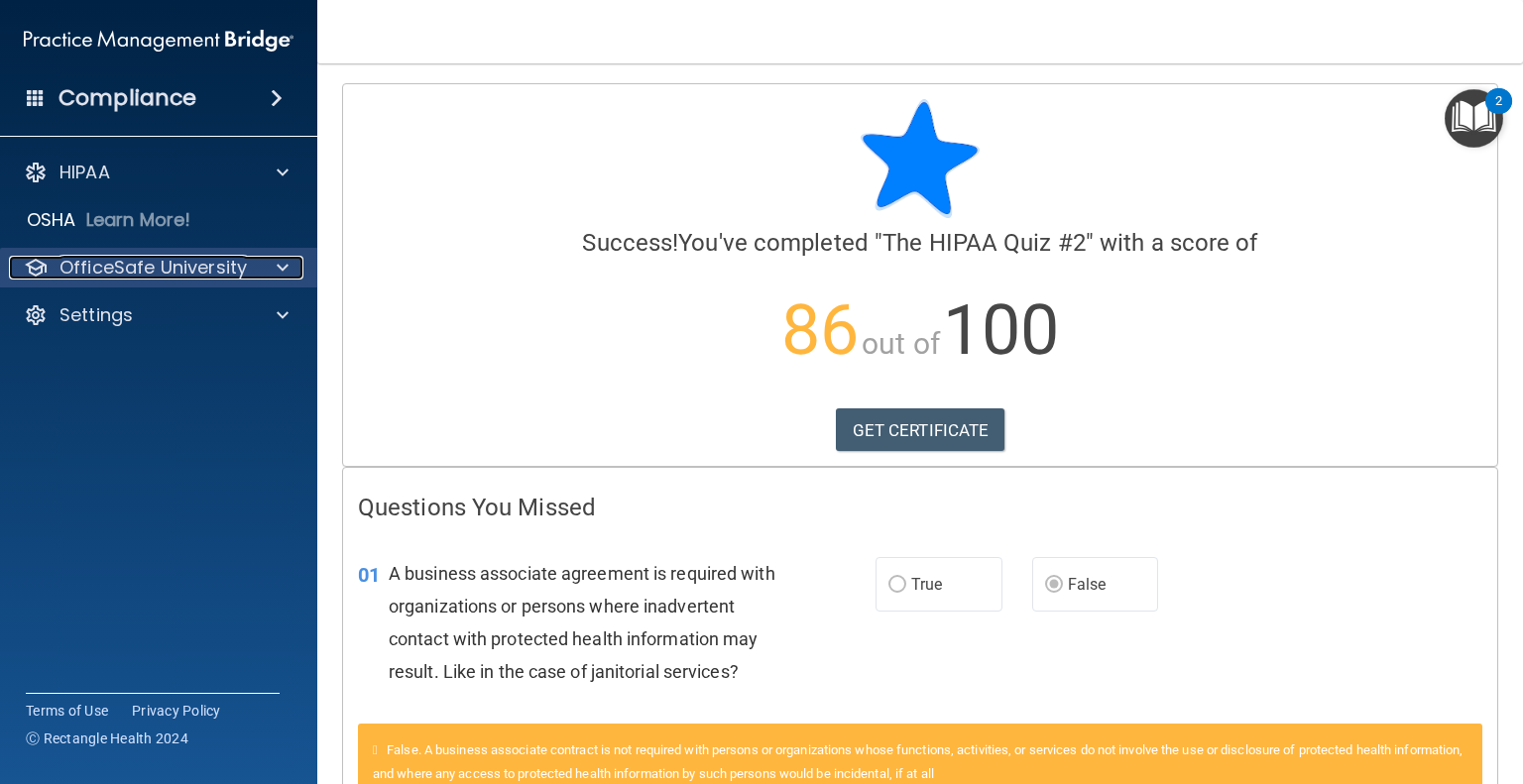 click on "OfficeSafe University" at bounding box center (132, 268) 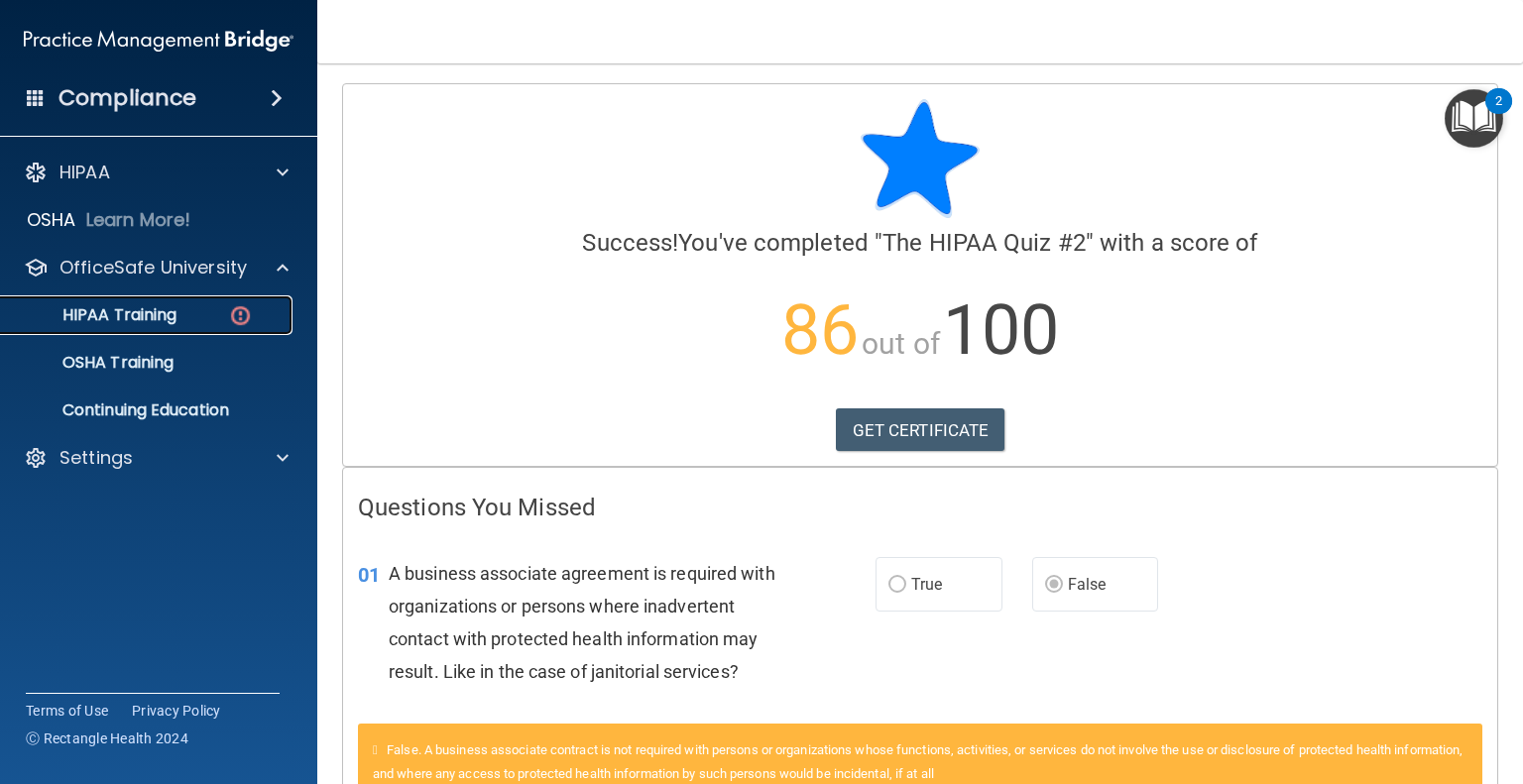 click on "HIPAA Training" at bounding box center (148, 315) 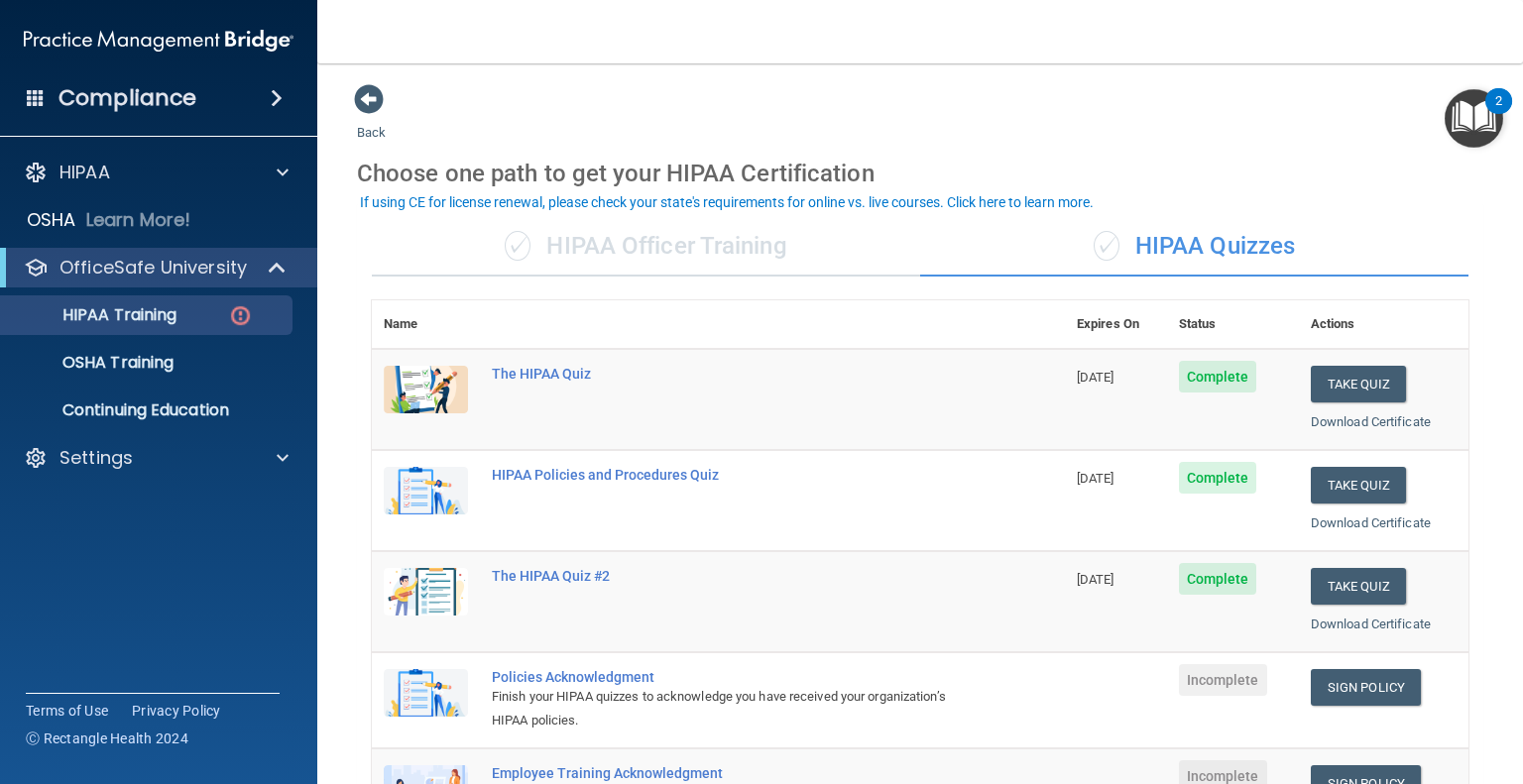 drag, startPoint x: 1305, startPoint y: 678, endPoint x: 974, endPoint y: 681, distance: 331.01359 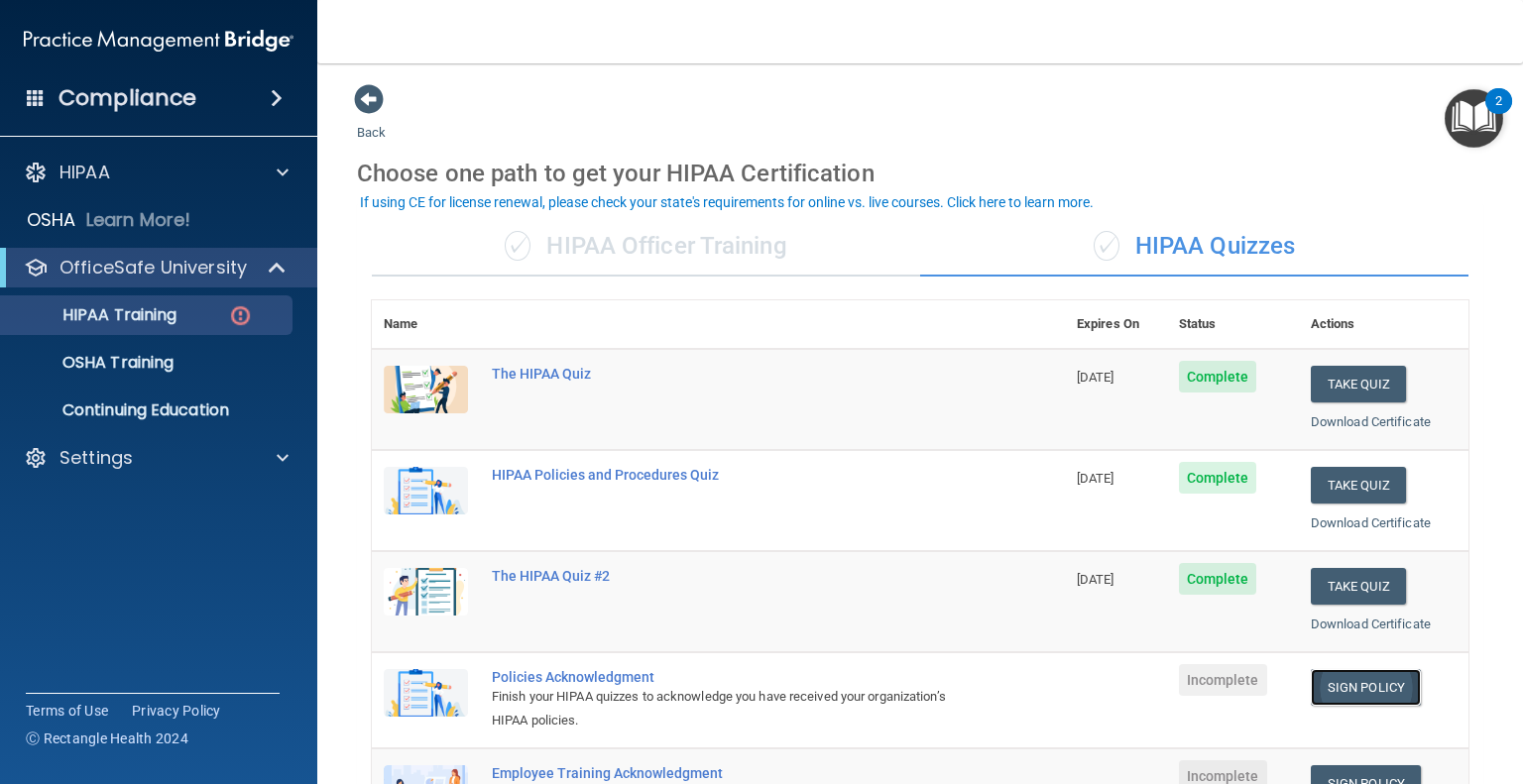click on "Sign Policy" at bounding box center (1365, 687) 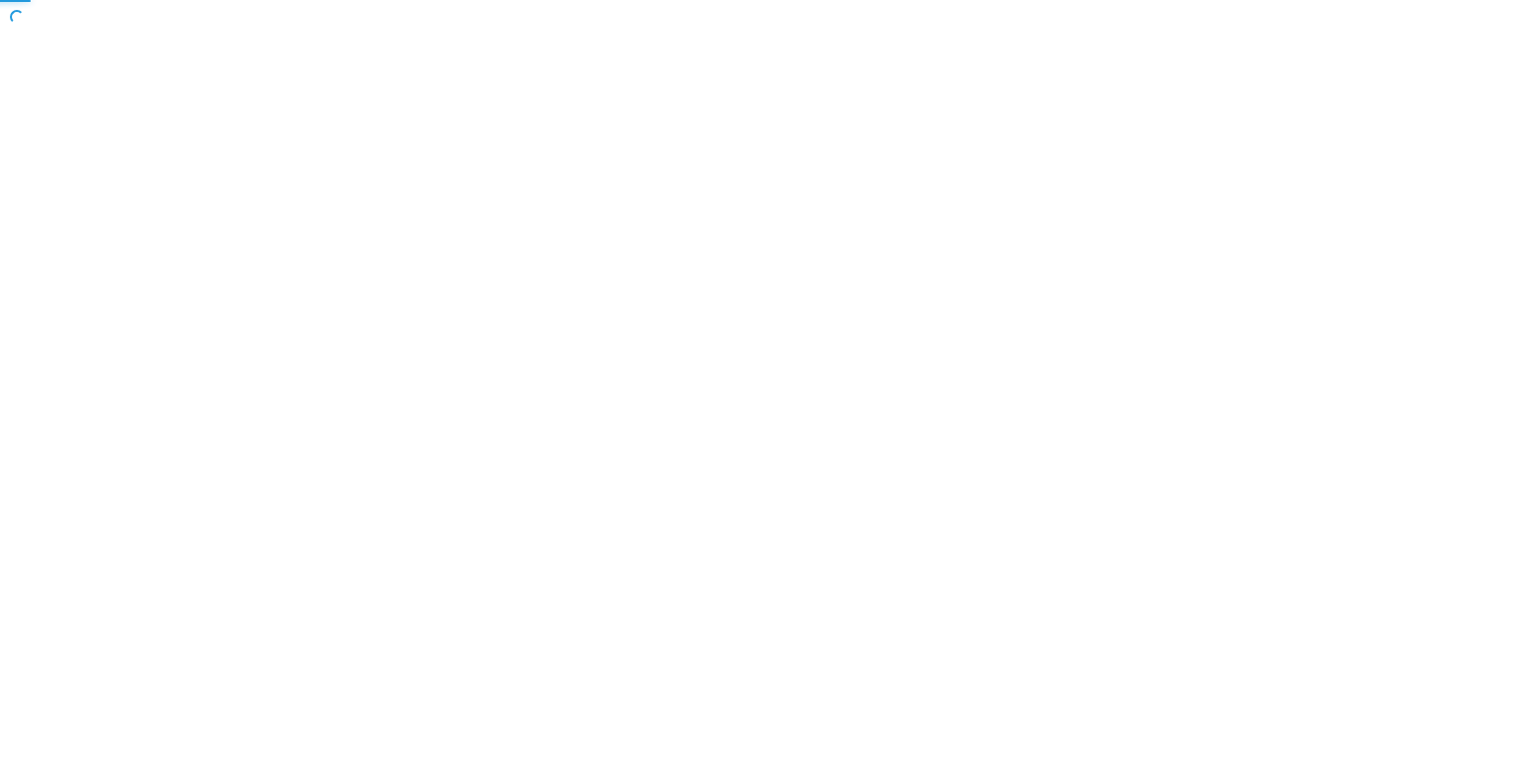 scroll, scrollTop: 0, scrollLeft: 0, axis: both 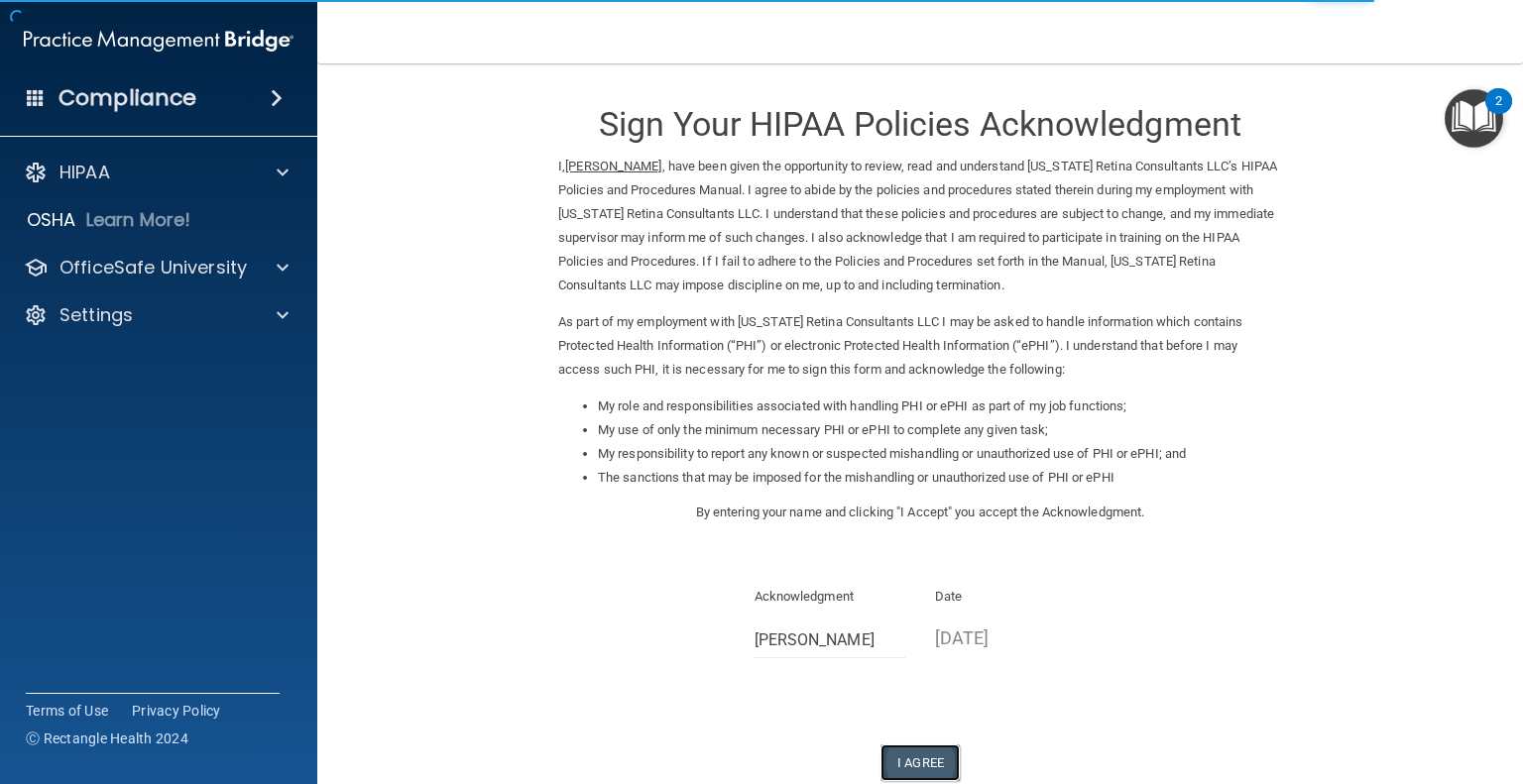 click on "I Agree" at bounding box center [920, 762] 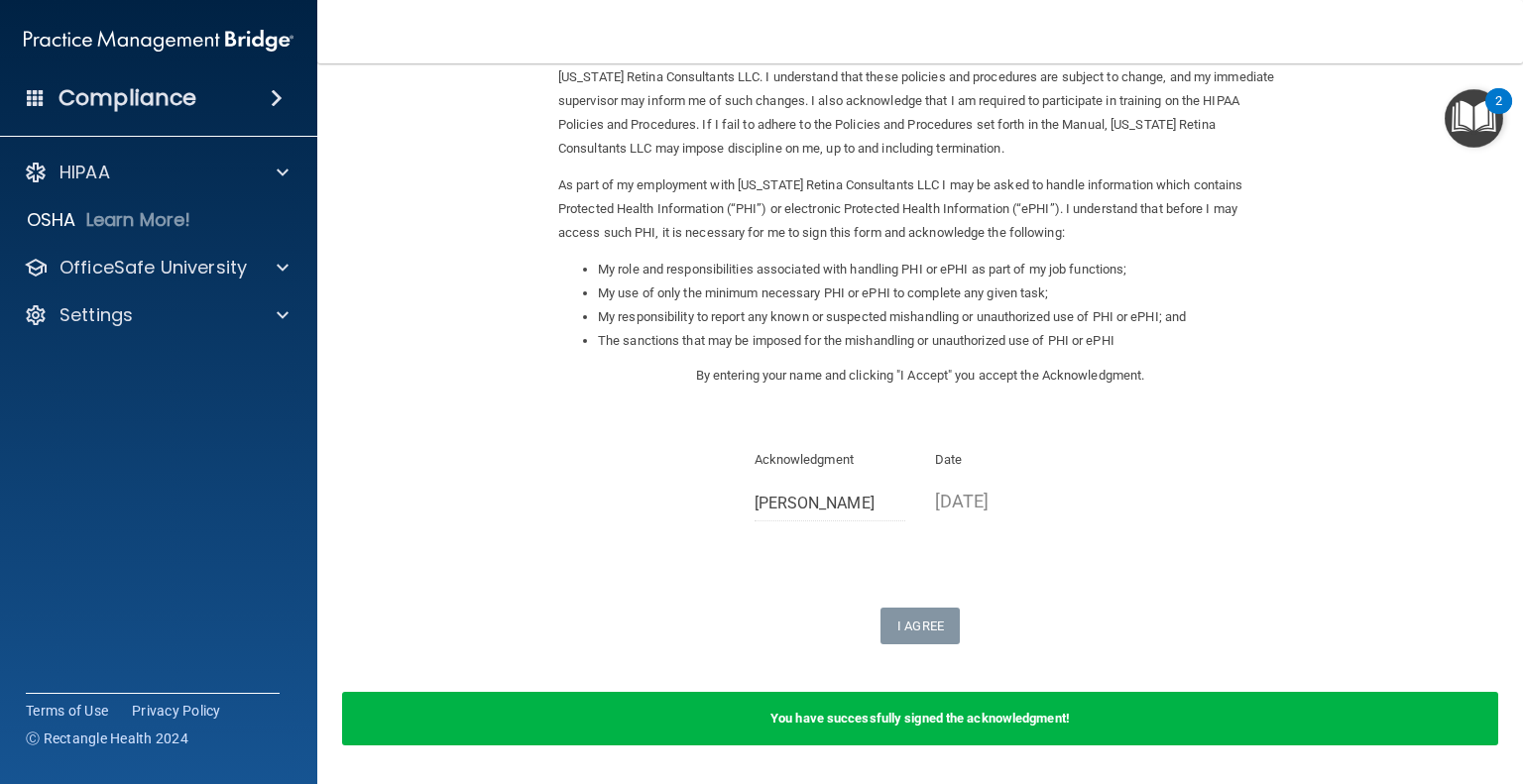 scroll, scrollTop: 141, scrollLeft: 0, axis: vertical 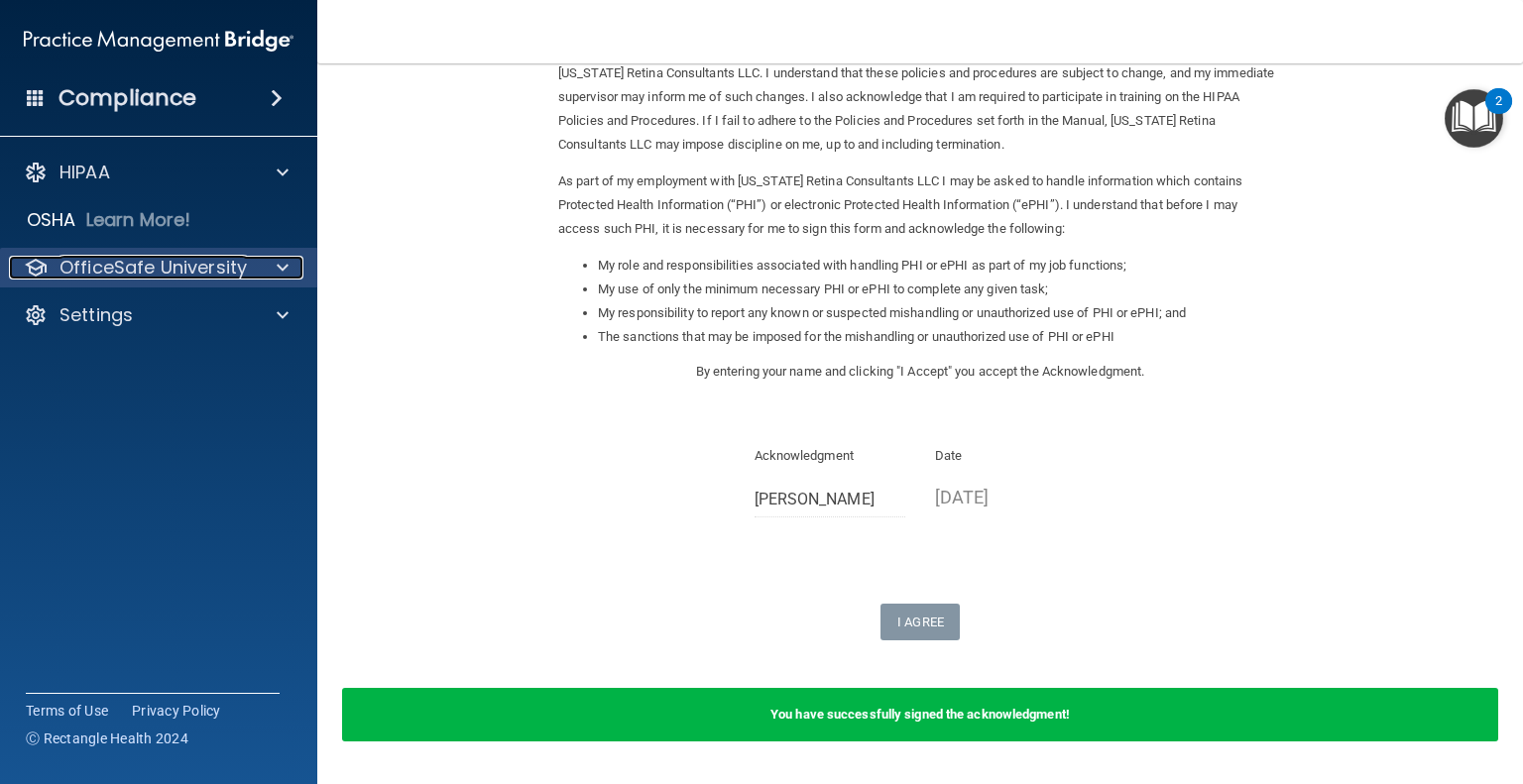 click on "OfficeSafe University" at bounding box center [153, 268] 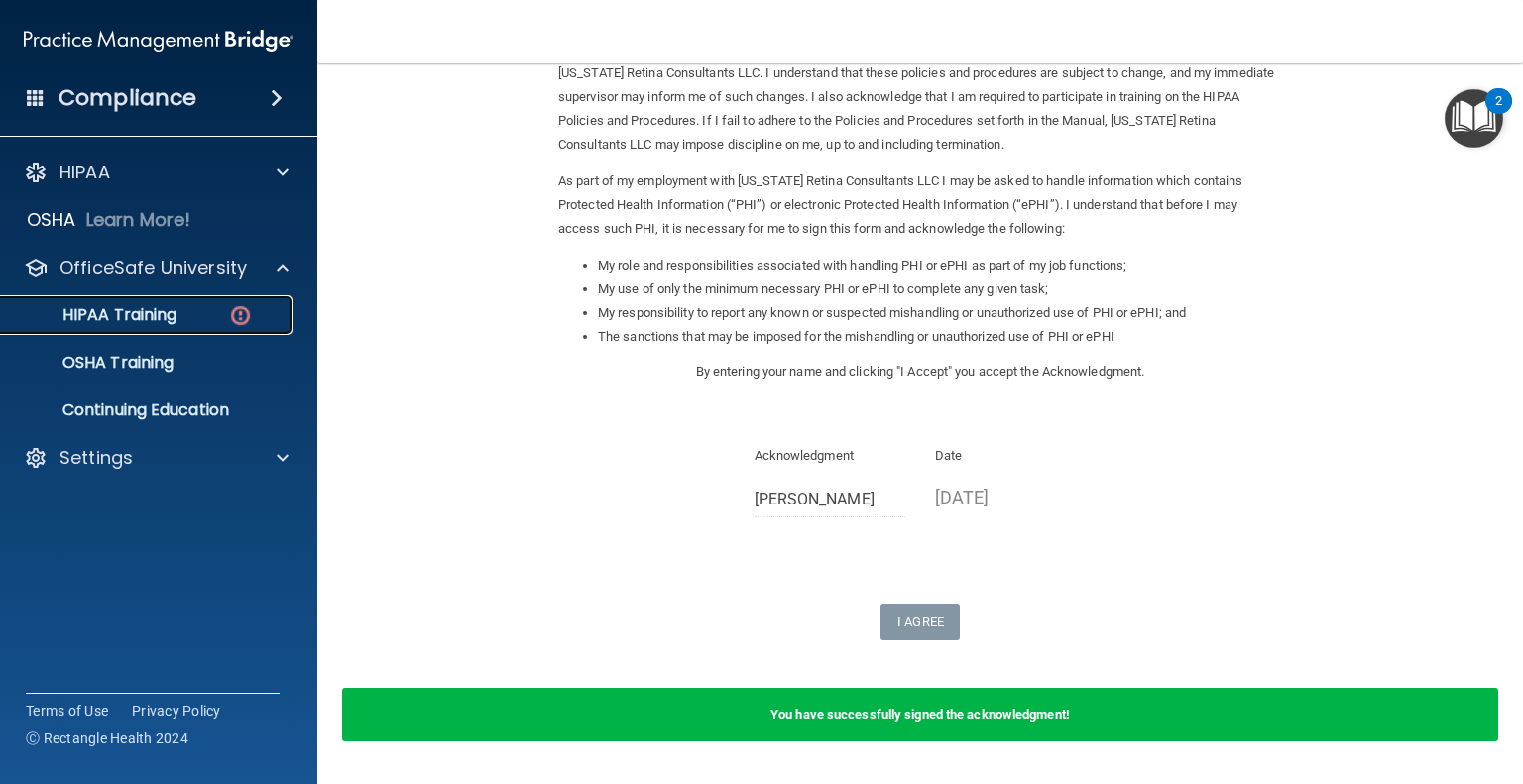 click on "HIPAA Training" at bounding box center (148, 315) 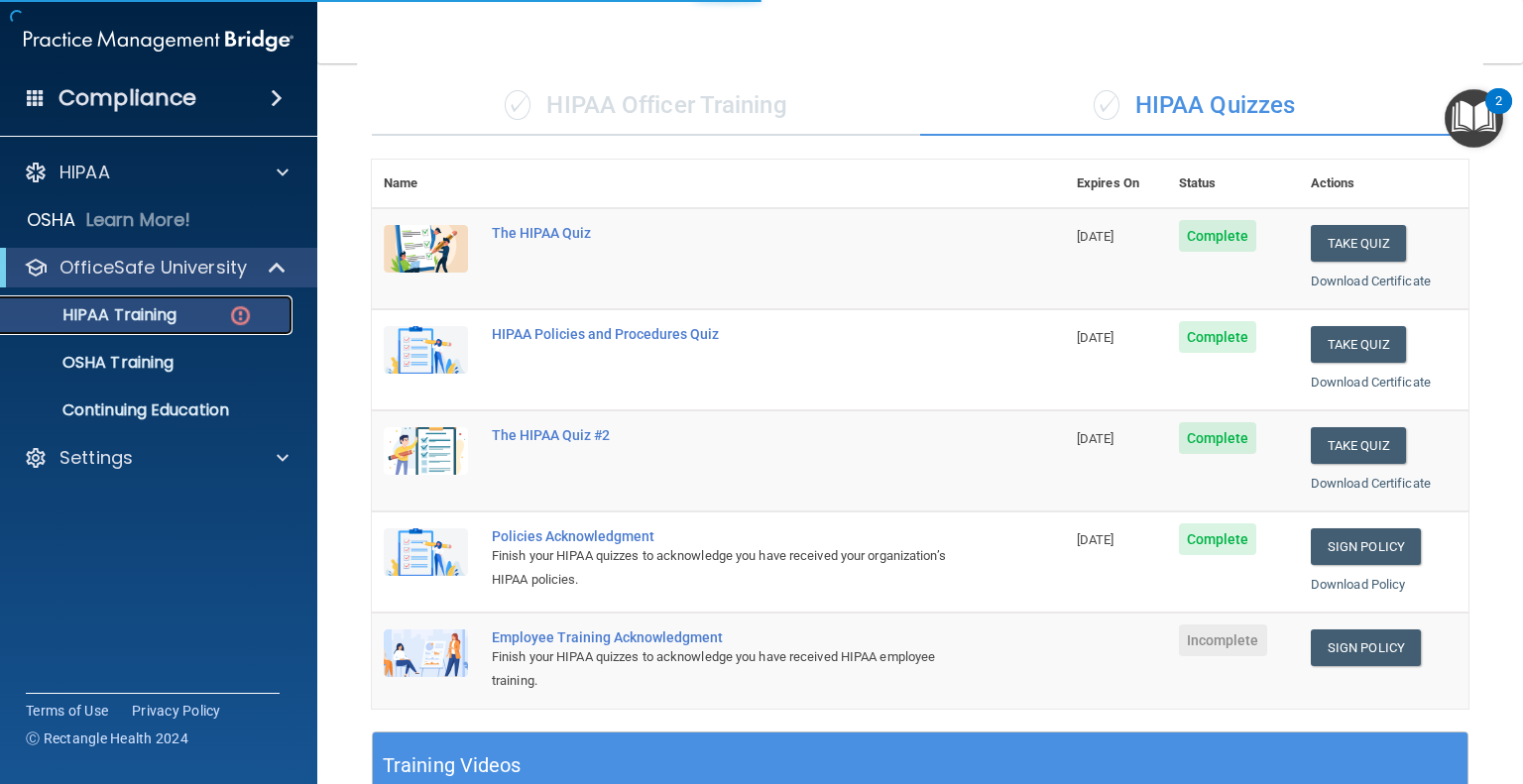 scroll, scrollTop: 640, scrollLeft: 0, axis: vertical 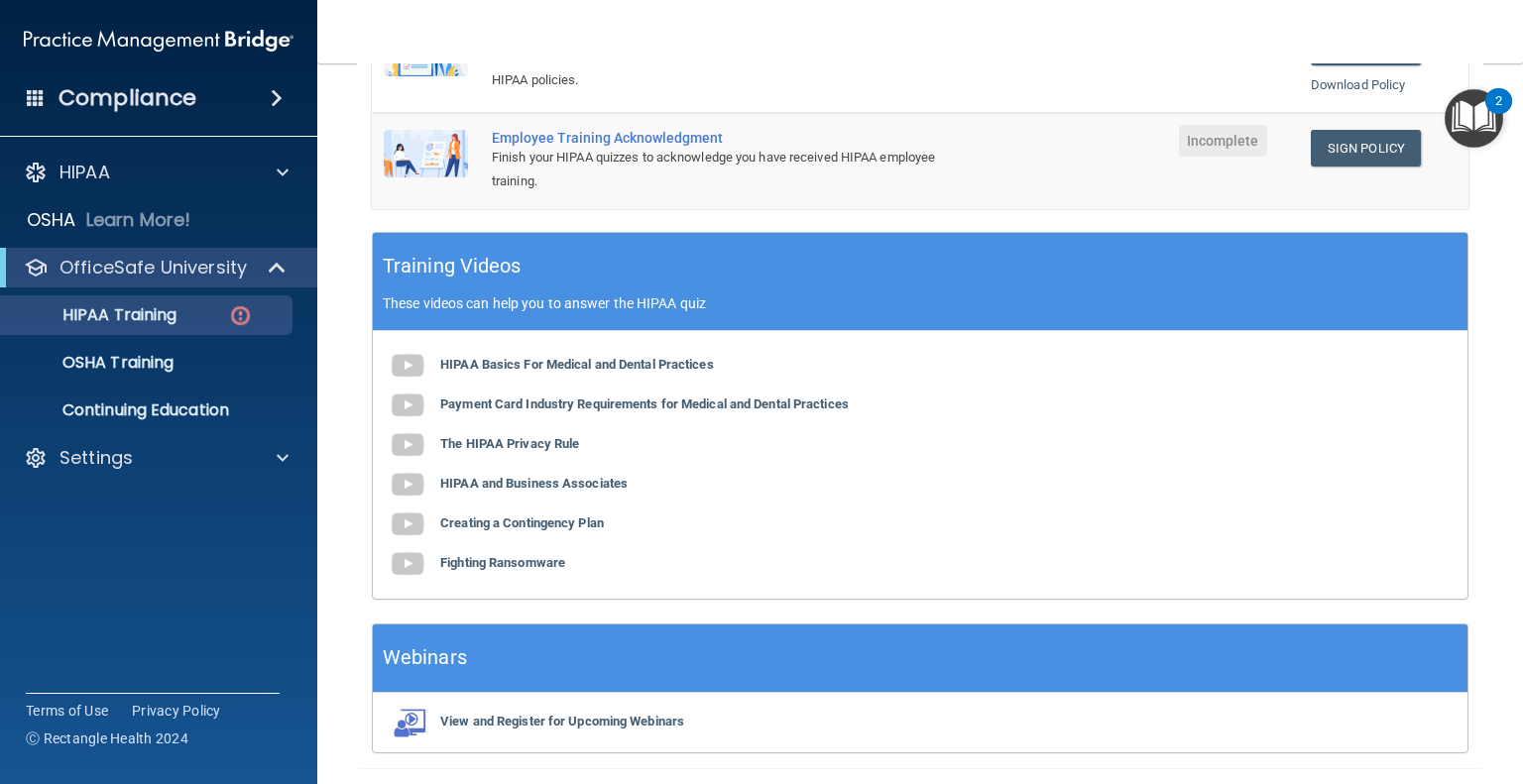 click on "HIPAA Basics For Medical and Dental Practices                     Payment Card Industry Requirements for Medical and Dental Practices                     The HIPAA Privacy Rule                     HIPAA and Business Associates                     Creating a Contingency Plan                     Fighting Ransomware" at bounding box center (920, 465) 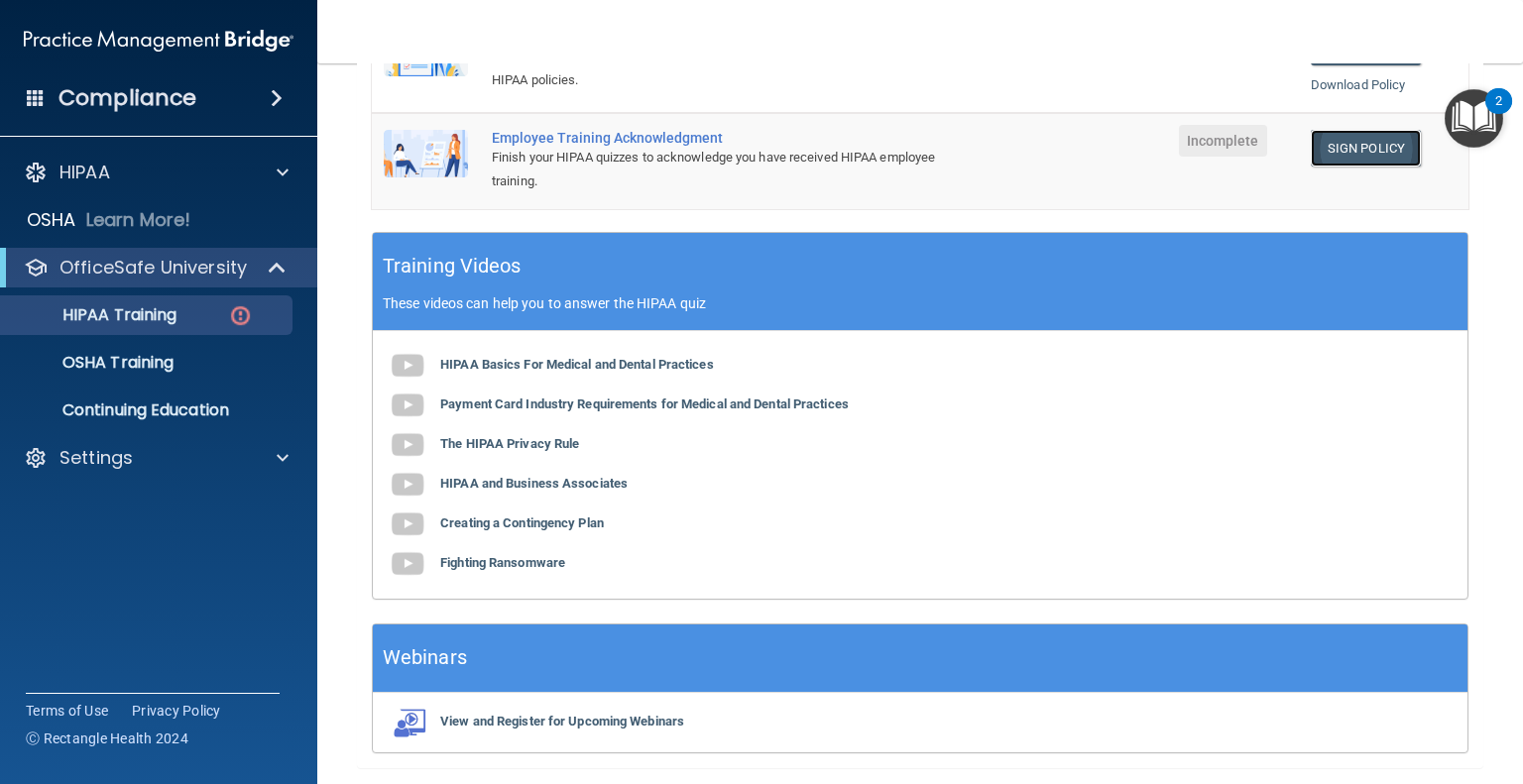 click on "Sign Policy" at bounding box center (1365, 148) 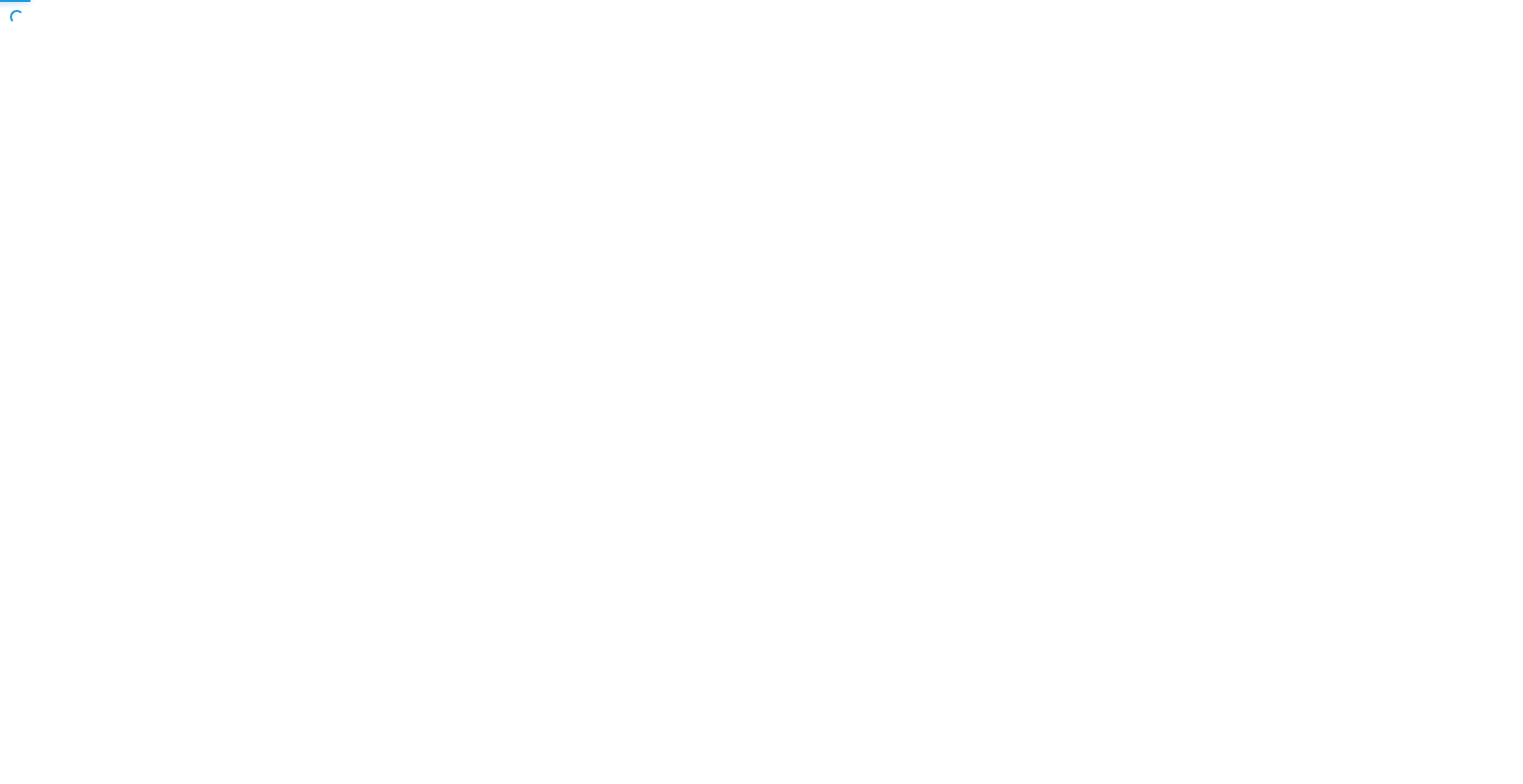 scroll, scrollTop: 0, scrollLeft: 0, axis: both 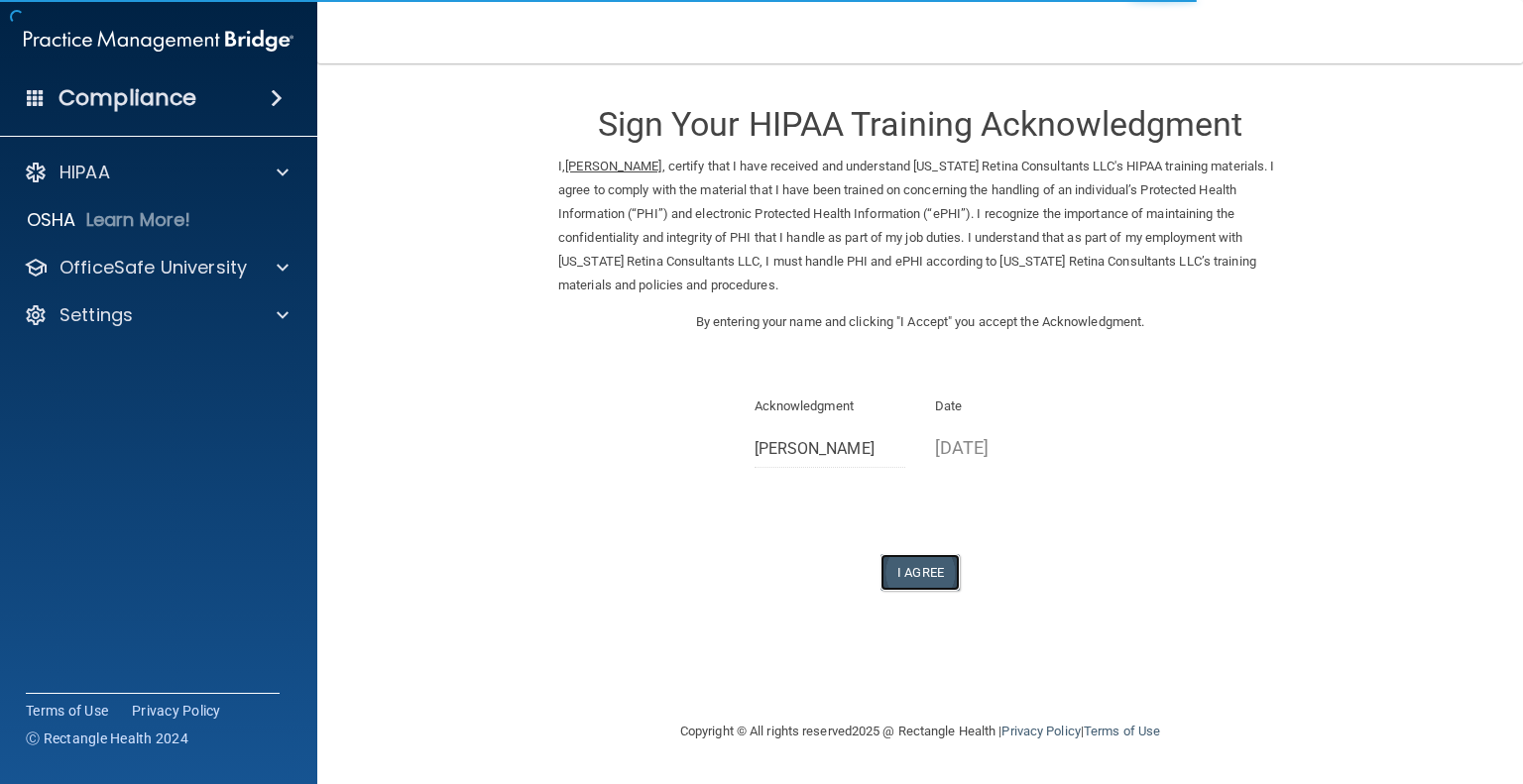 click on "I Agree" at bounding box center (920, 572) 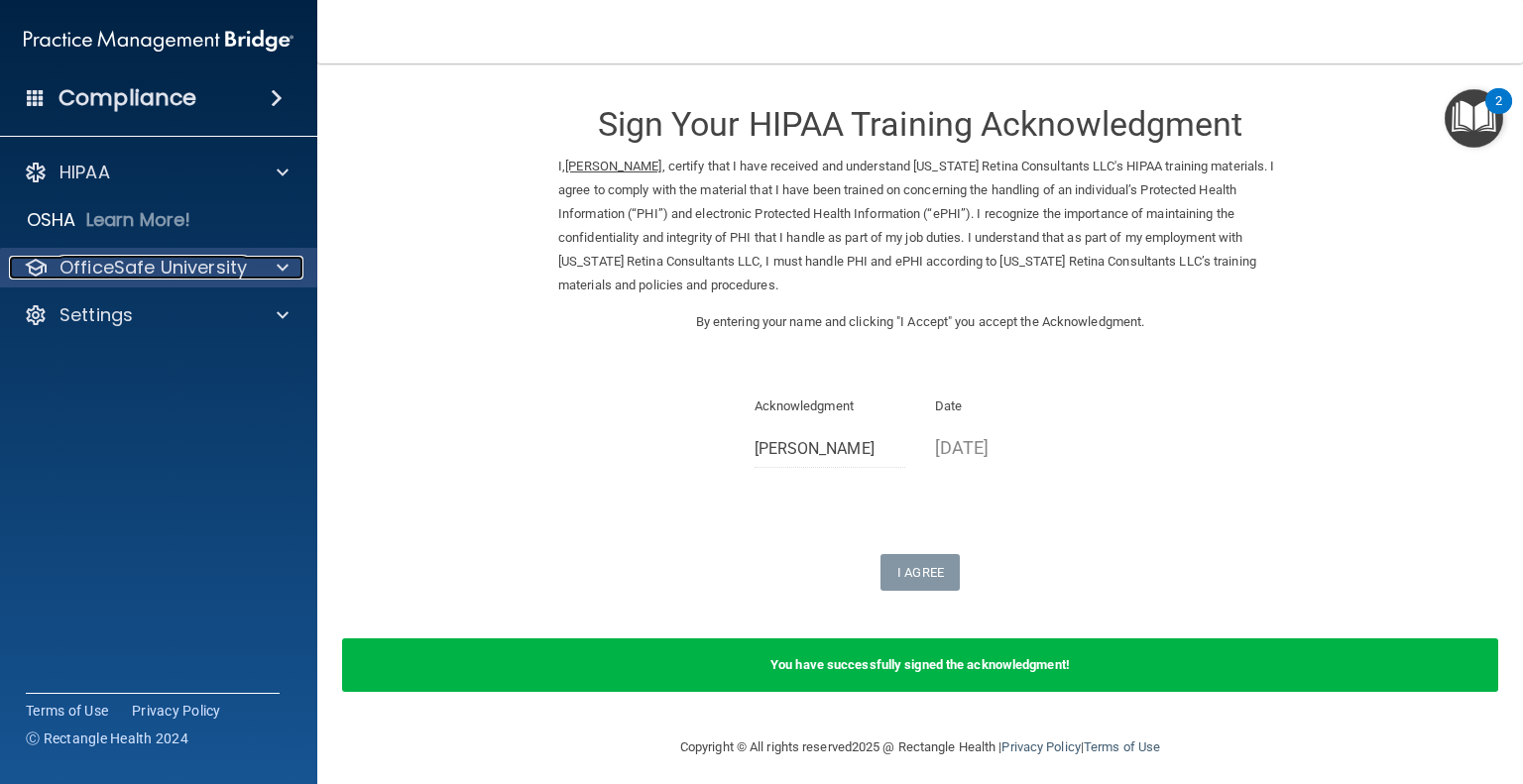 click on "OfficeSafe University" at bounding box center (153, 268) 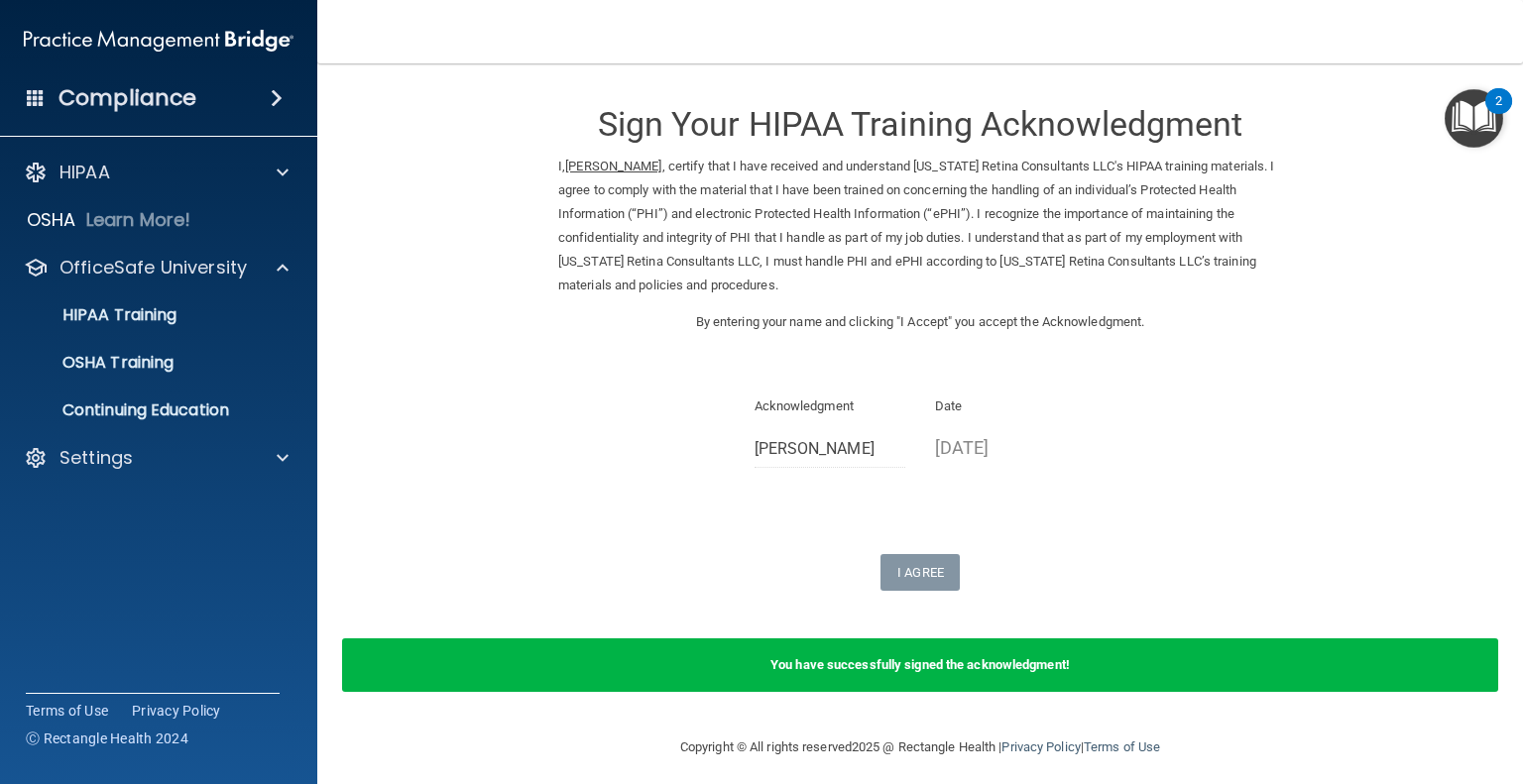 click on "Sign Your HIPAA Training Acknowledgment             I,  Cara Forbotnick , certify that I have received and understand Connecticut Retina Consultants LLC's HIPAA training materials. I agree to comply with the material that I have been trained on concerning the handling of an individual’s Protected Health Information (“PHI”) and electronic Protected Health Information (“ePHI”). I recognize the importance of maintaining the confidentiality and integrity of PHI that I handle as part of my job duties. I understand that as part of my employment with Connecticut Retina Consultants LLC, I must handle PHI and ePHI according to Connecticut Retina Consultants LLC’s training materials and policies and procedures.          By entering your name and clicking "I Accept" you accept the Acknowledgment.                 Acknowledgment   Cara Forbotnick           Date    07/13/2025                  I Agree" at bounding box center [920, 337] 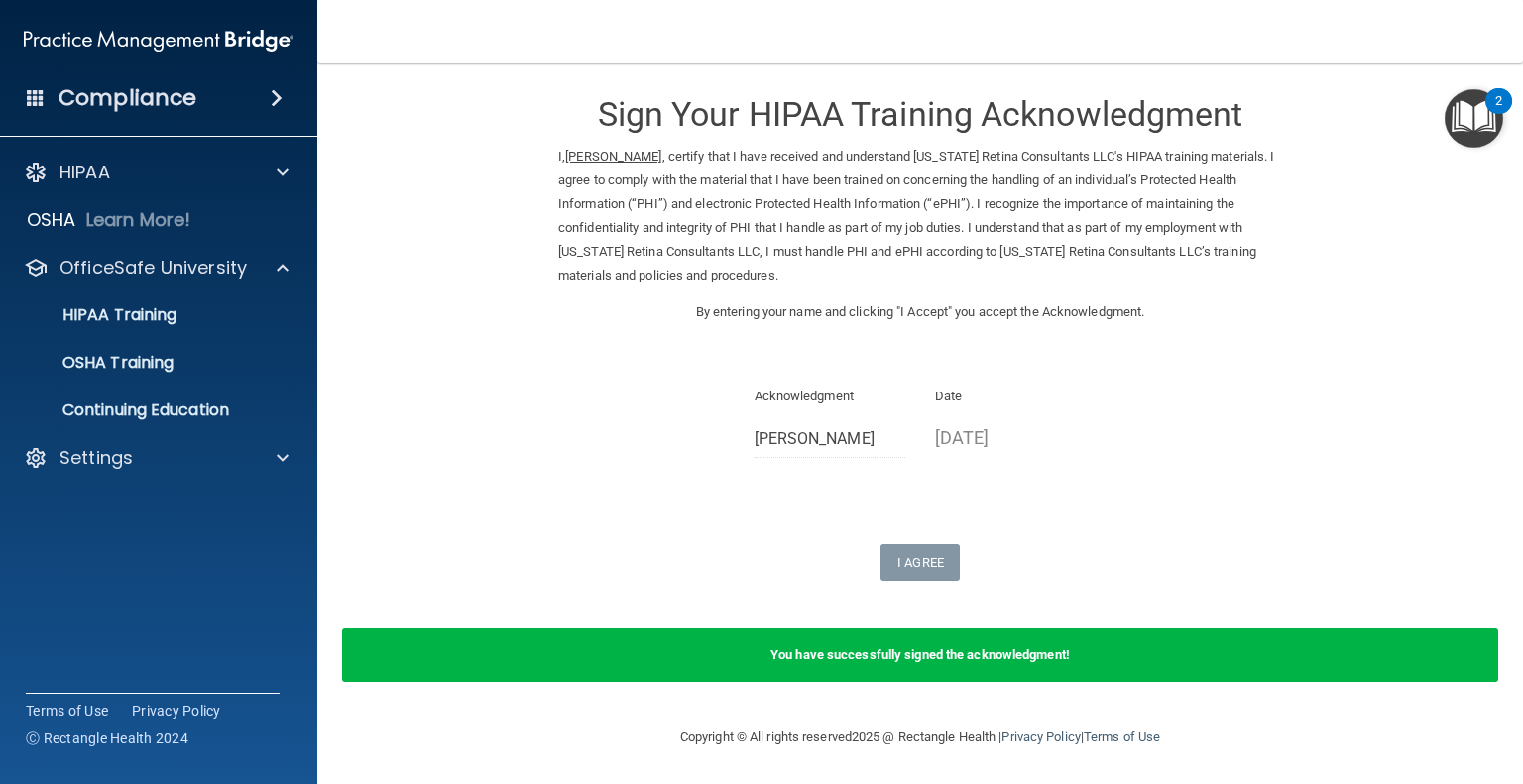scroll, scrollTop: 0, scrollLeft: 0, axis: both 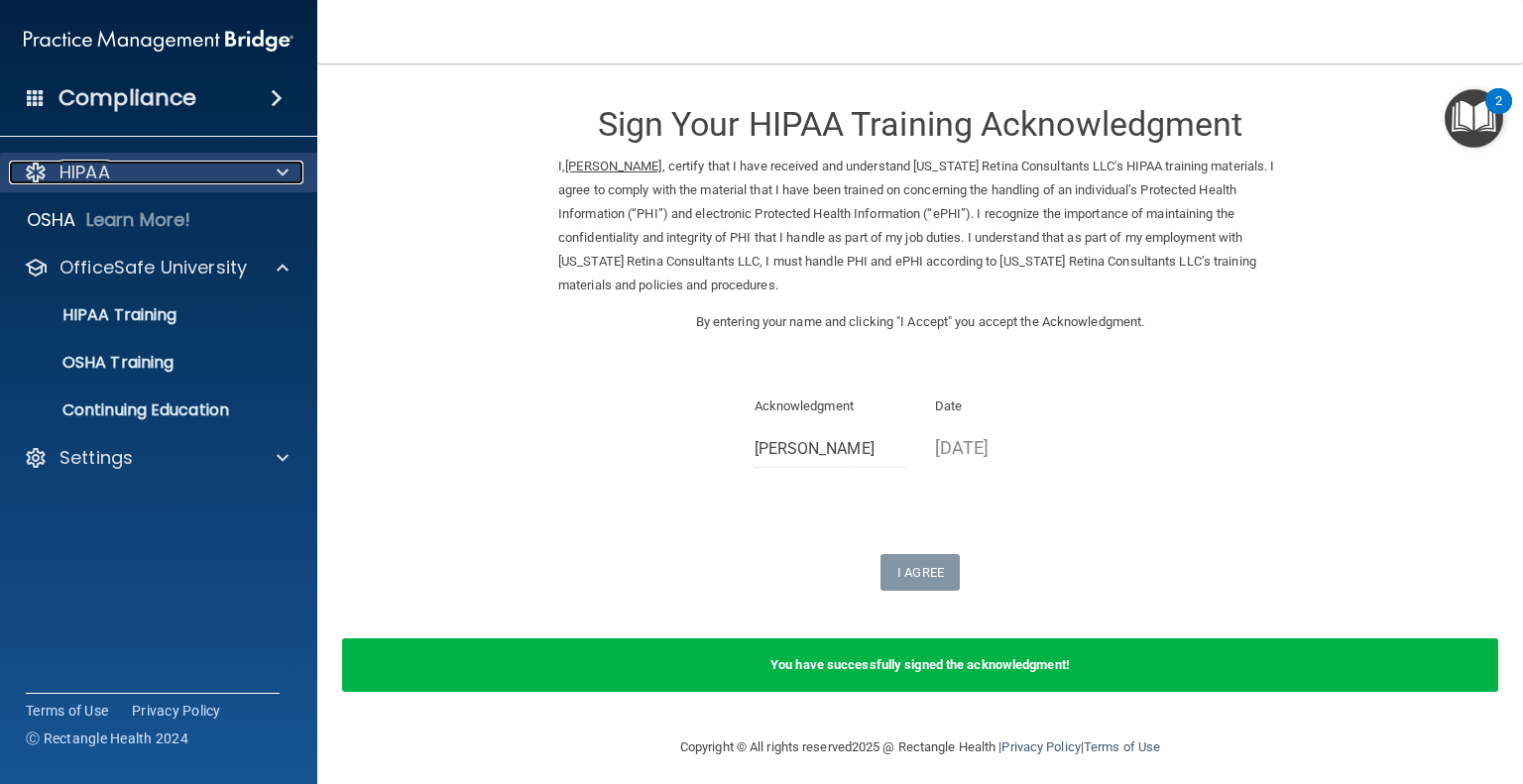 click on "HIPAA" at bounding box center [132, 172] 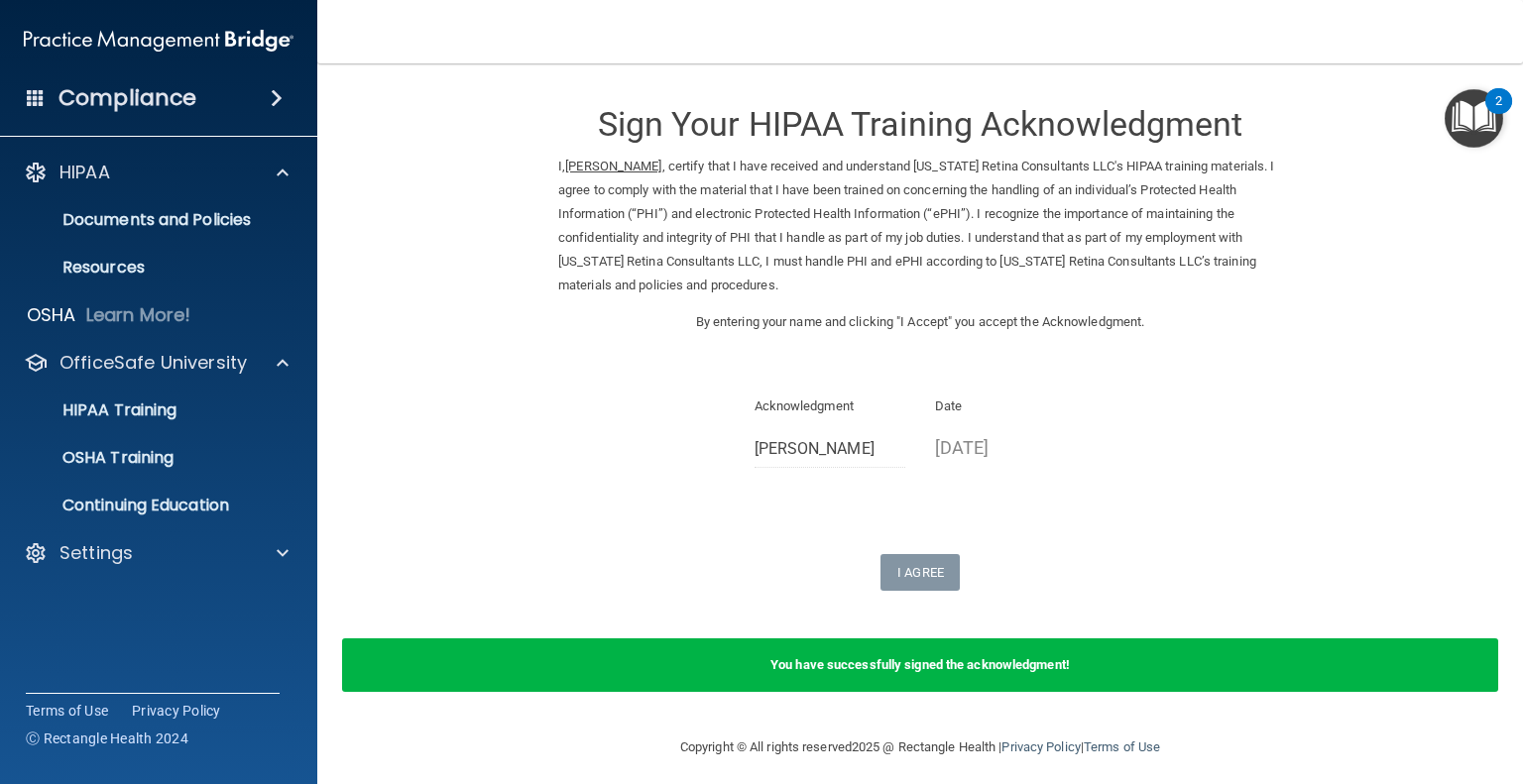 click on "Compliance" at bounding box center [127, 98] 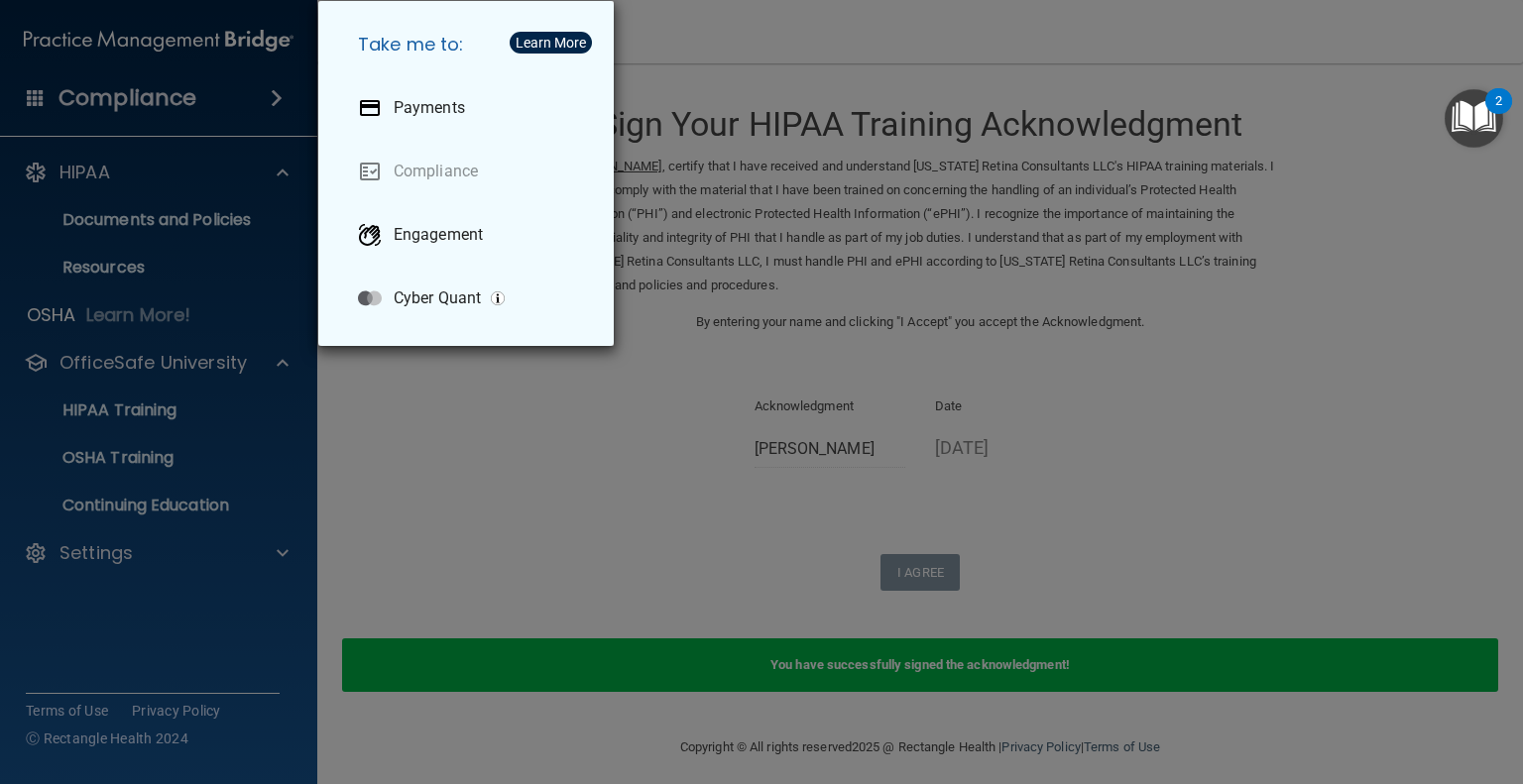 click on "Take me to:             Payments                   Compliance                     Engagement                     Cyber Quant" at bounding box center [762, 392] 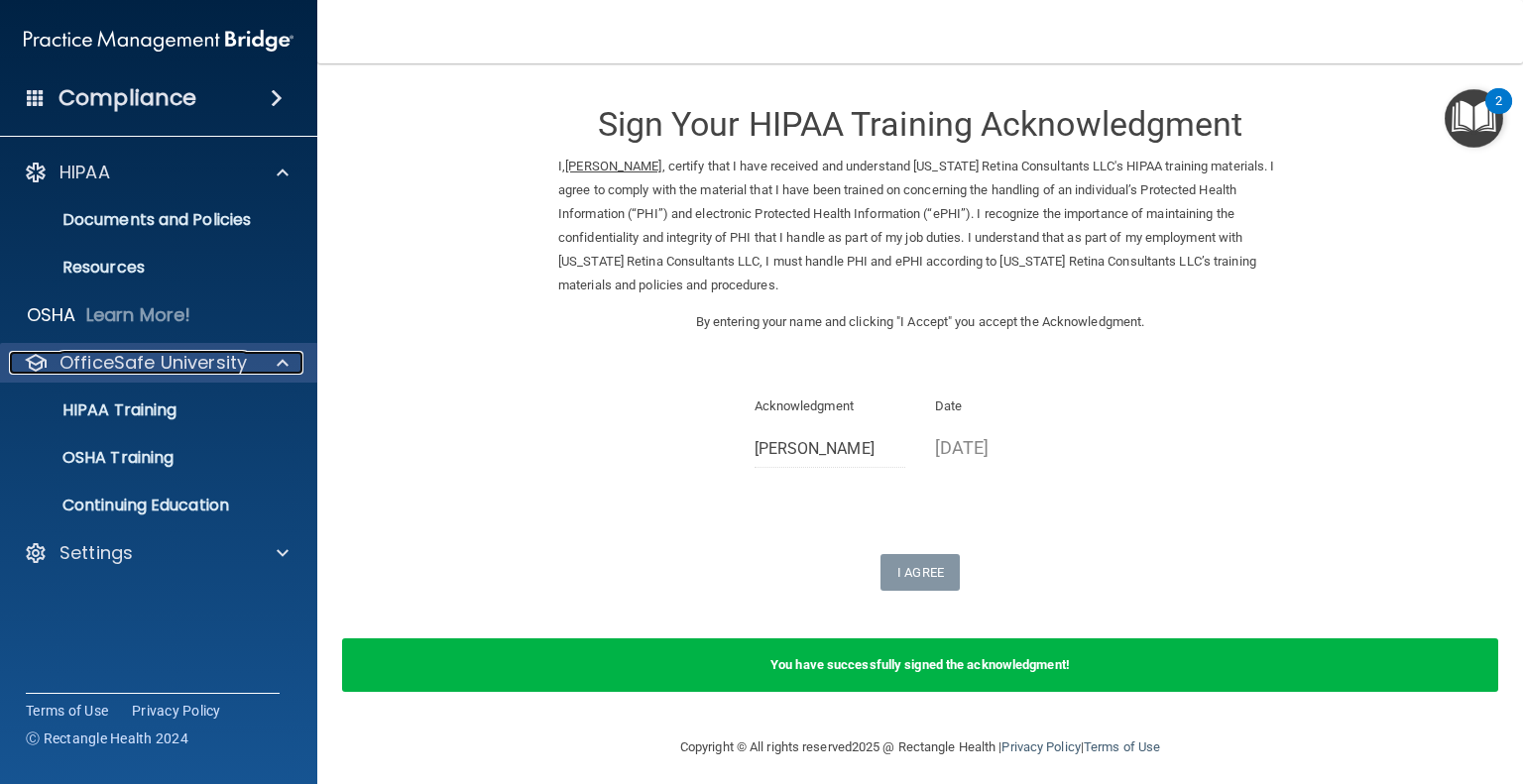 click on "OfficeSafe University" at bounding box center [153, 363] 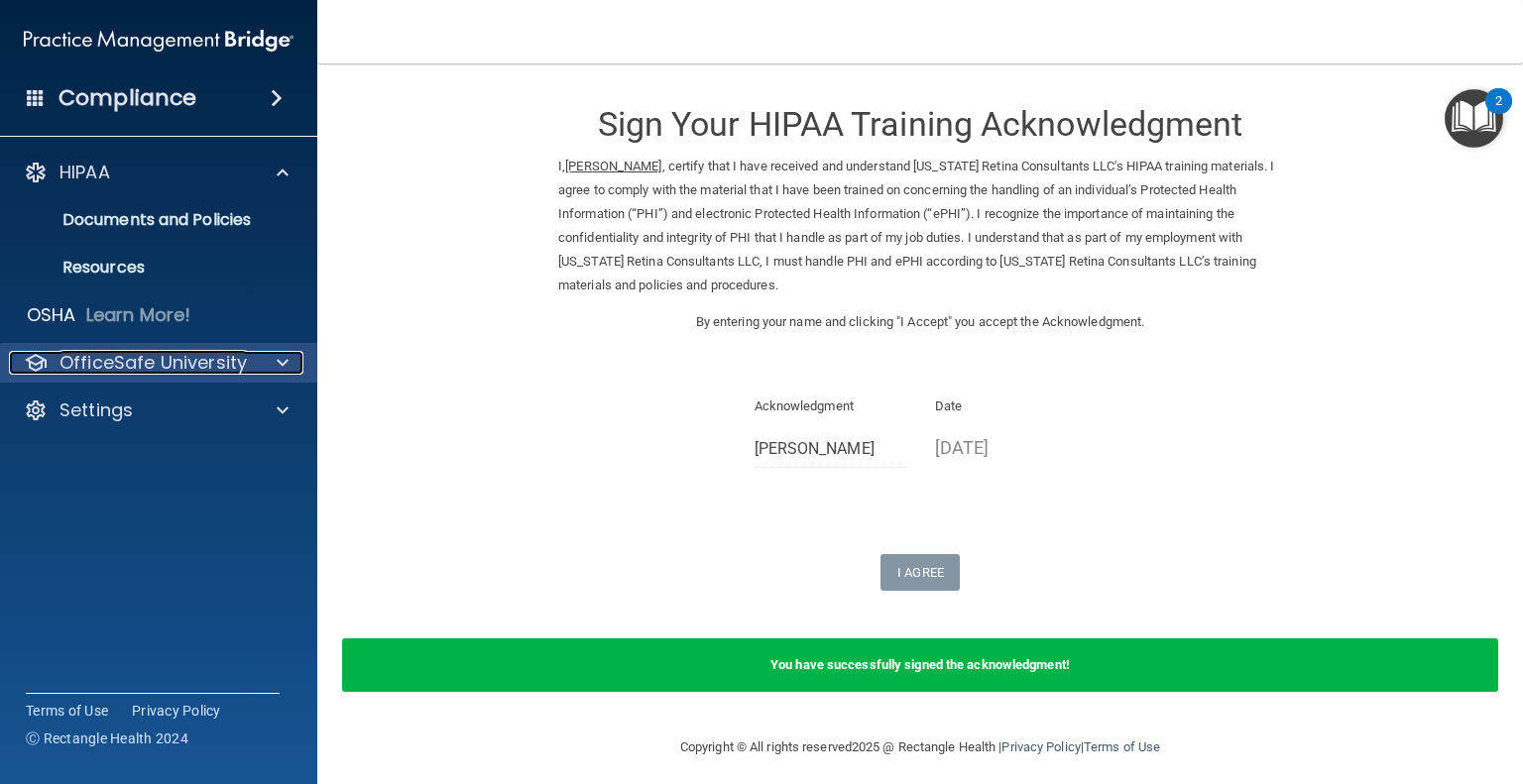 click on "OfficeSafe University" at bounding box center [153, 363] 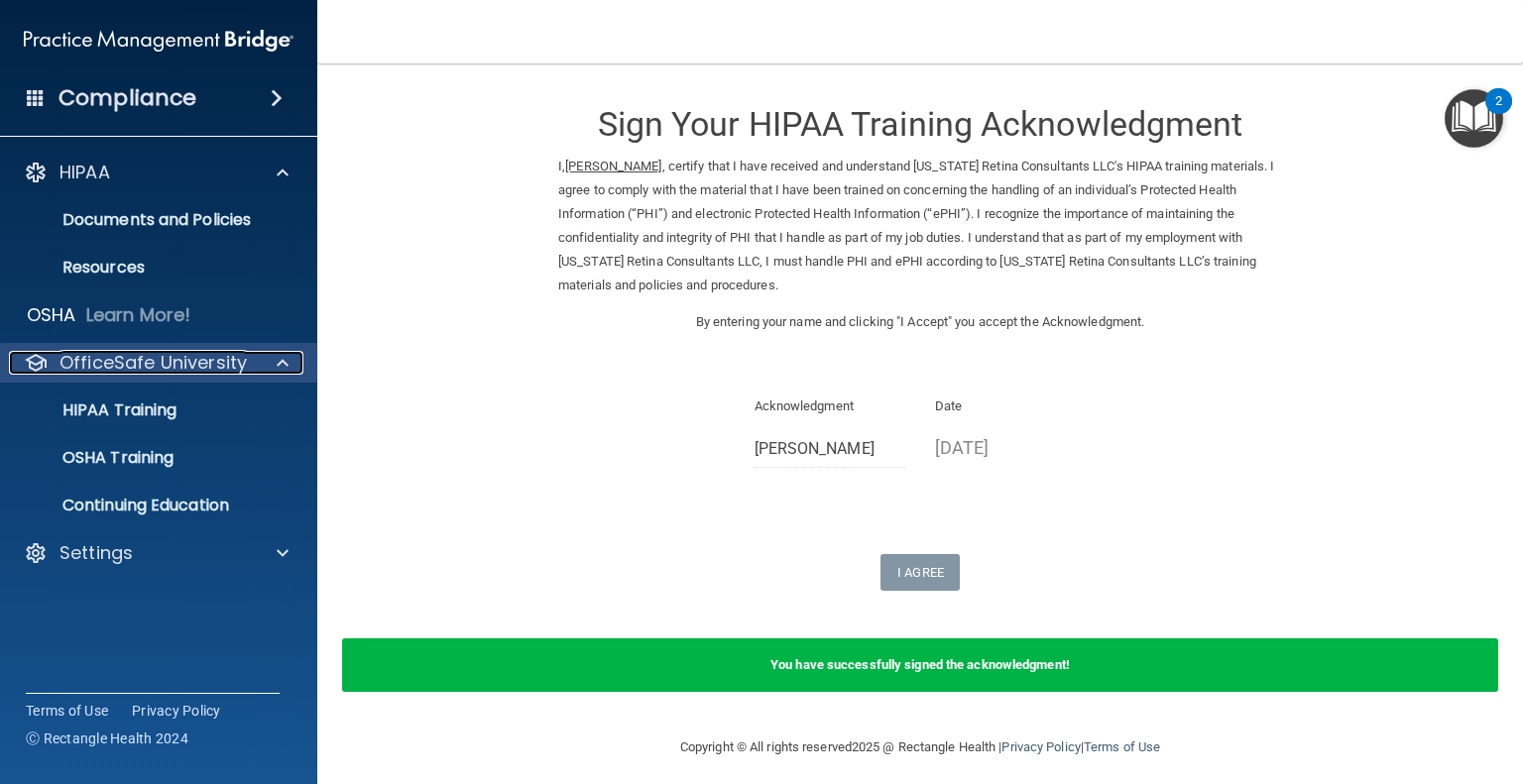click on "OfficeSafe University" at bounding box center [153, 363] 